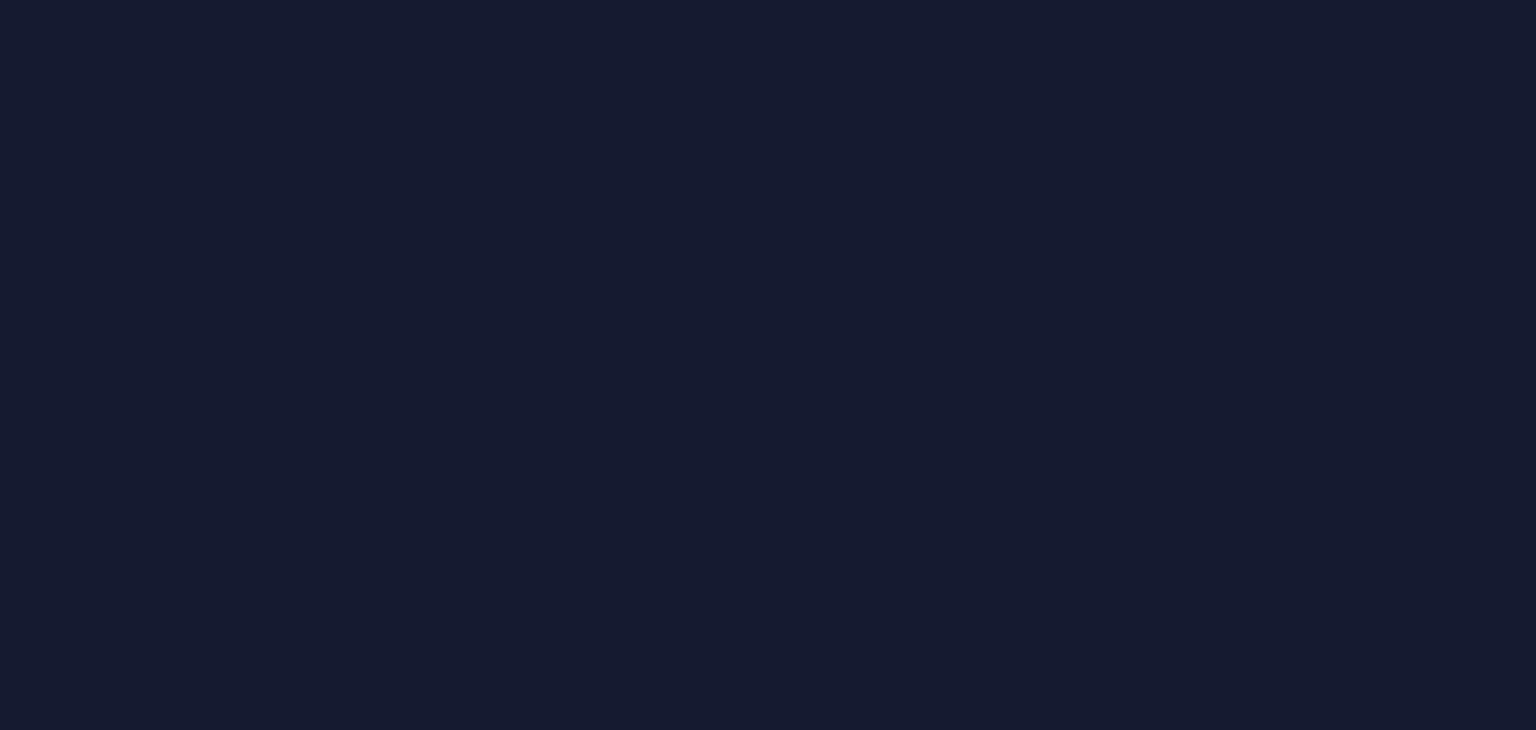 scroll, scrollTop: 0, scrollLeft: 0, axis: both 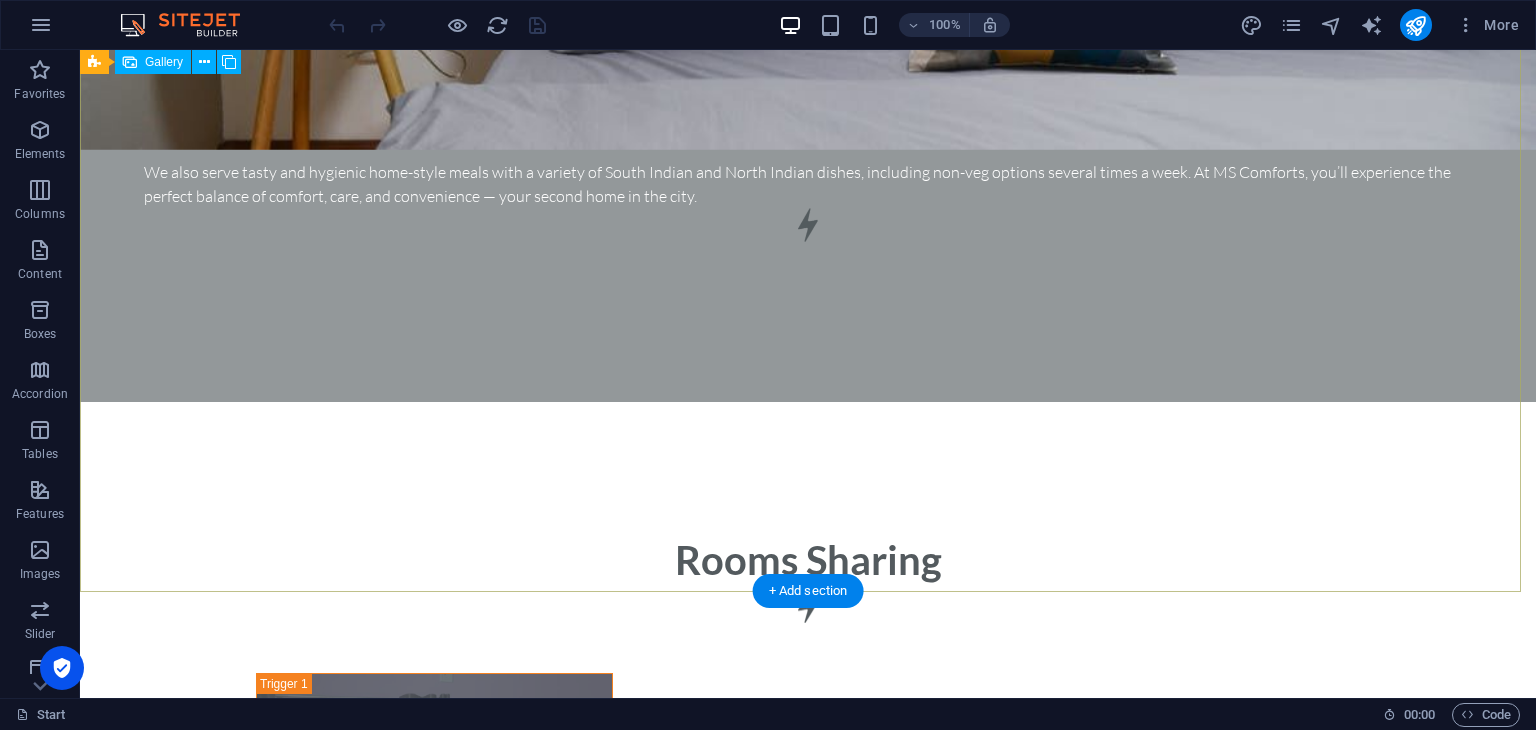 click at bounding box center (1099, 3171) 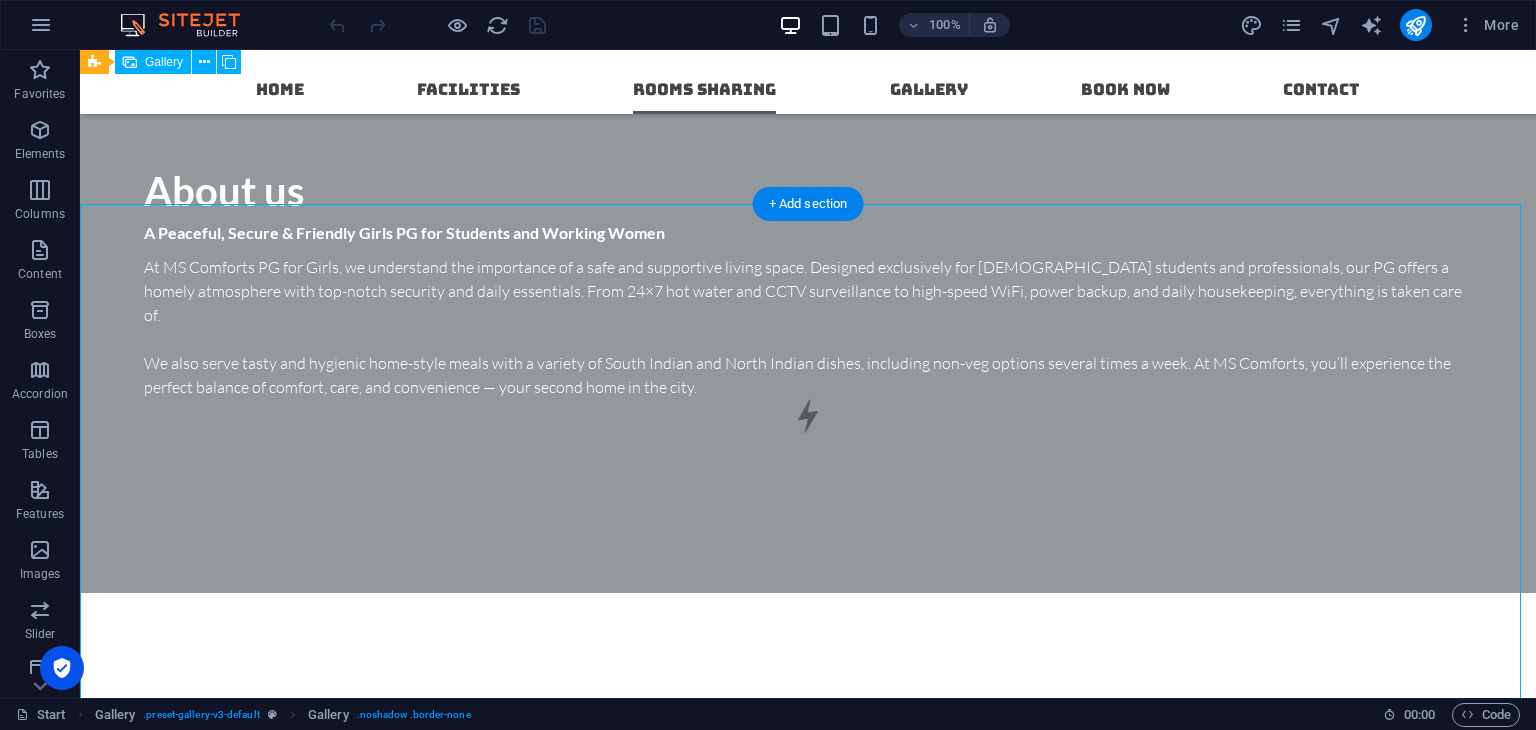 scroll, scrollTop: 4804, scrollLeft: 0, axis: vertical 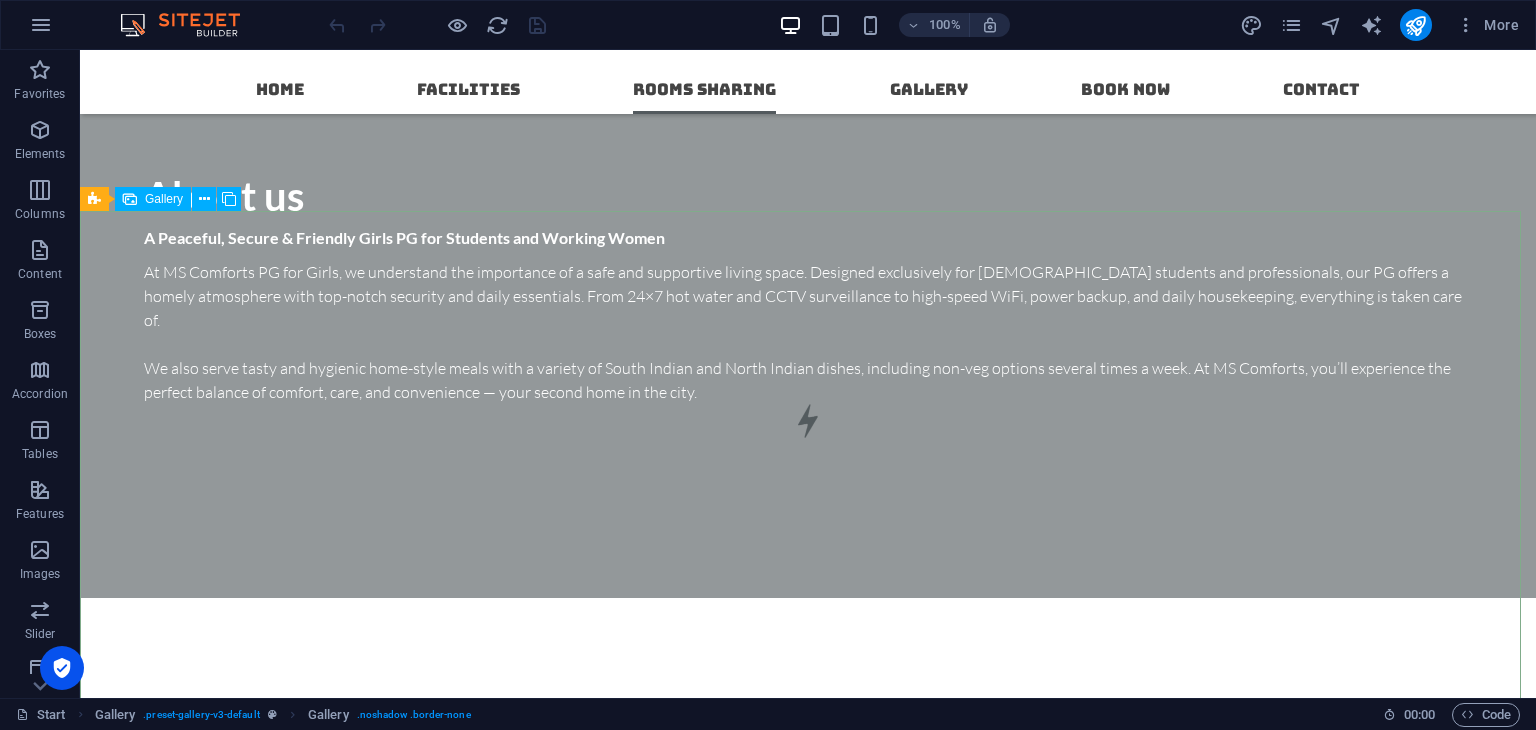 click on "Gallery" at bounding box center (164, 199) 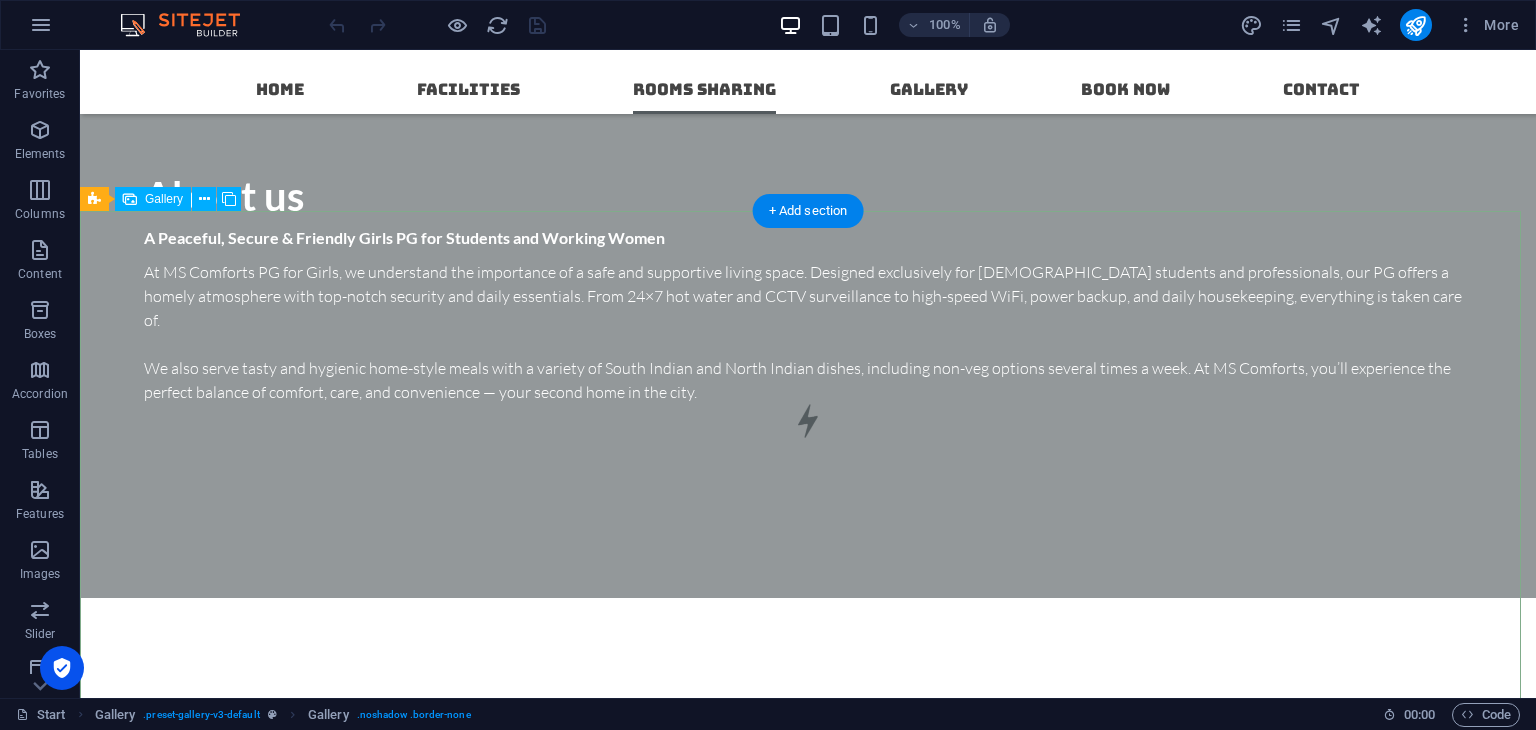 click at bounding box center (225, 3076) 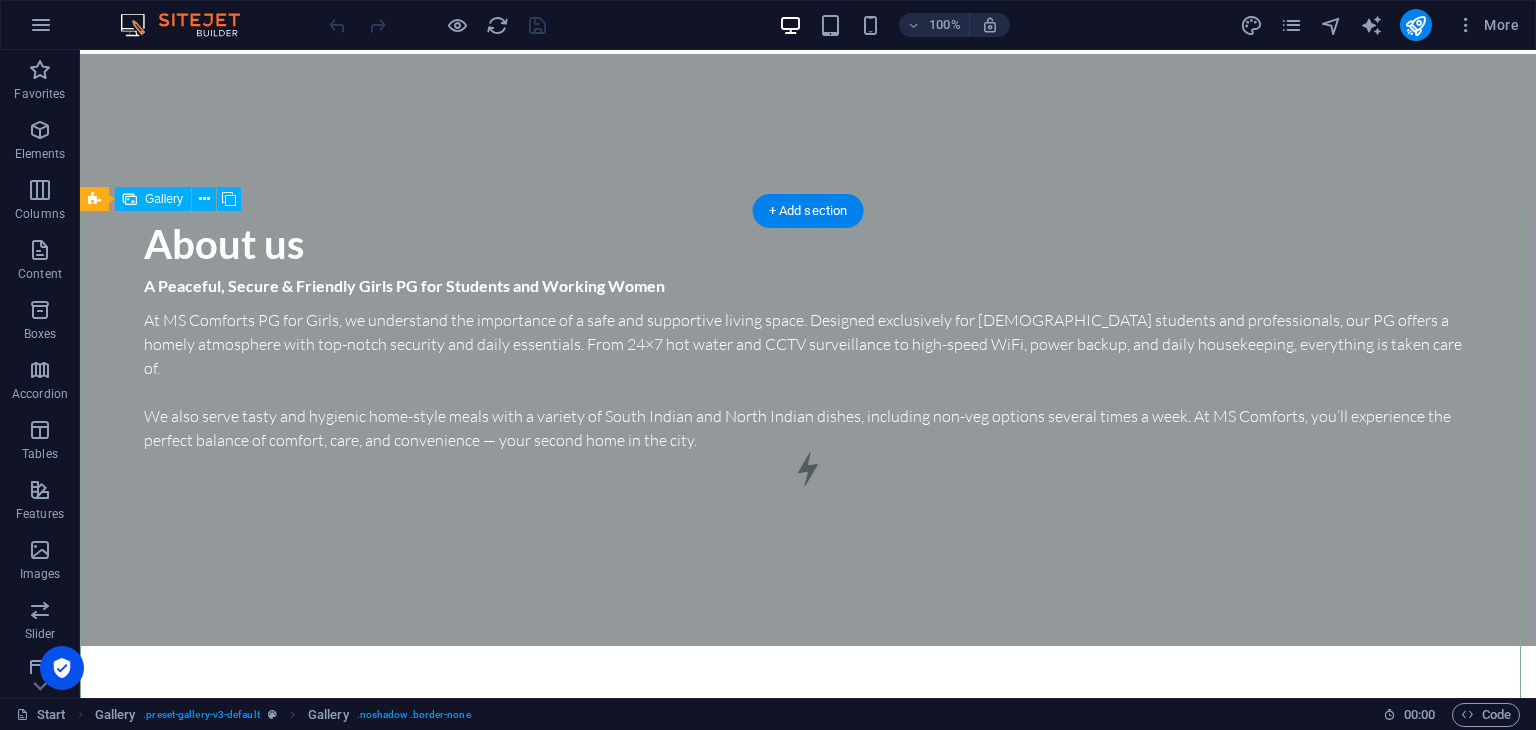 select on "4" 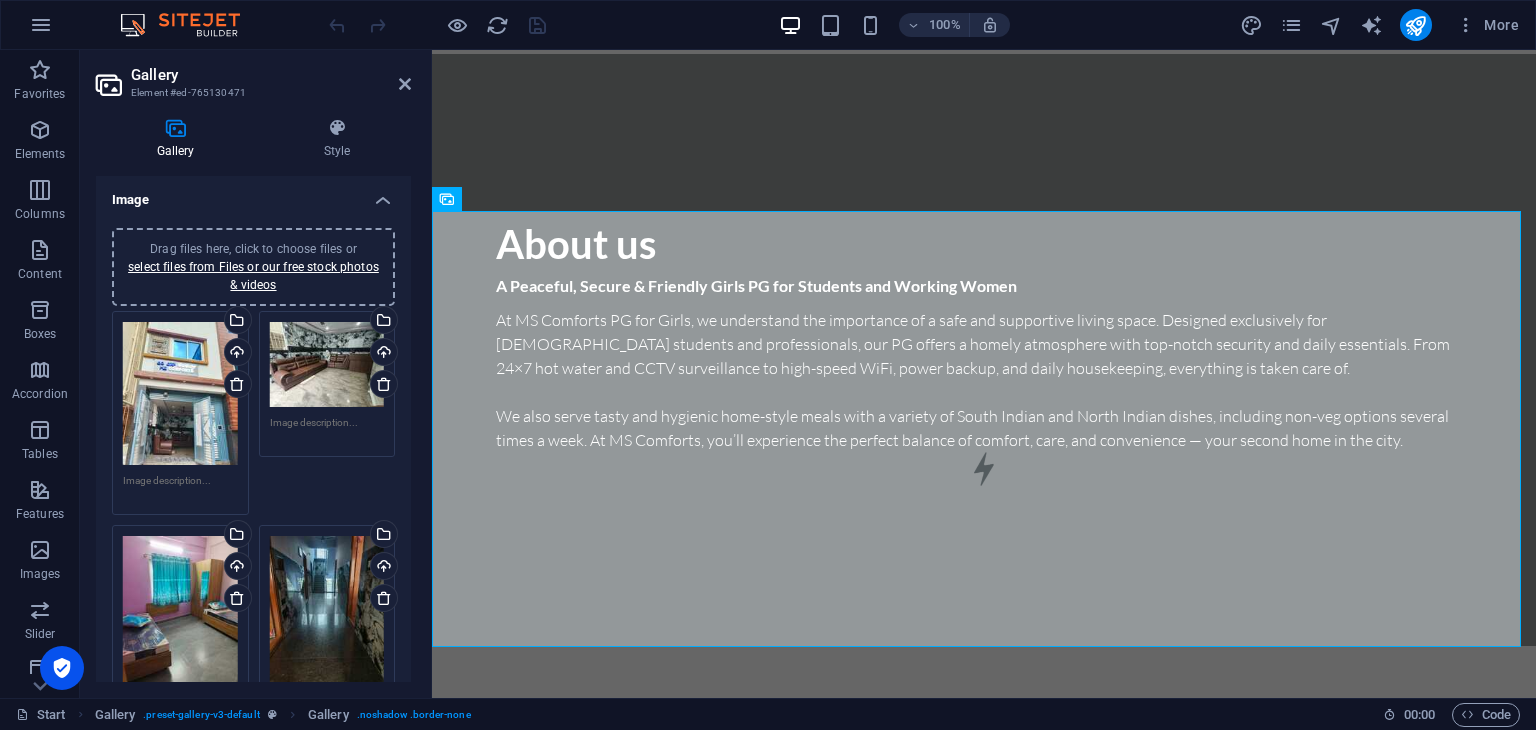 scroll, scrollTop: 4900, scrollLeft: 0, axis: vertical 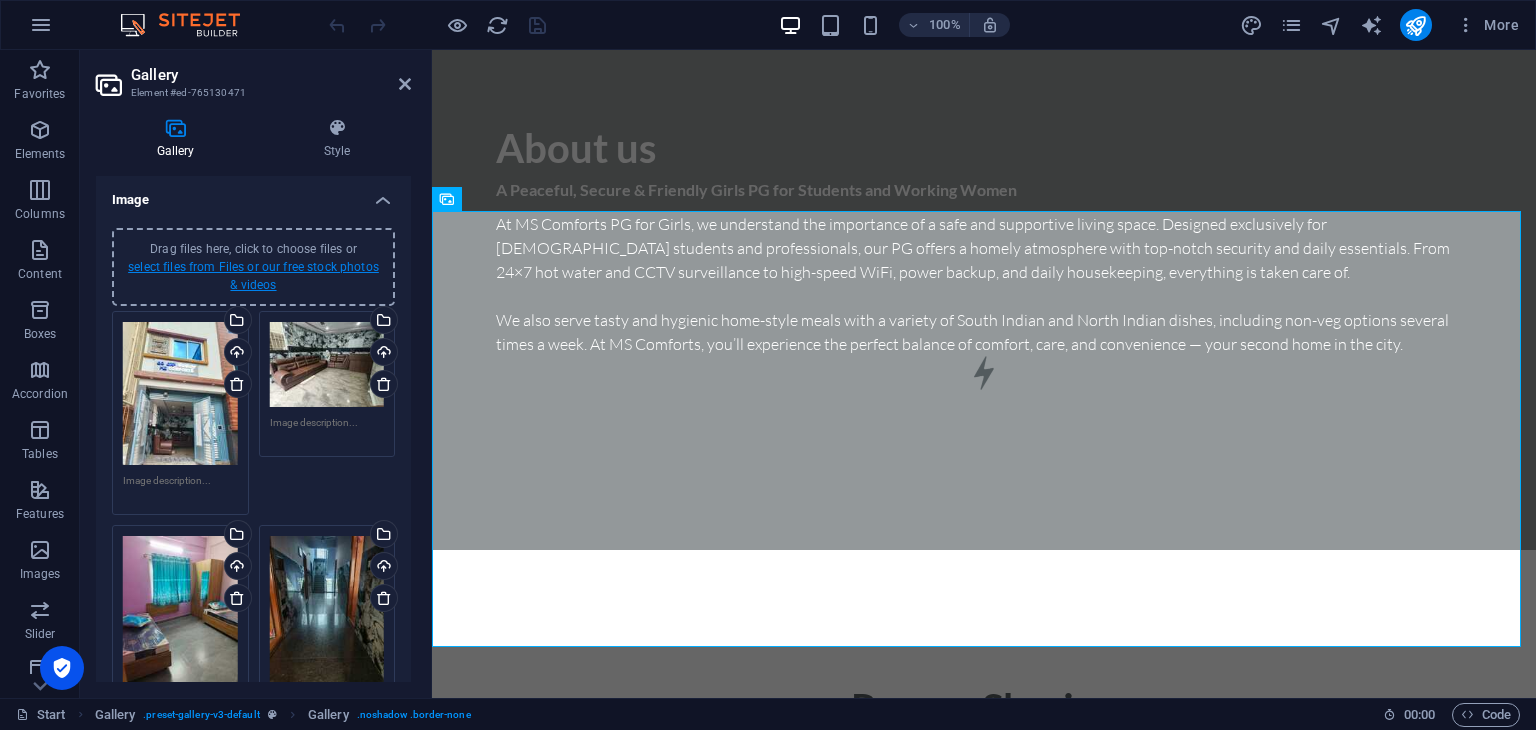 click on "select files from Files or our free stock photos & videos" at bounding box center (253, 276) 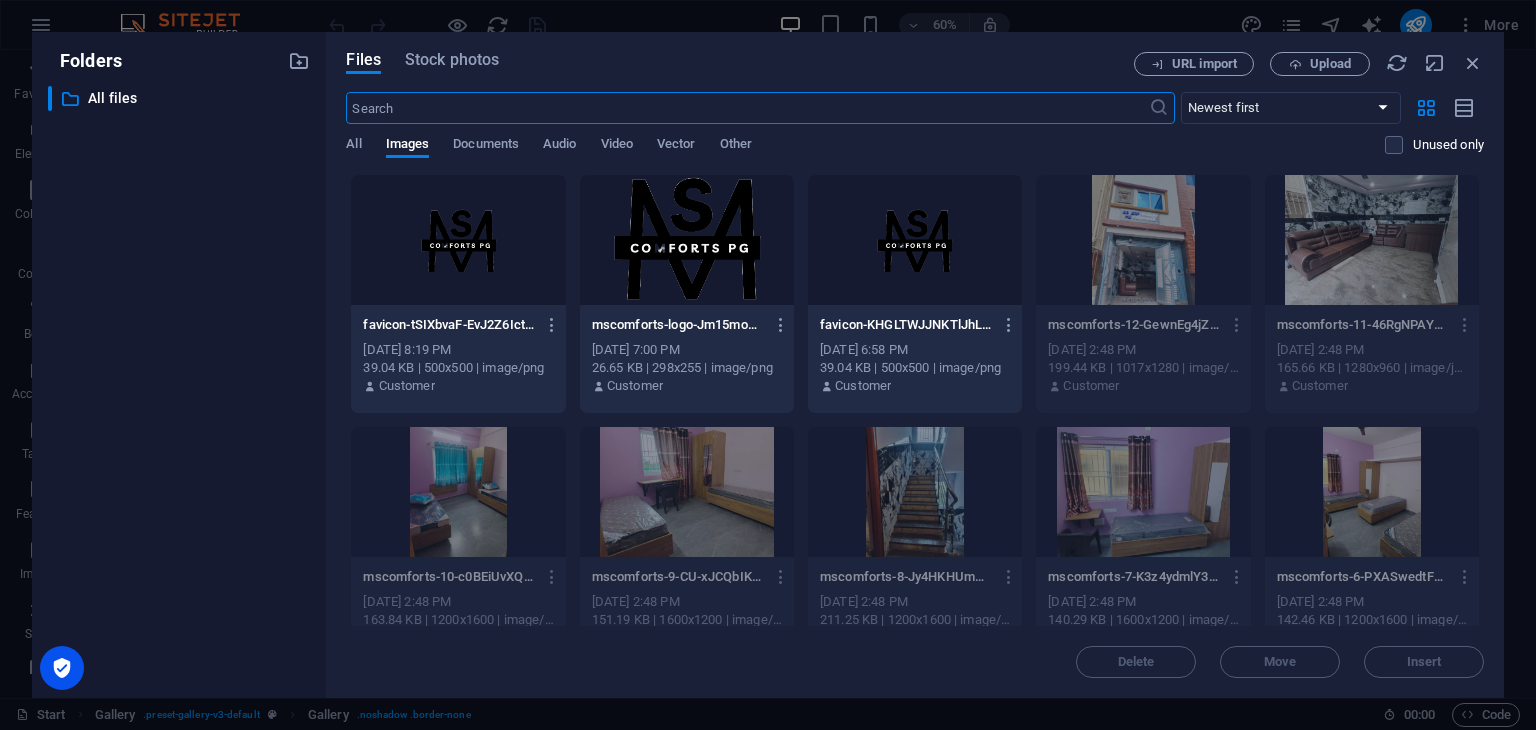 scroll, scrollTop: 5040, scrollLeft: 0, axis: vertical 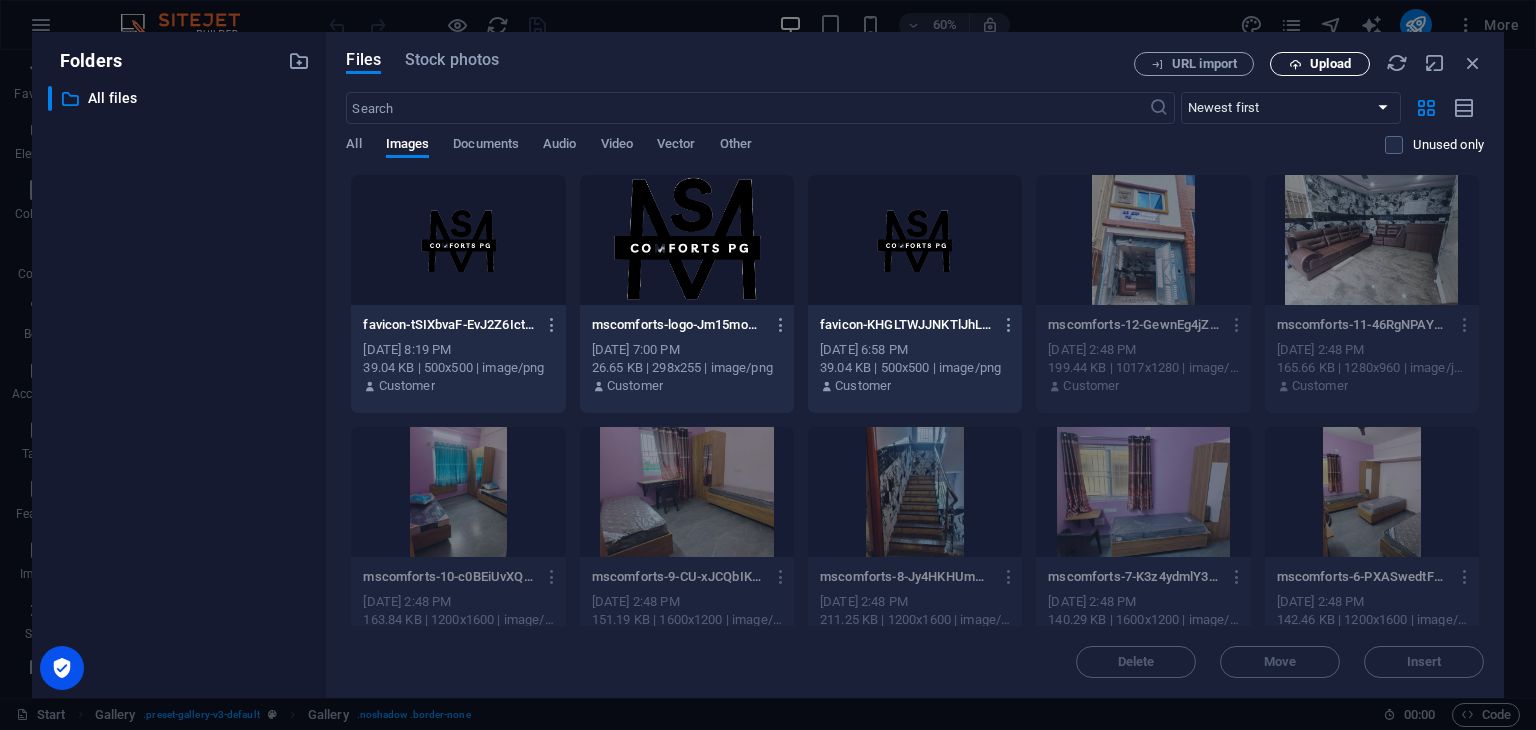 click on "Upload" at bounding box center [1330, 64] 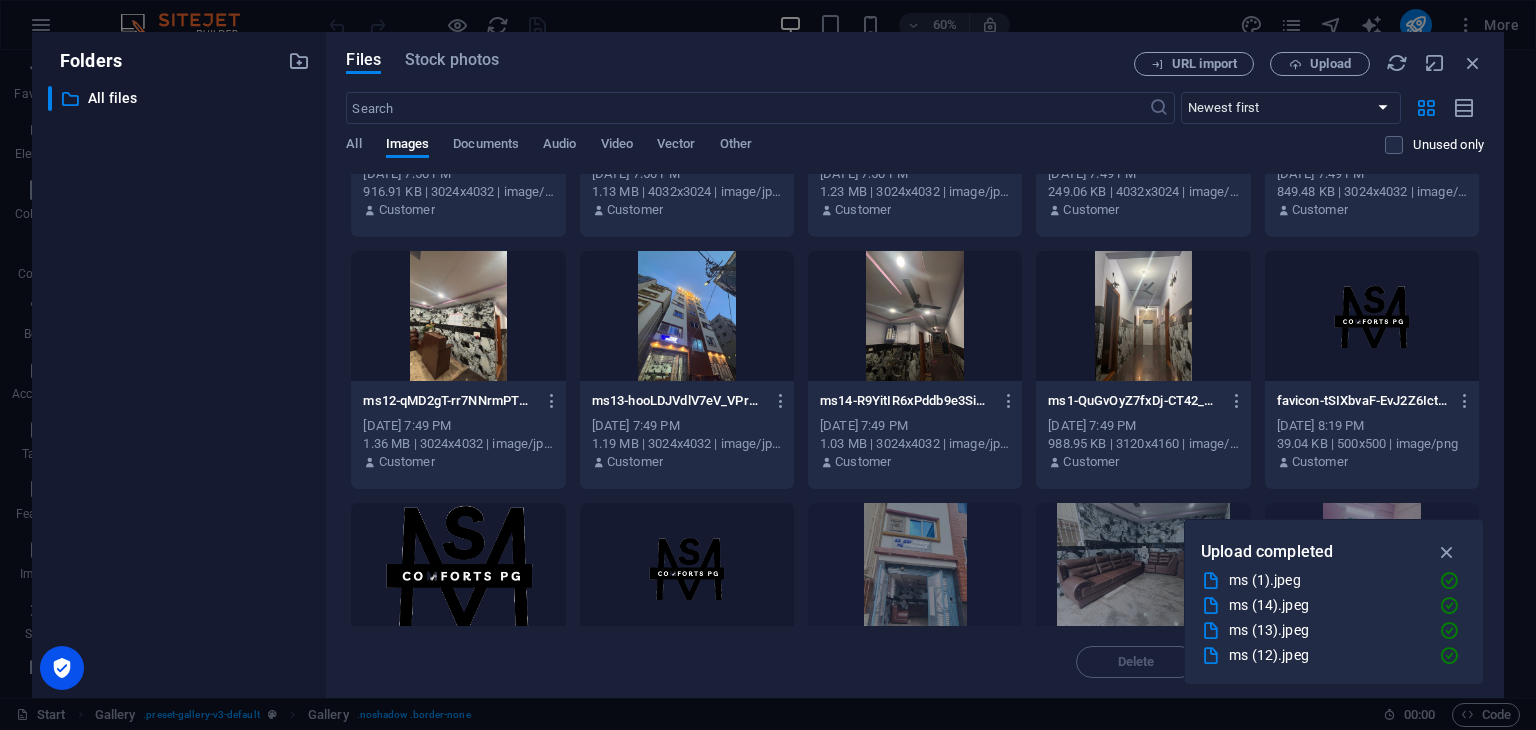 scroll, scrollTop: 434, scrollLeft: 0, axis: vertical 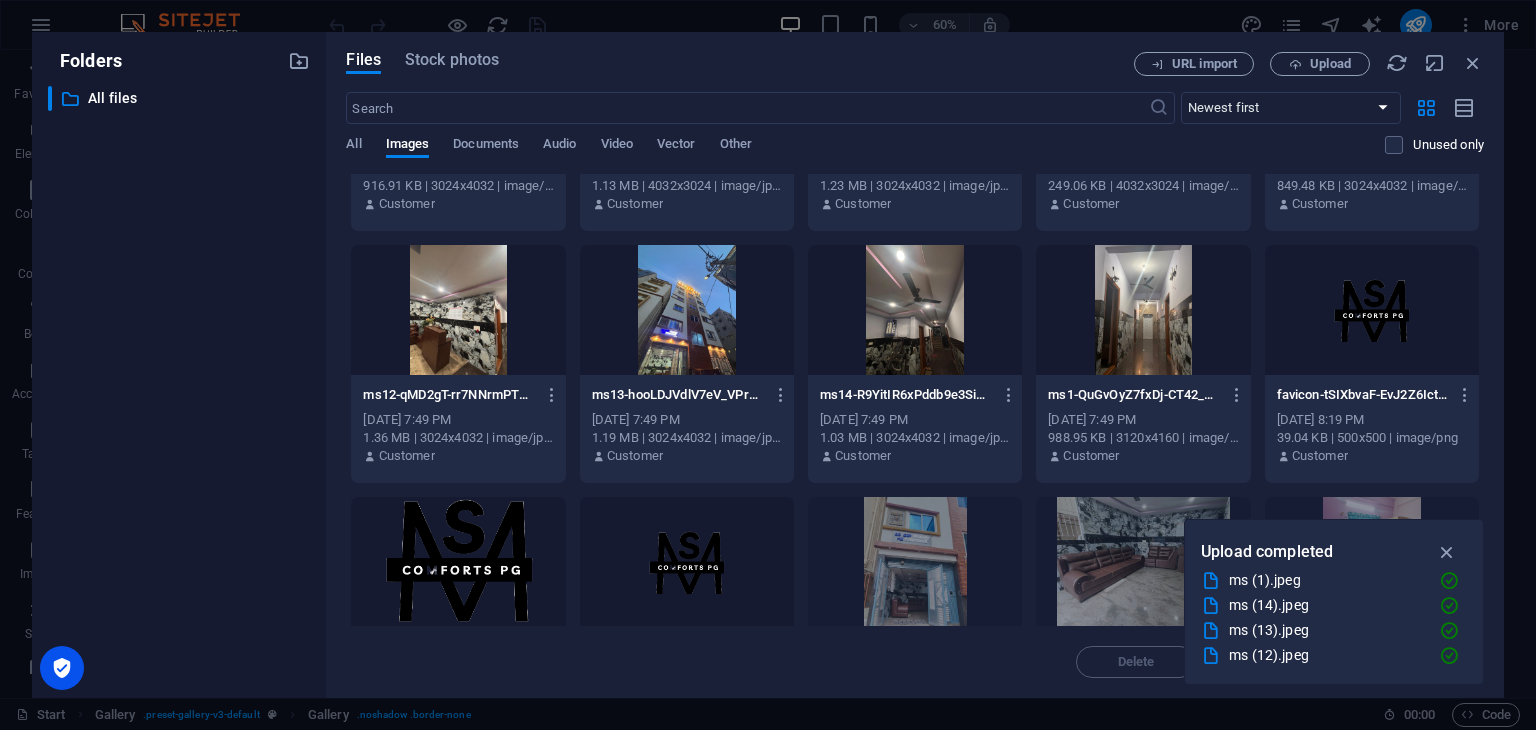 type 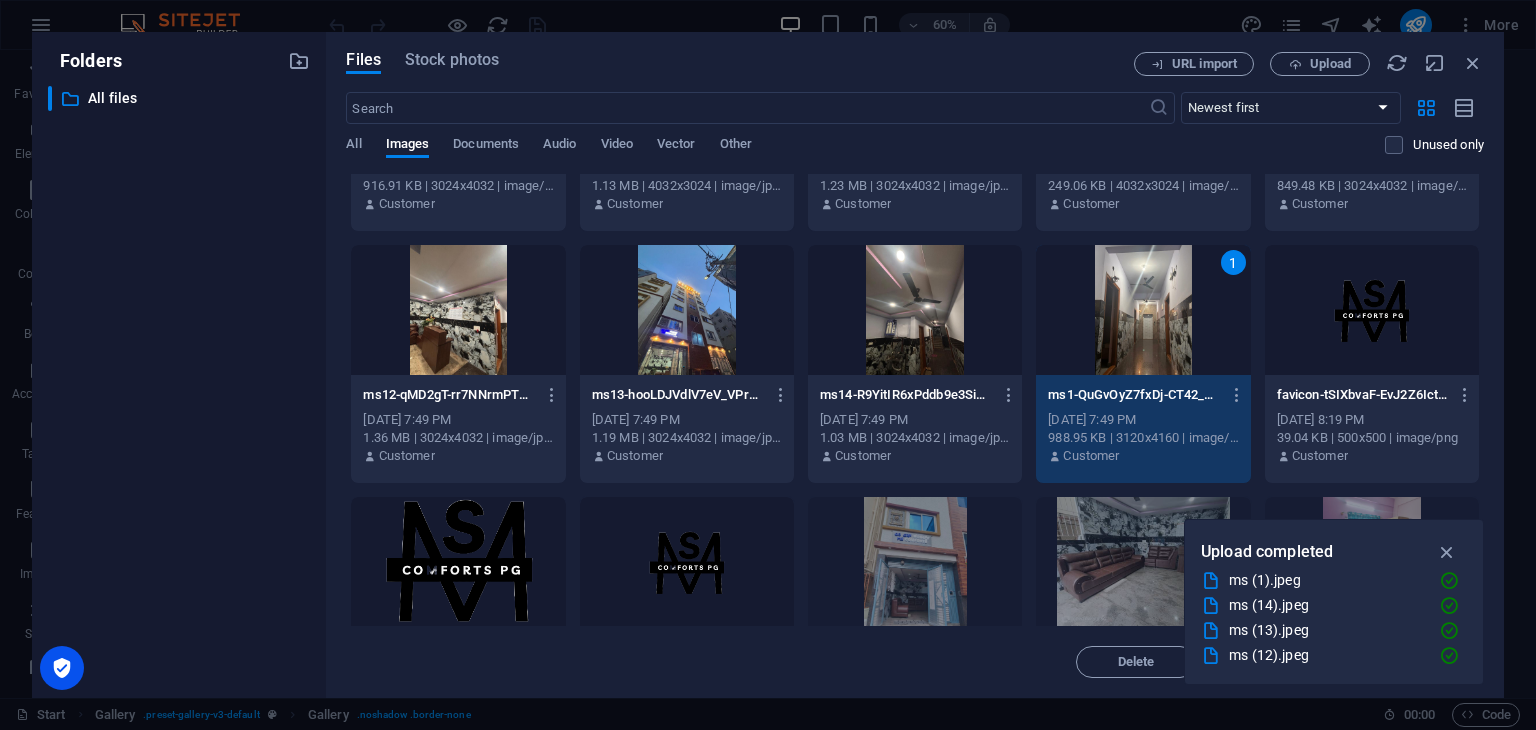 click at bounding box center (915, 310) 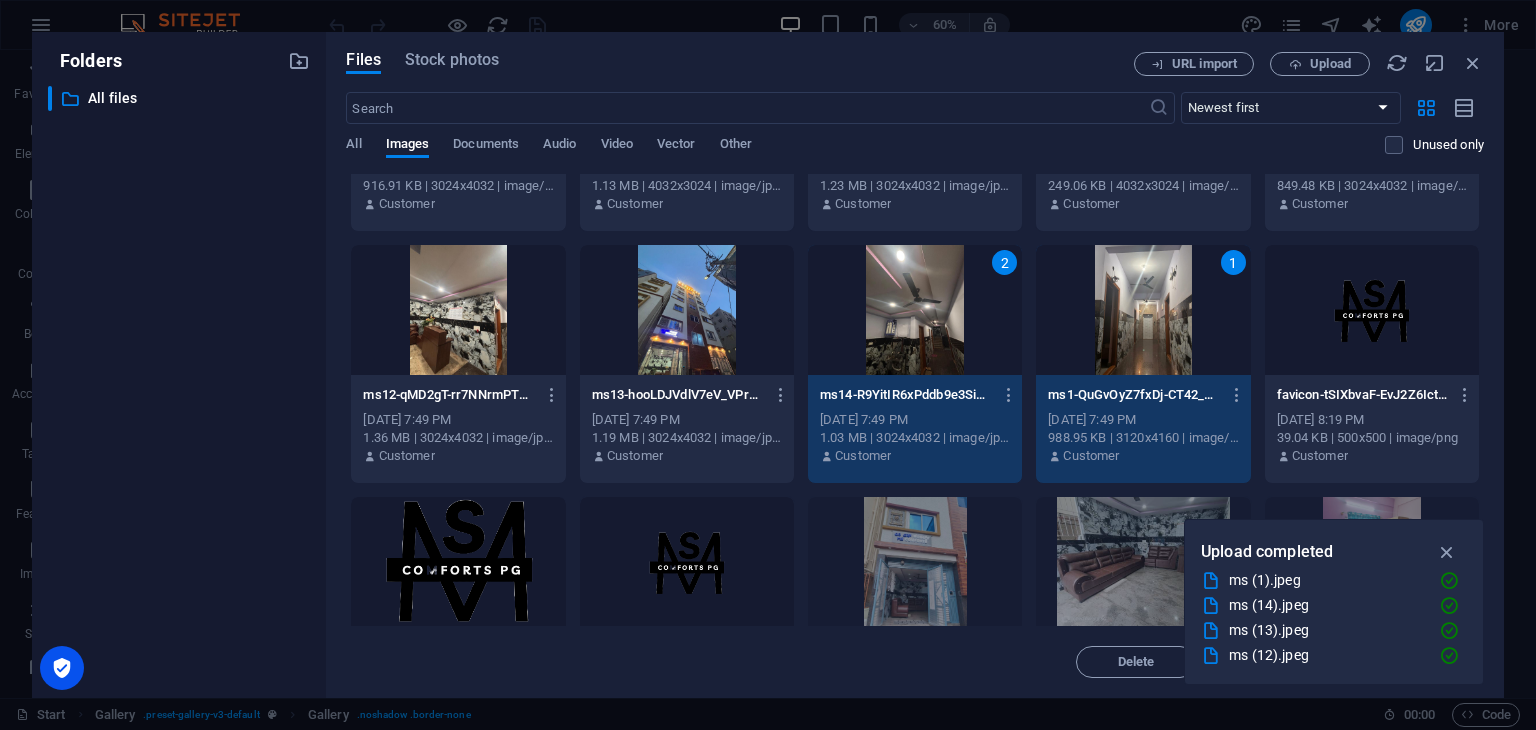 click at bounding box center (687, 310) 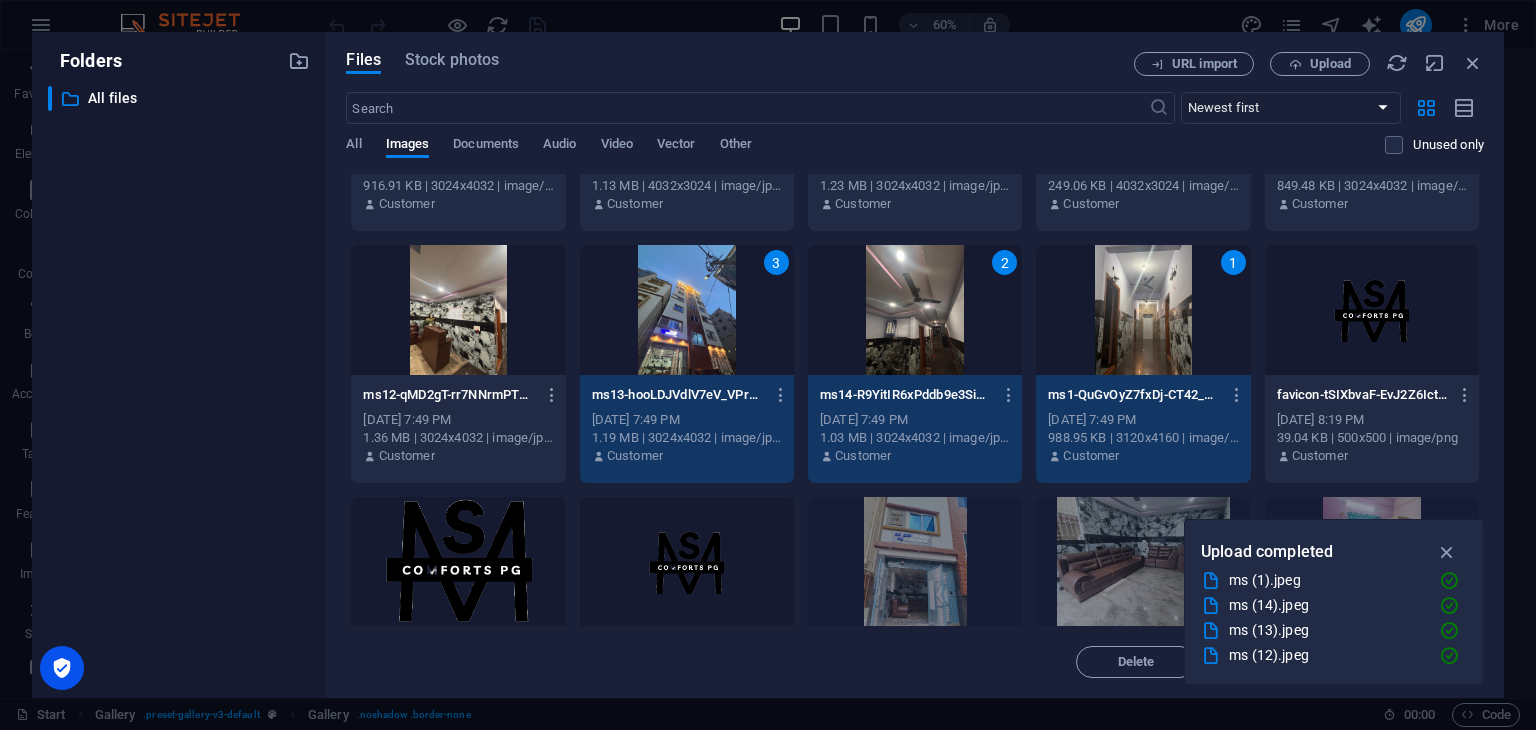 click at bounding box center (458, 310) 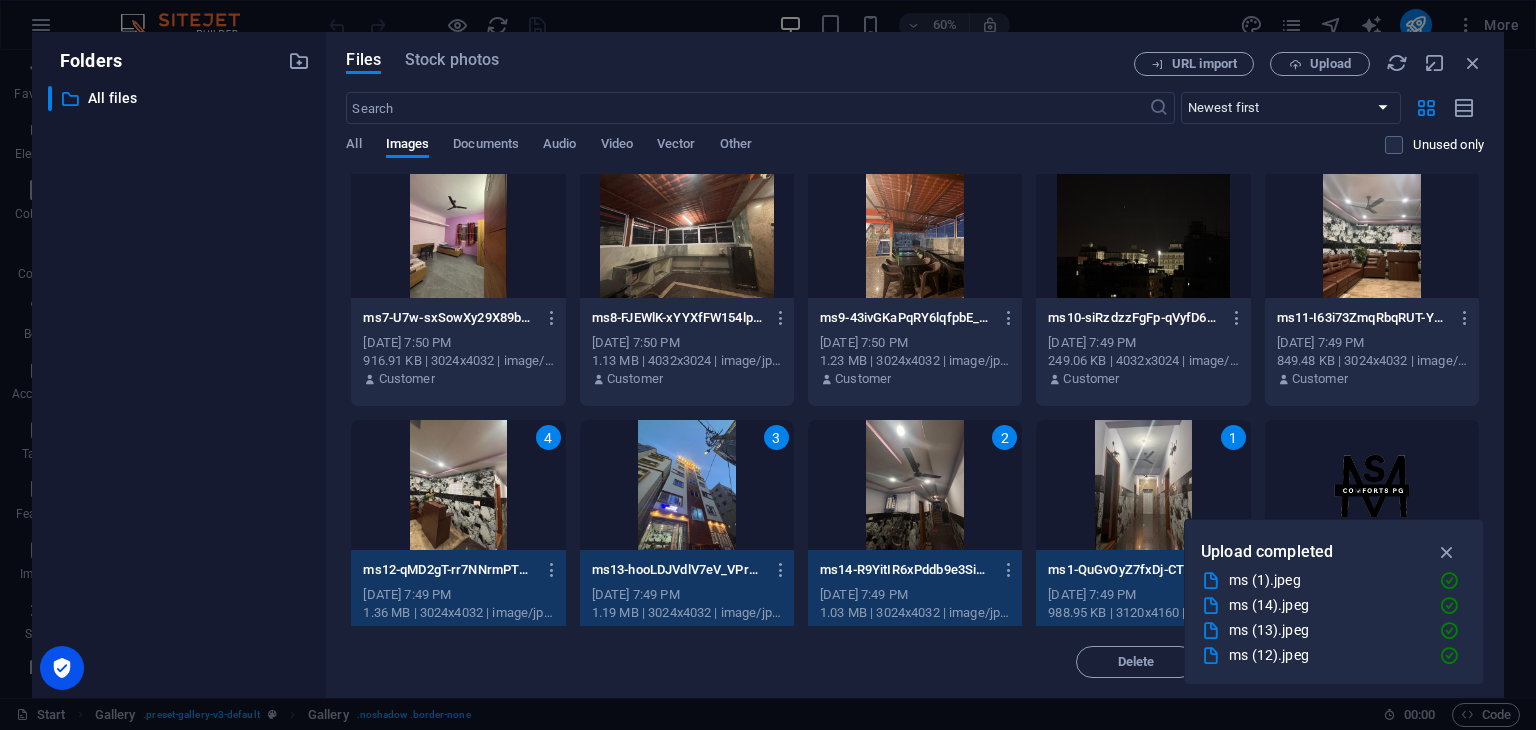 scroll, scrollTop: 114, scrollLeft: 0, axis: vertical 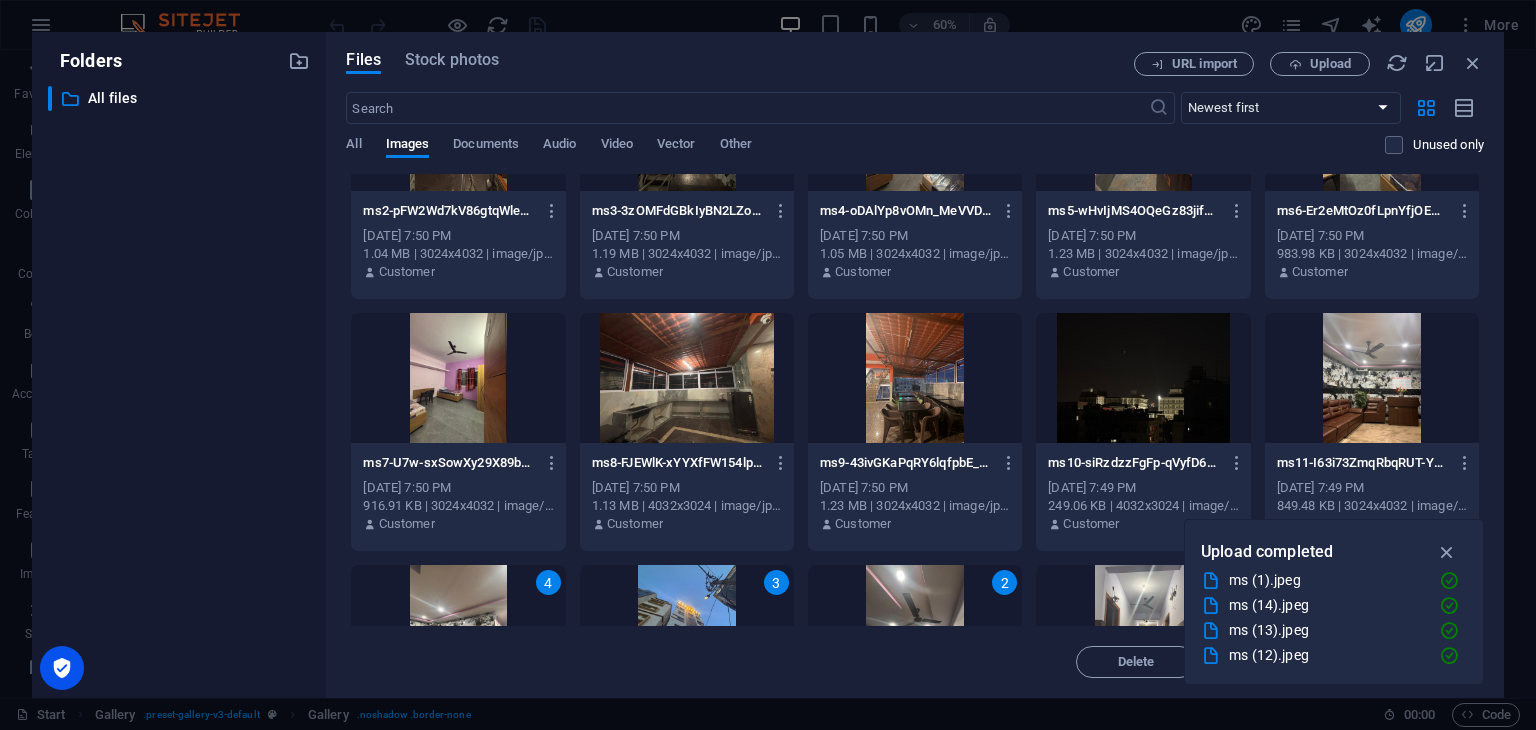 click at bounding box center [458, 378] 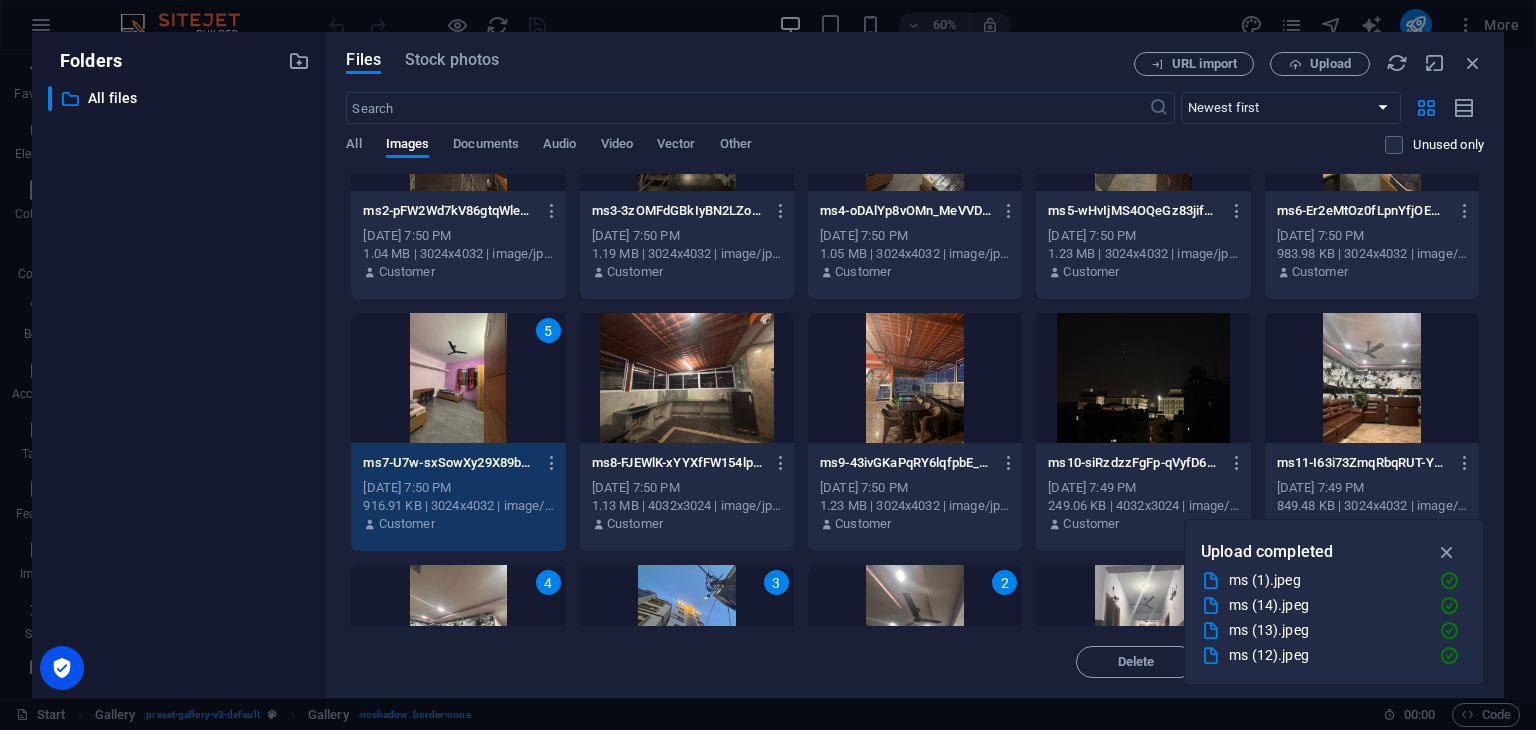 click at bounding box center [687, 378] 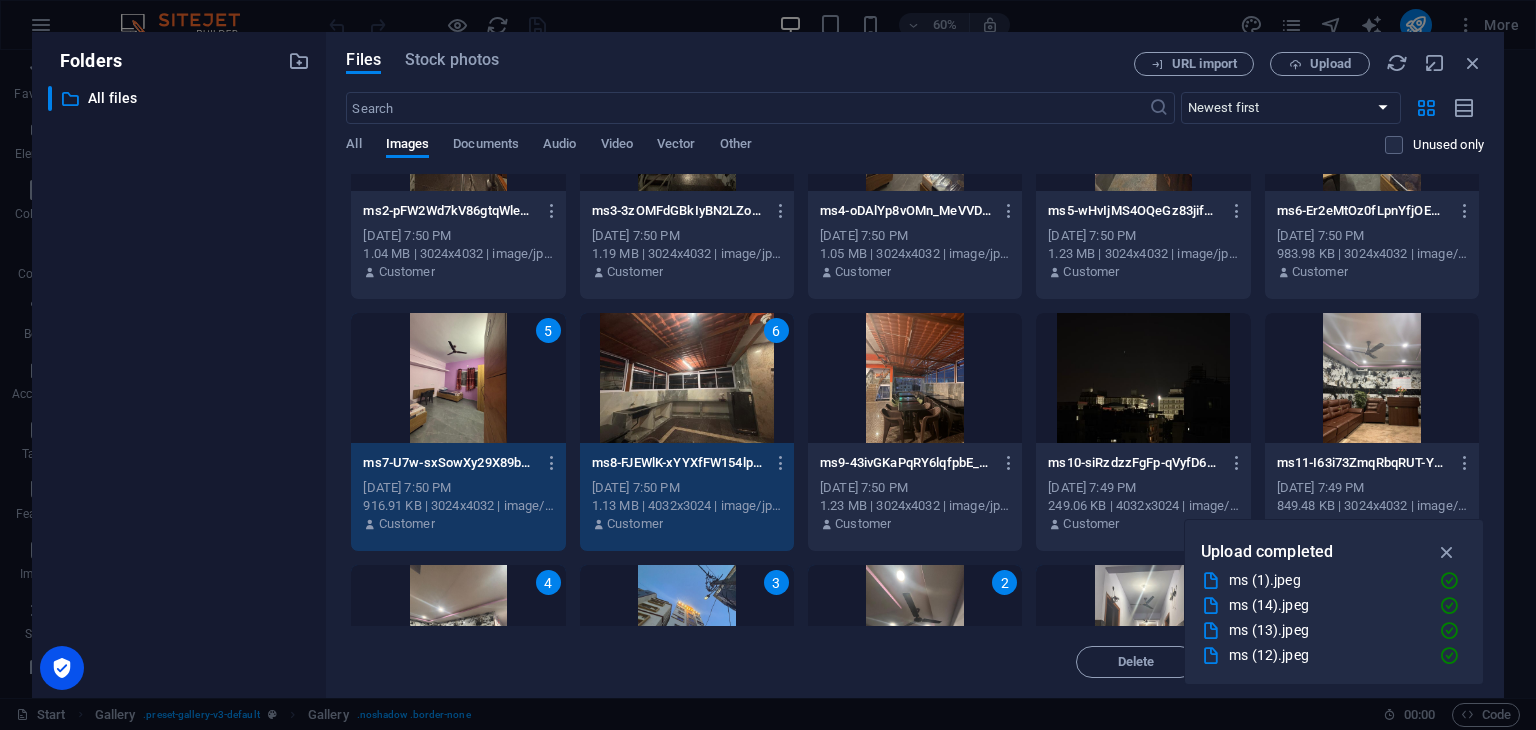 click at bounding box center (915, 378) 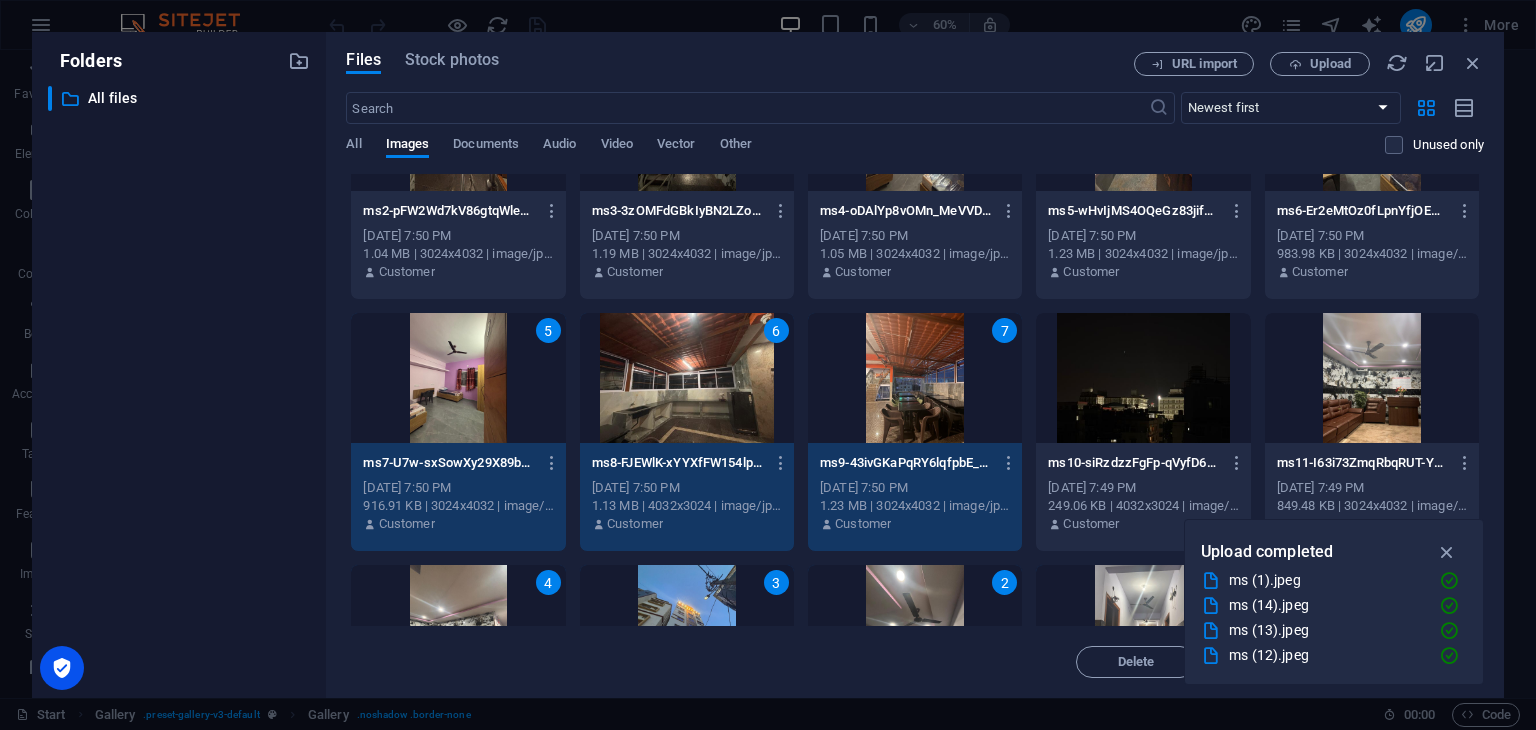 click at bounding box center (1143, 378) 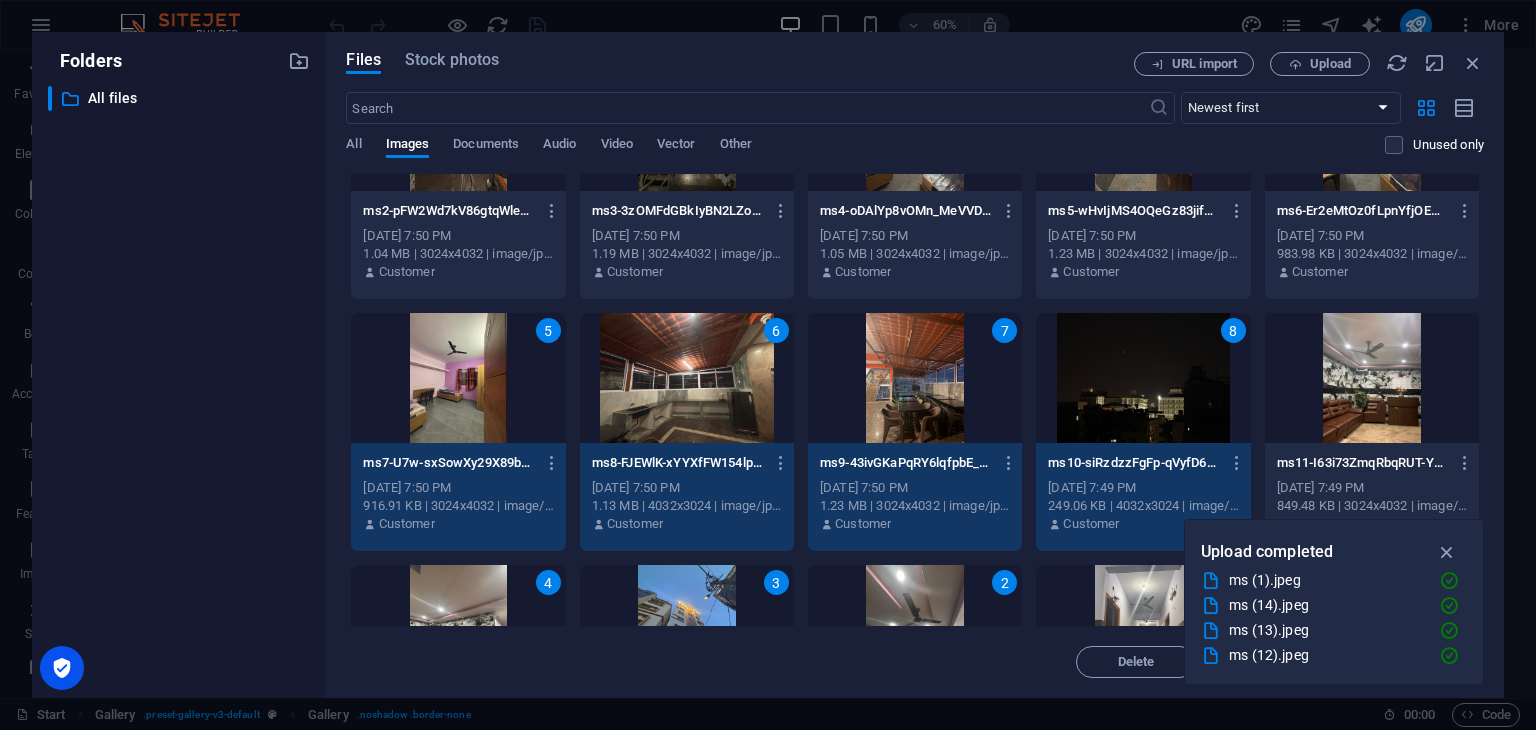 click at bounding box center (1372, 378) 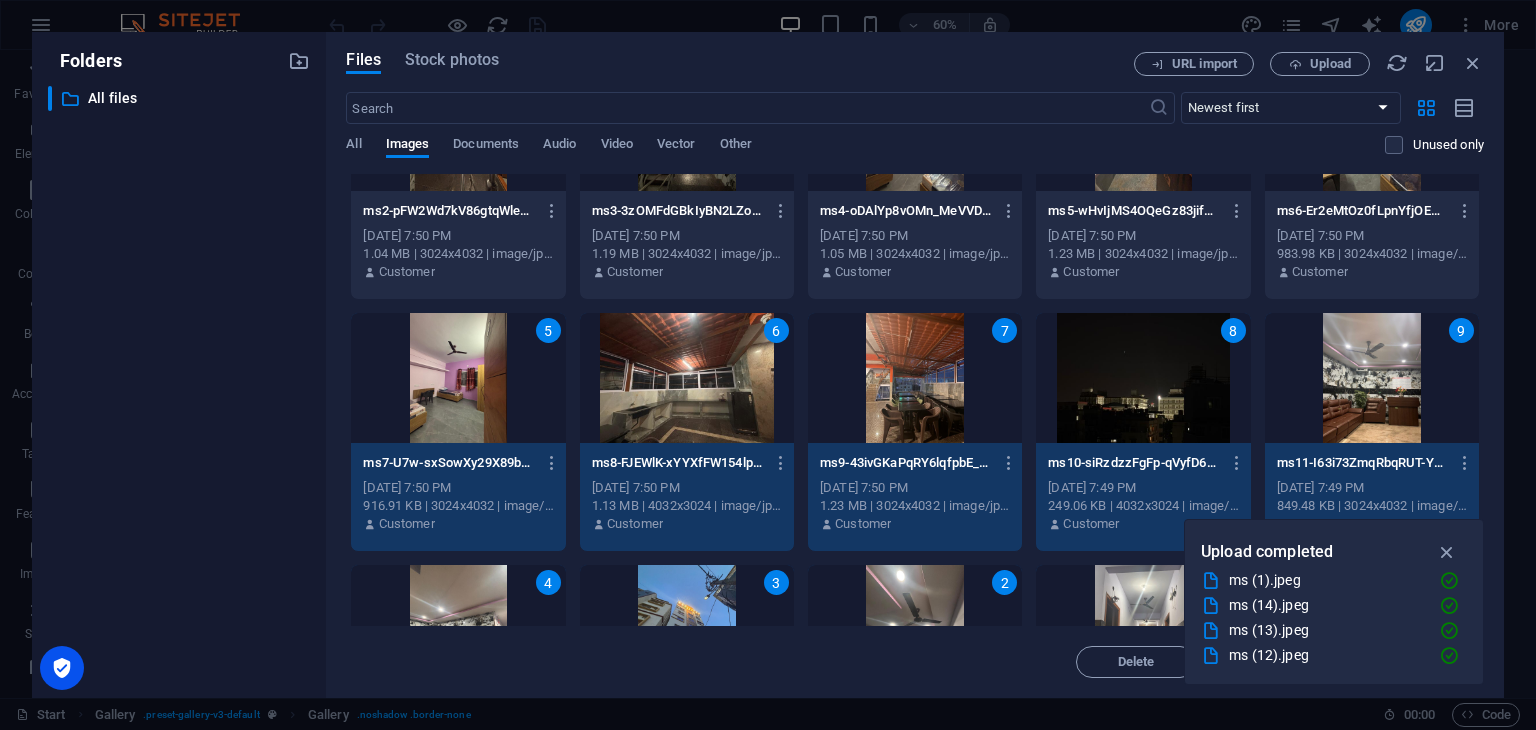 scroll, scrollTop: 0, scrollLeft: 0, axis: both 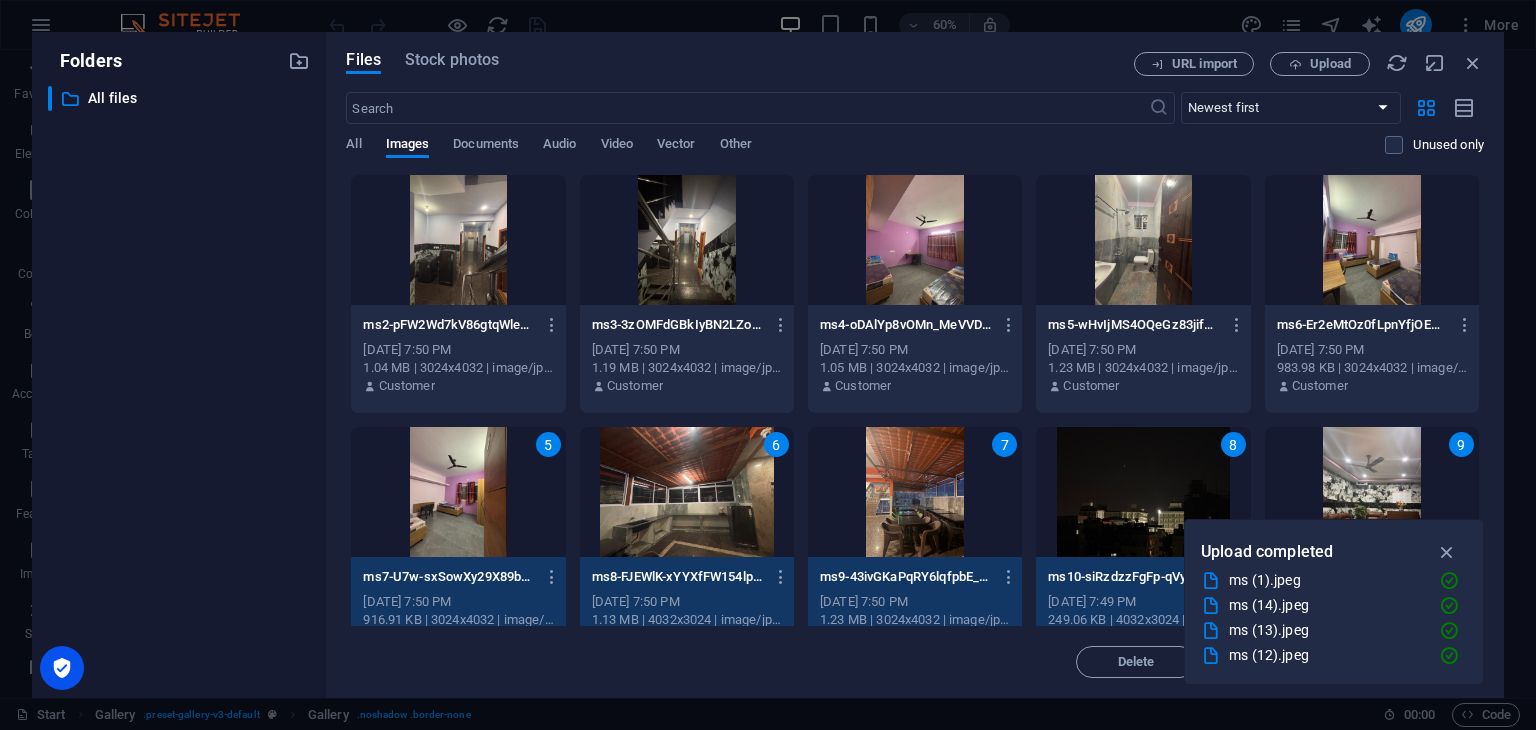 click on "ms6-Er2eMtOz0fLpnYfjOEU3vA.jpeg ms6-Er2eMtOz0fLpnYfjOEU3vA.jpeg" at bounding box center [1372, 325] 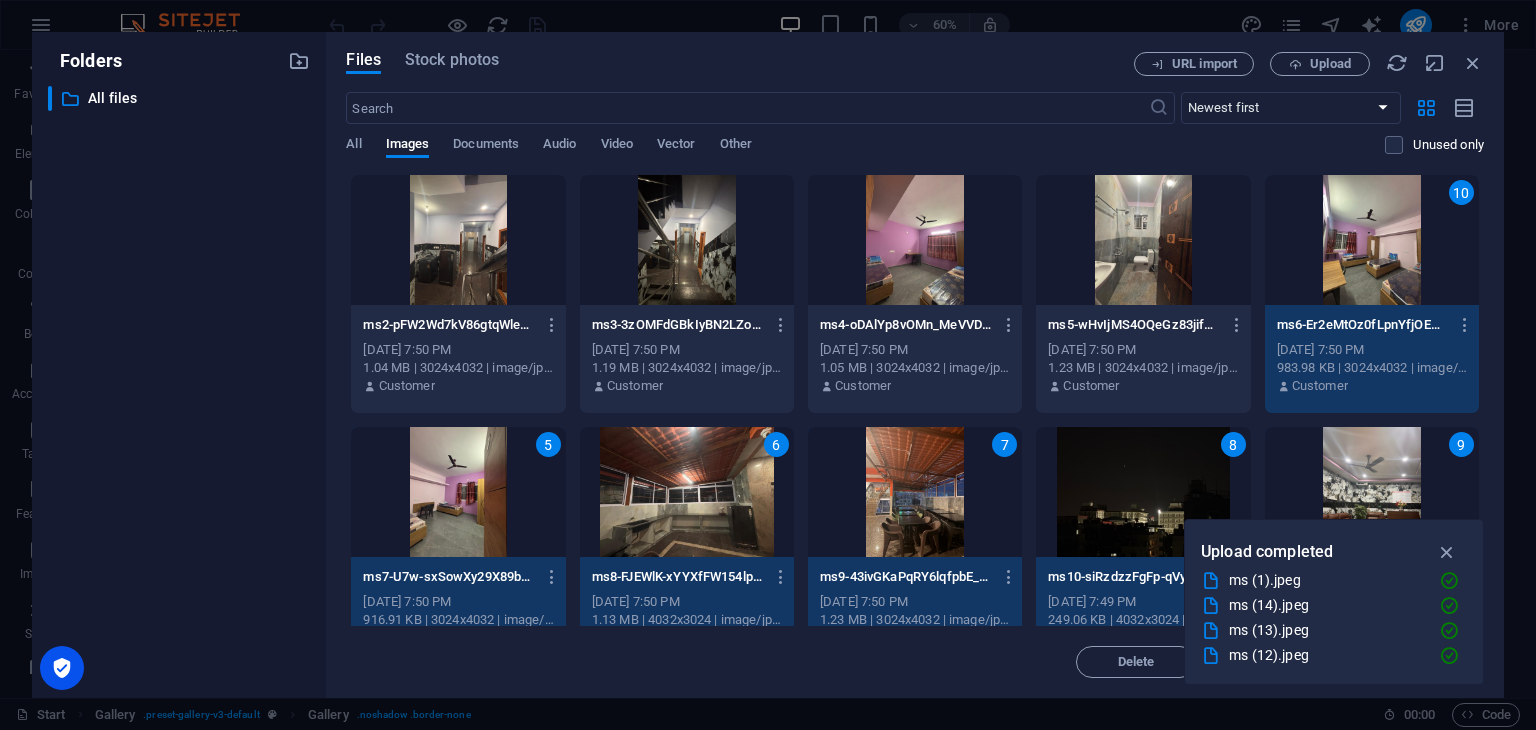 click at bounding box center [1143, 240] 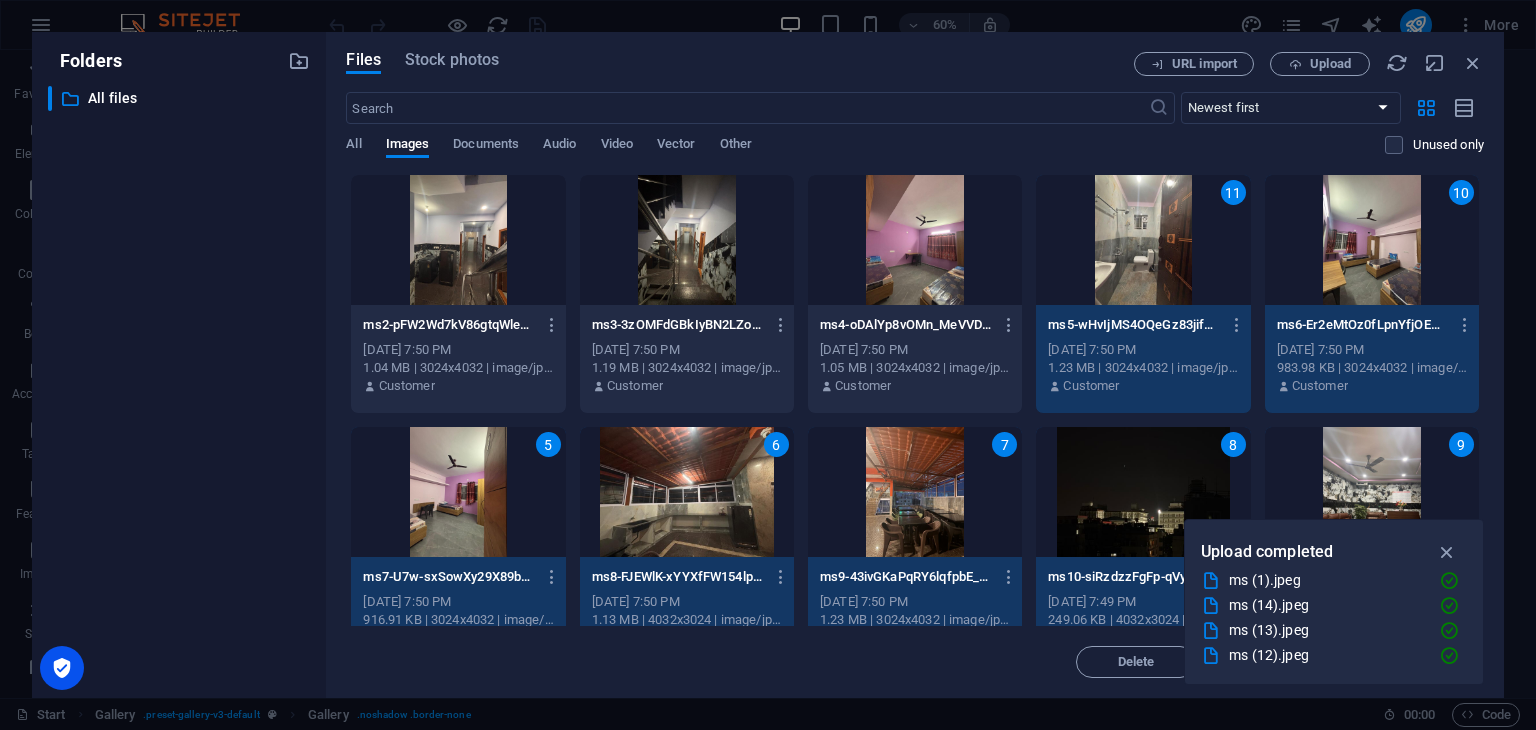 click at bounding box center [915, 240] 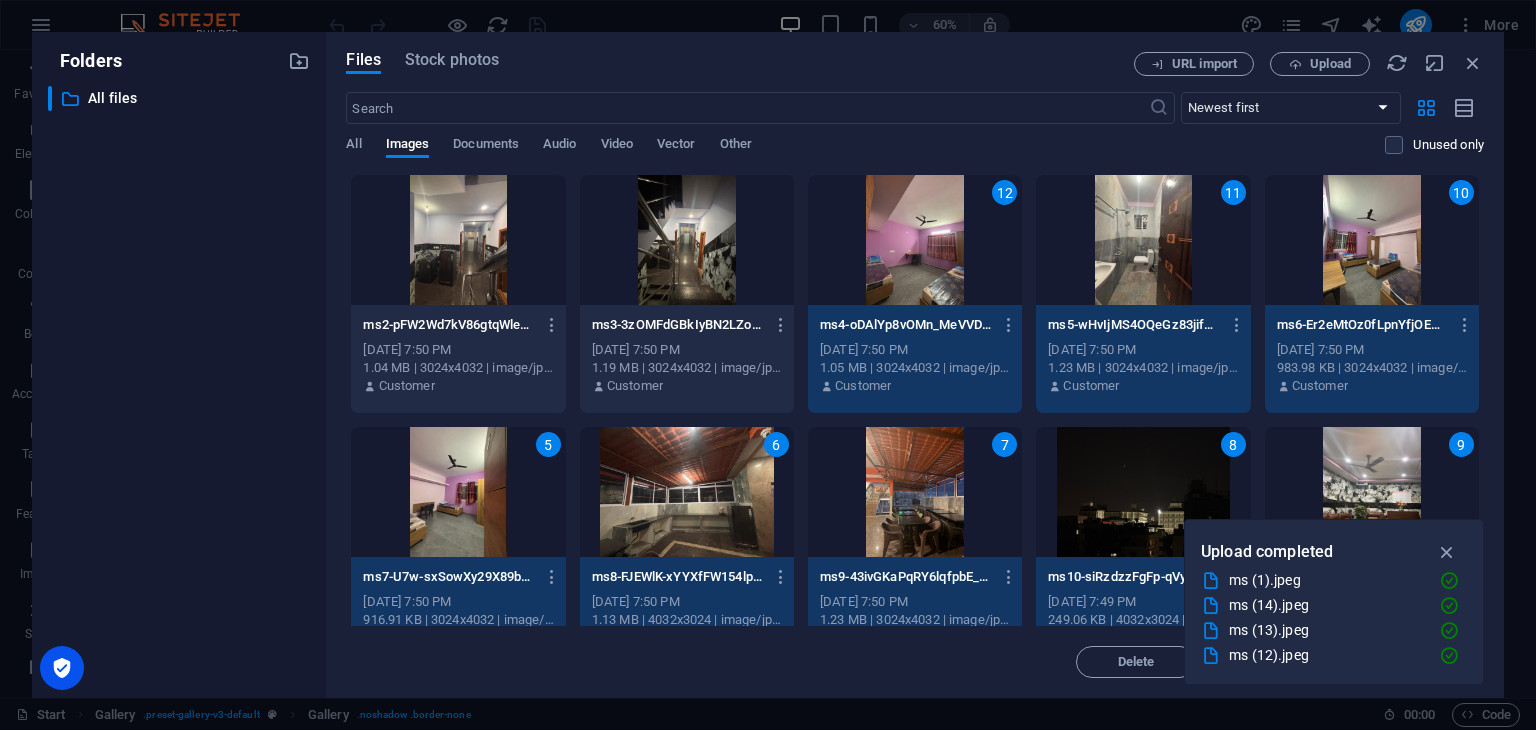 click at bounding box center (687, 240) 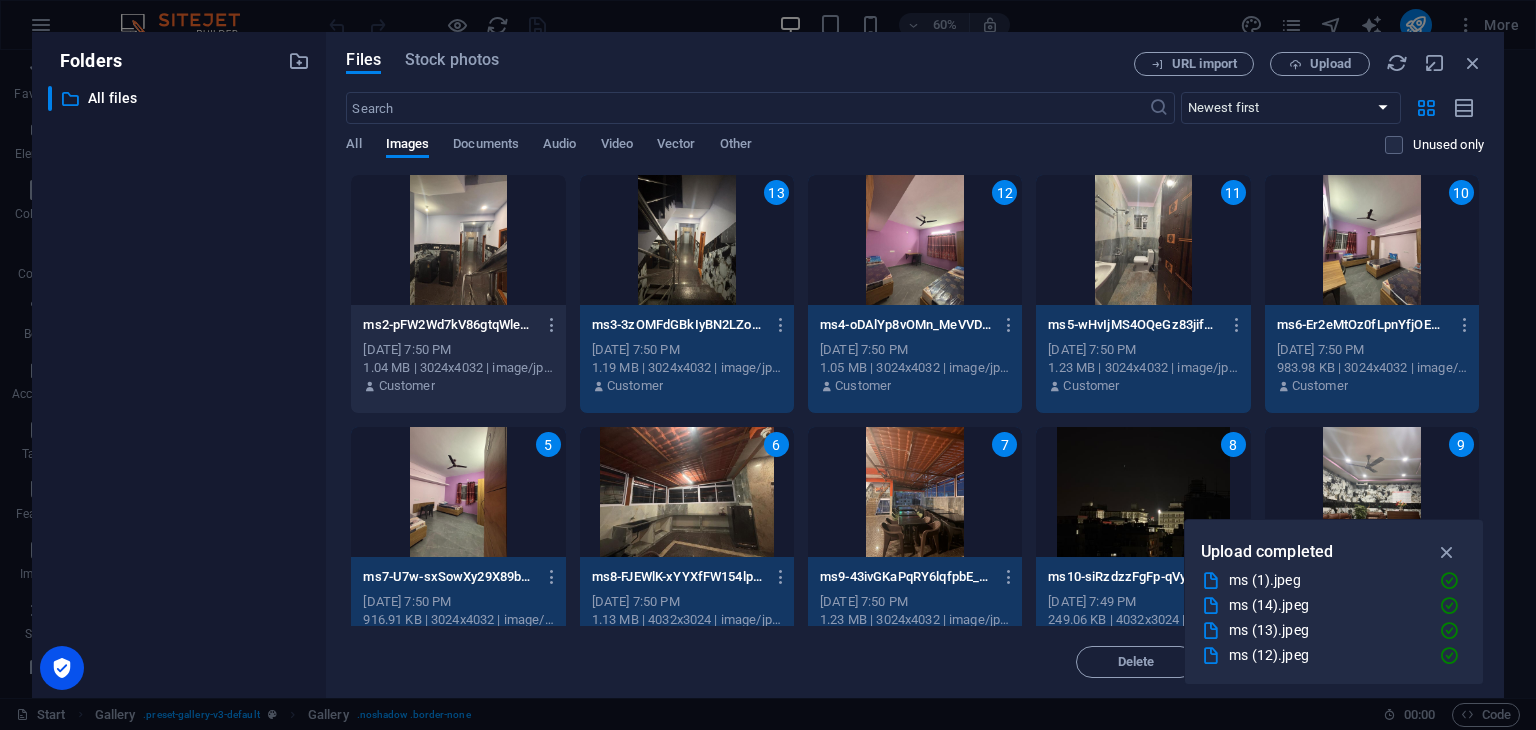 click at bounding box center [458, 240] 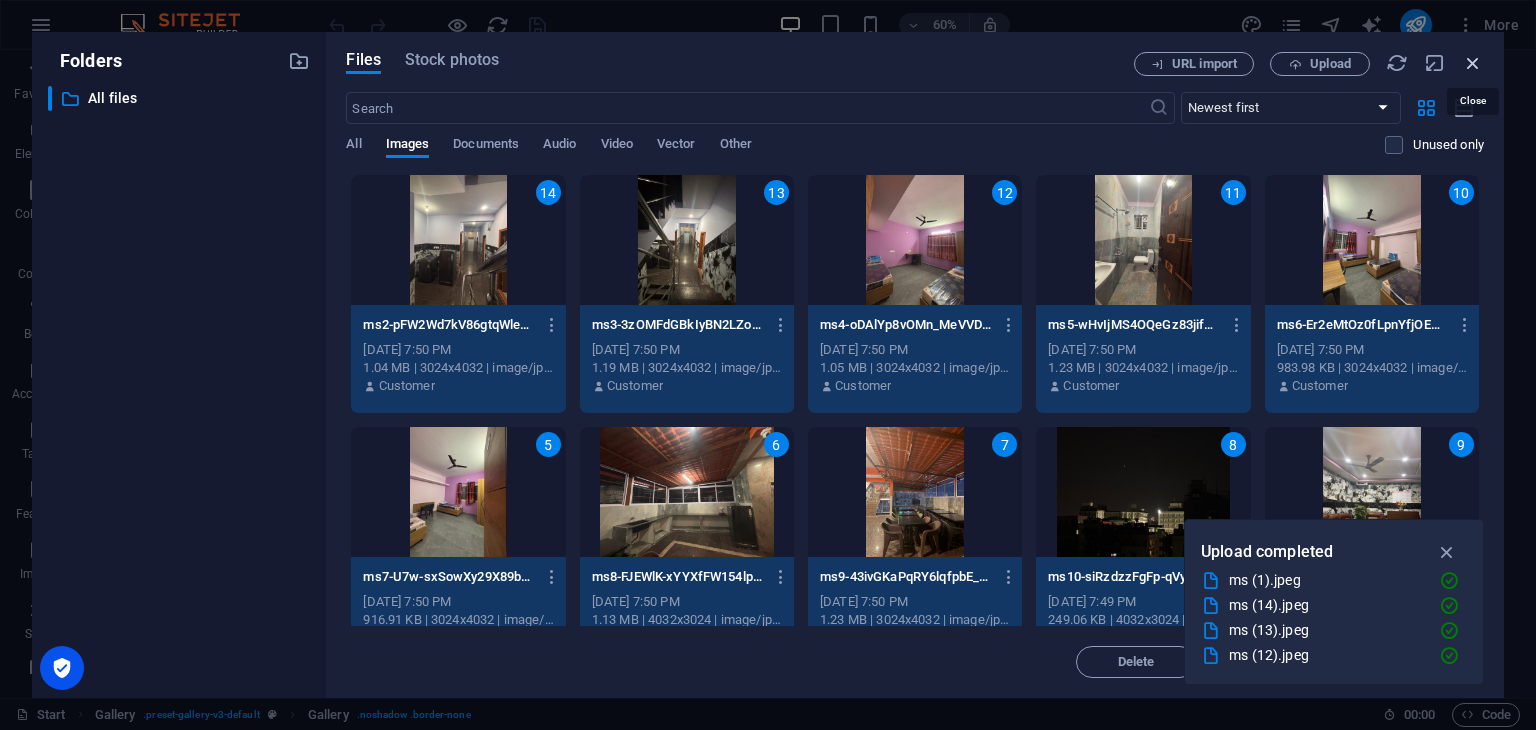 click at bounding box center (1473, 63) 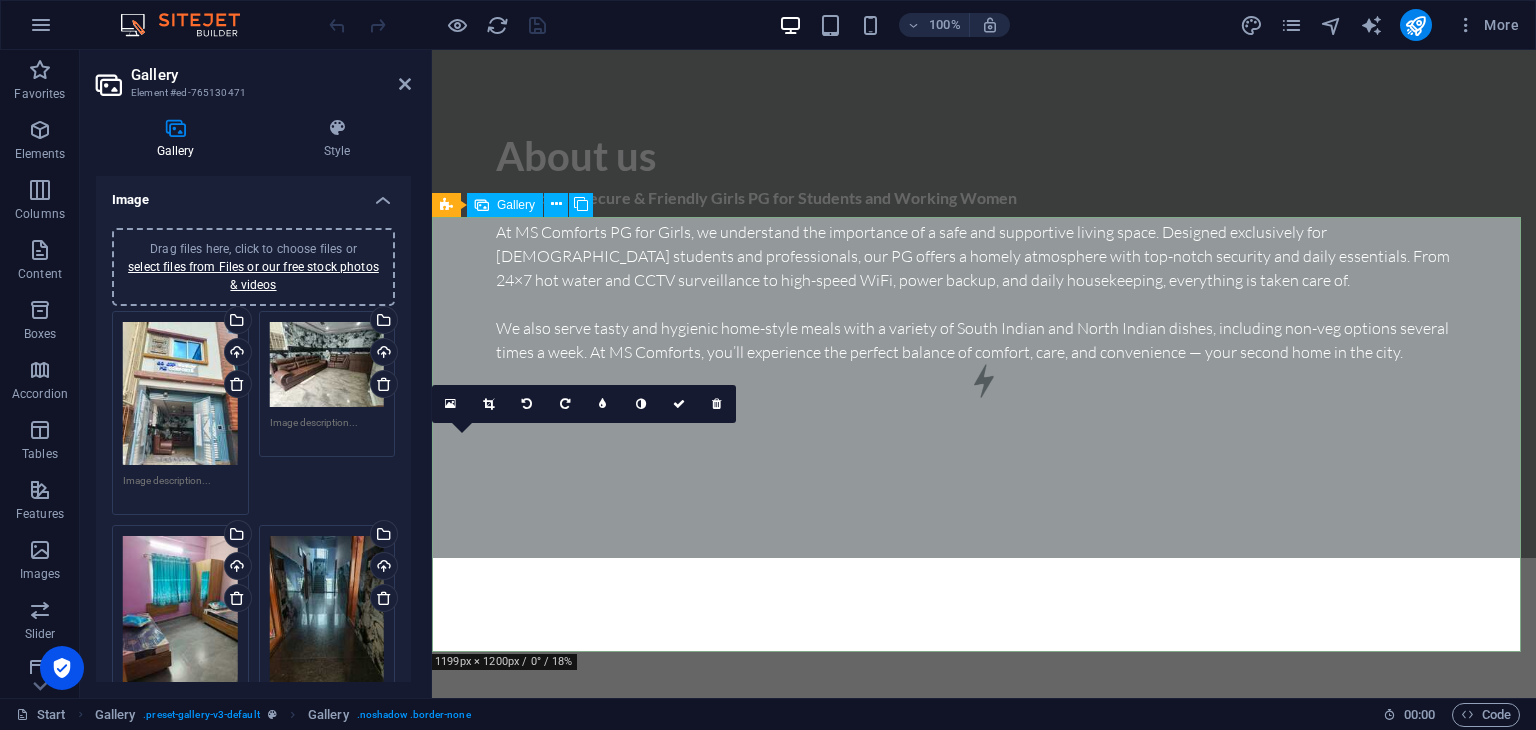 scroll, scrollTop: 4894, scrollLeft: 0, axis: vertical 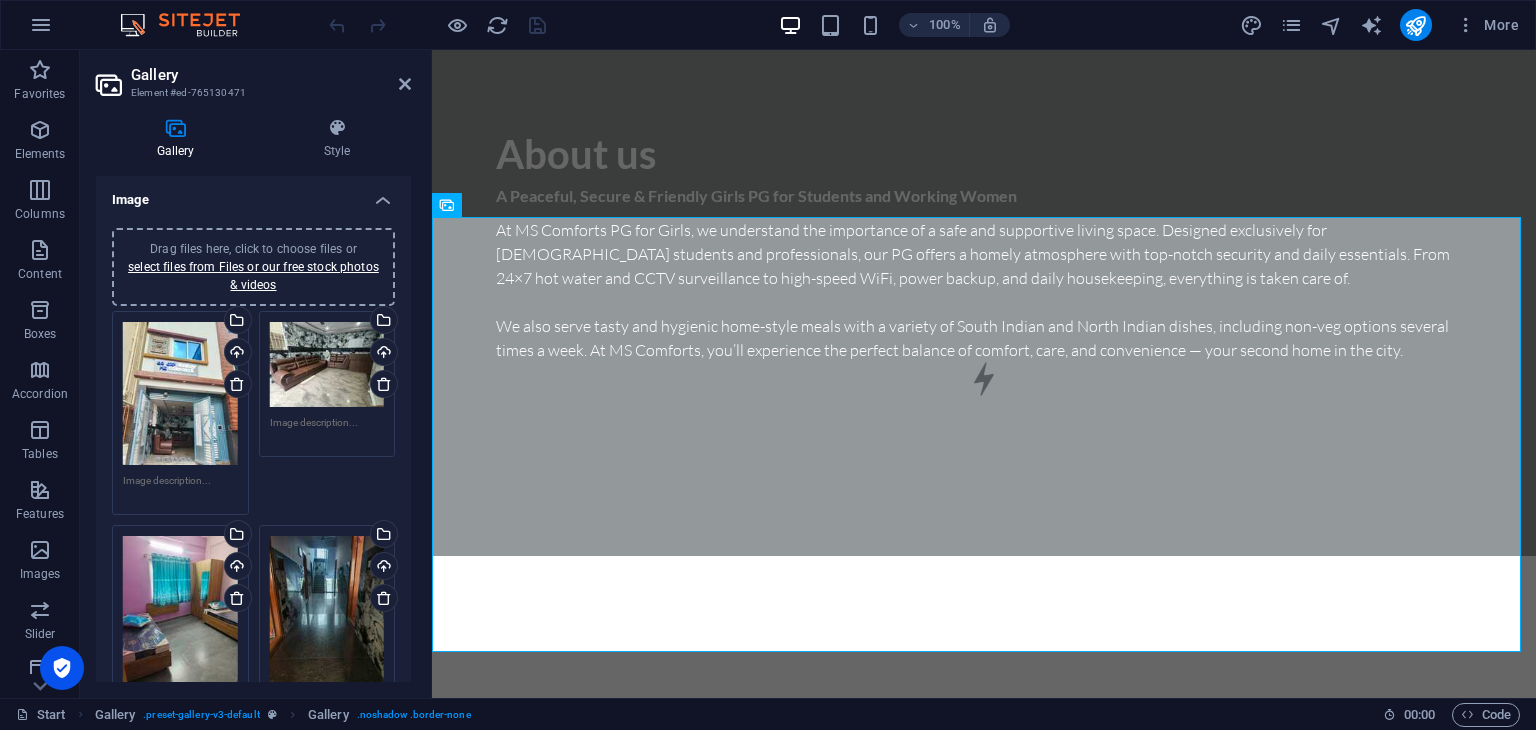 click on "Drag files here, click to choose files or select files from Files or our free stock photos & videos" at bounding box center [253, 267] 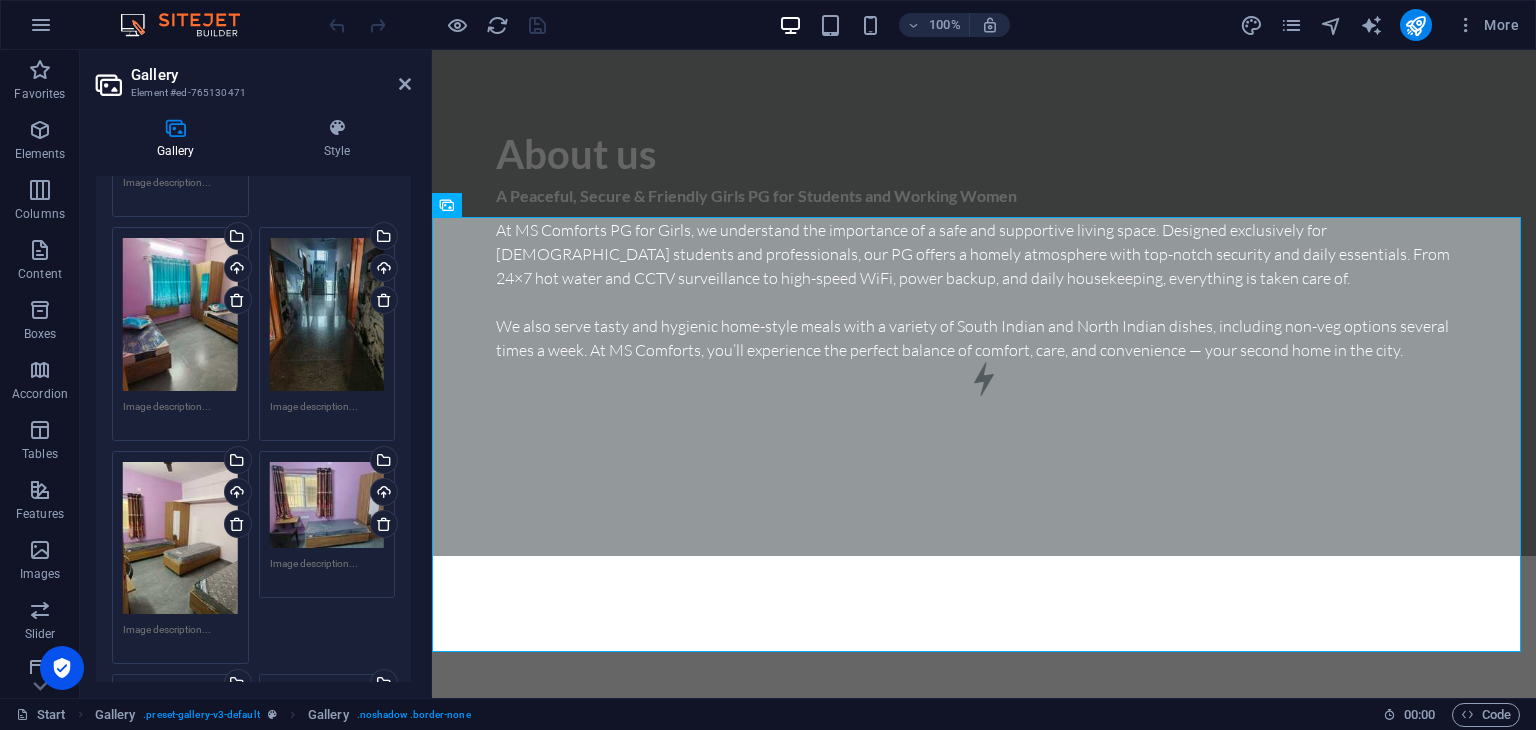 scroll, scrollTop: 0, scrollLeft: 0, axis: both 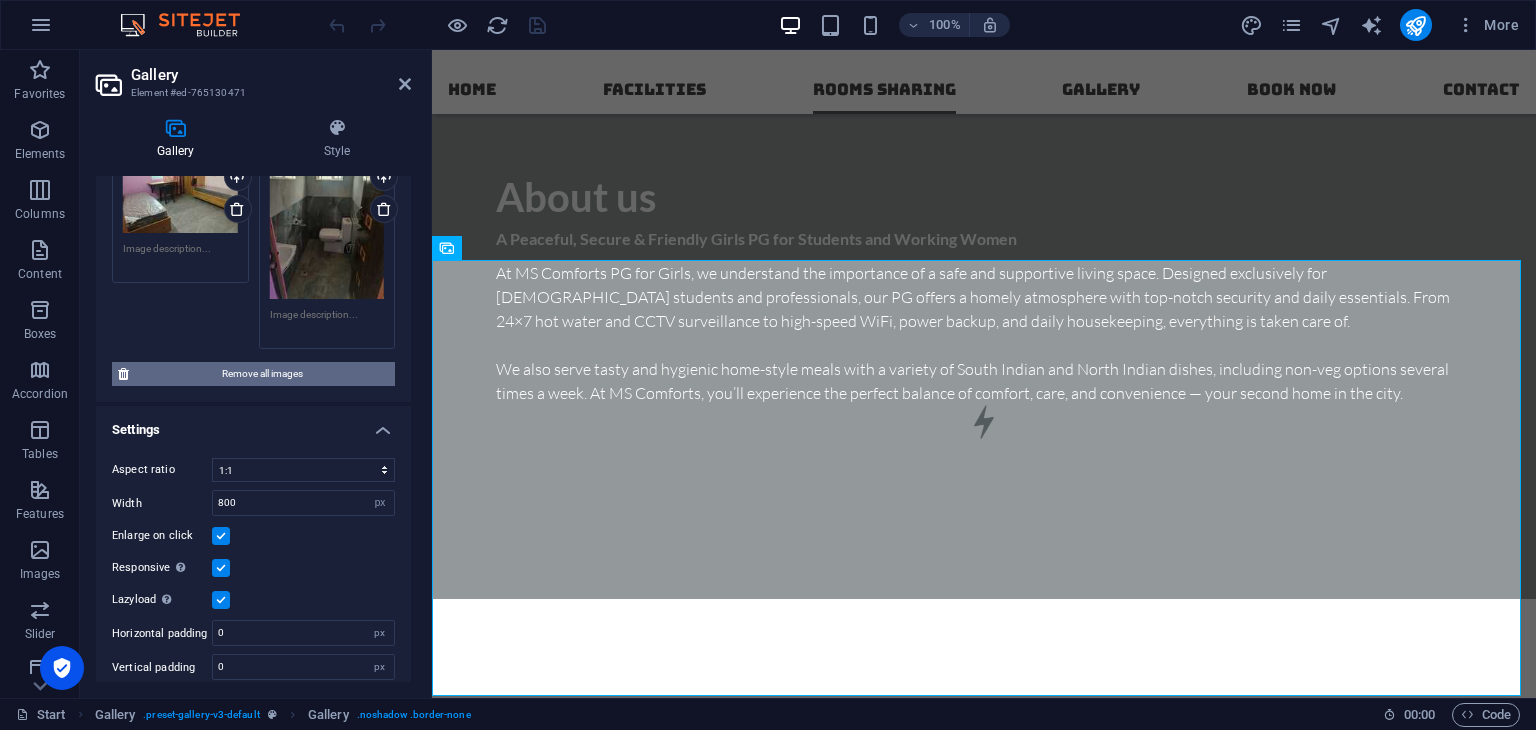 click on "Remove all images" at bounding box center [262, 374] 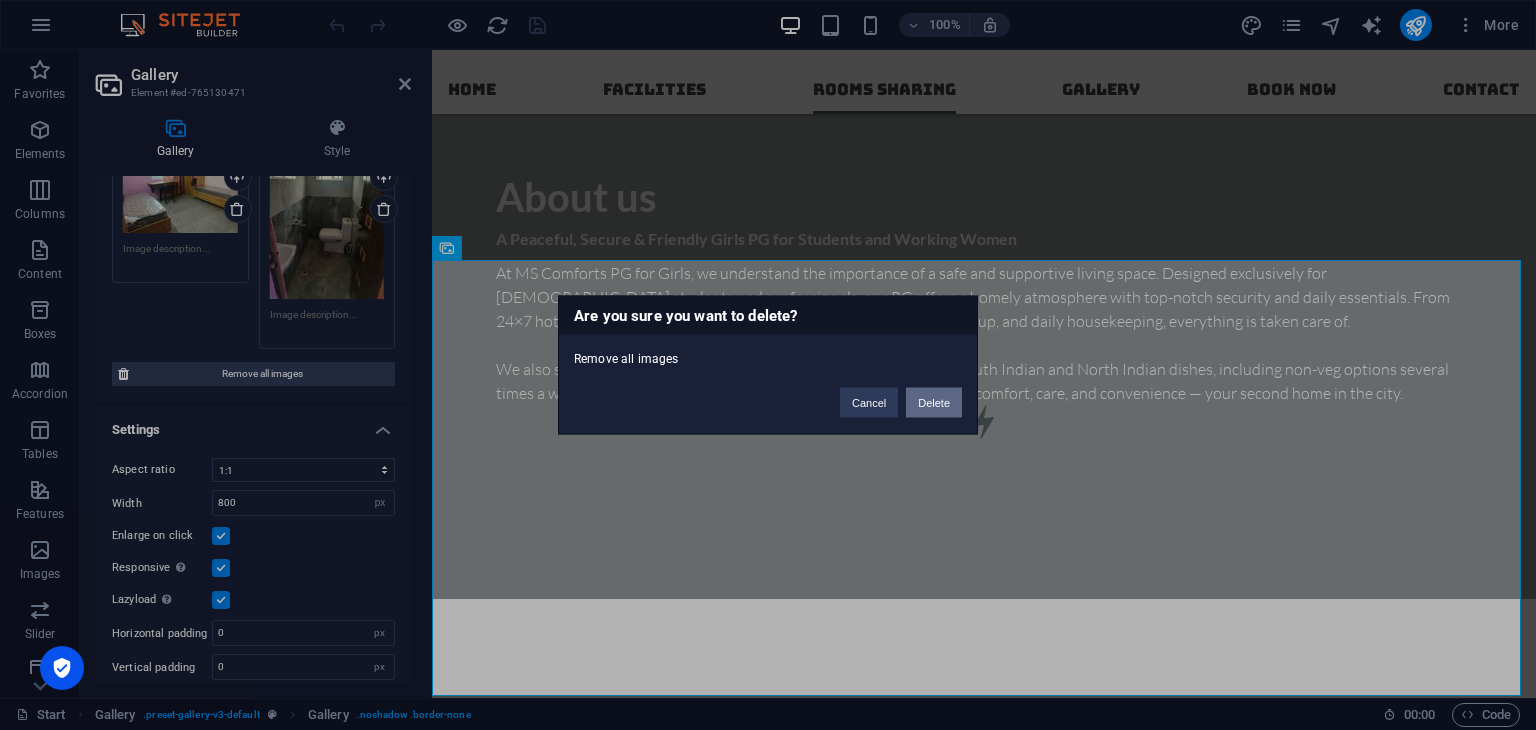 click on "Delete" at bounding box center (934, 403) 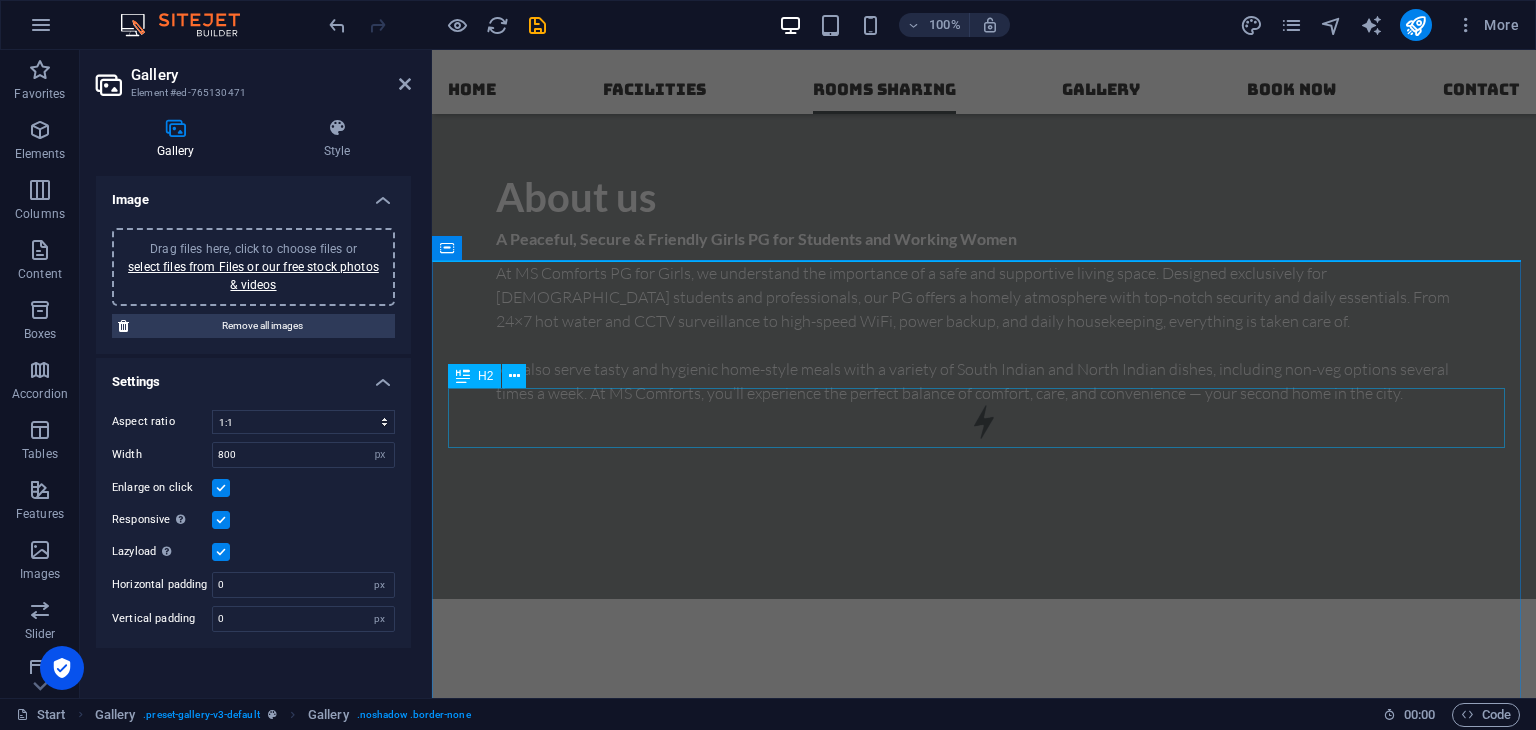 scroll, scrollTop: 0, scrollLeft: 0, axis: both 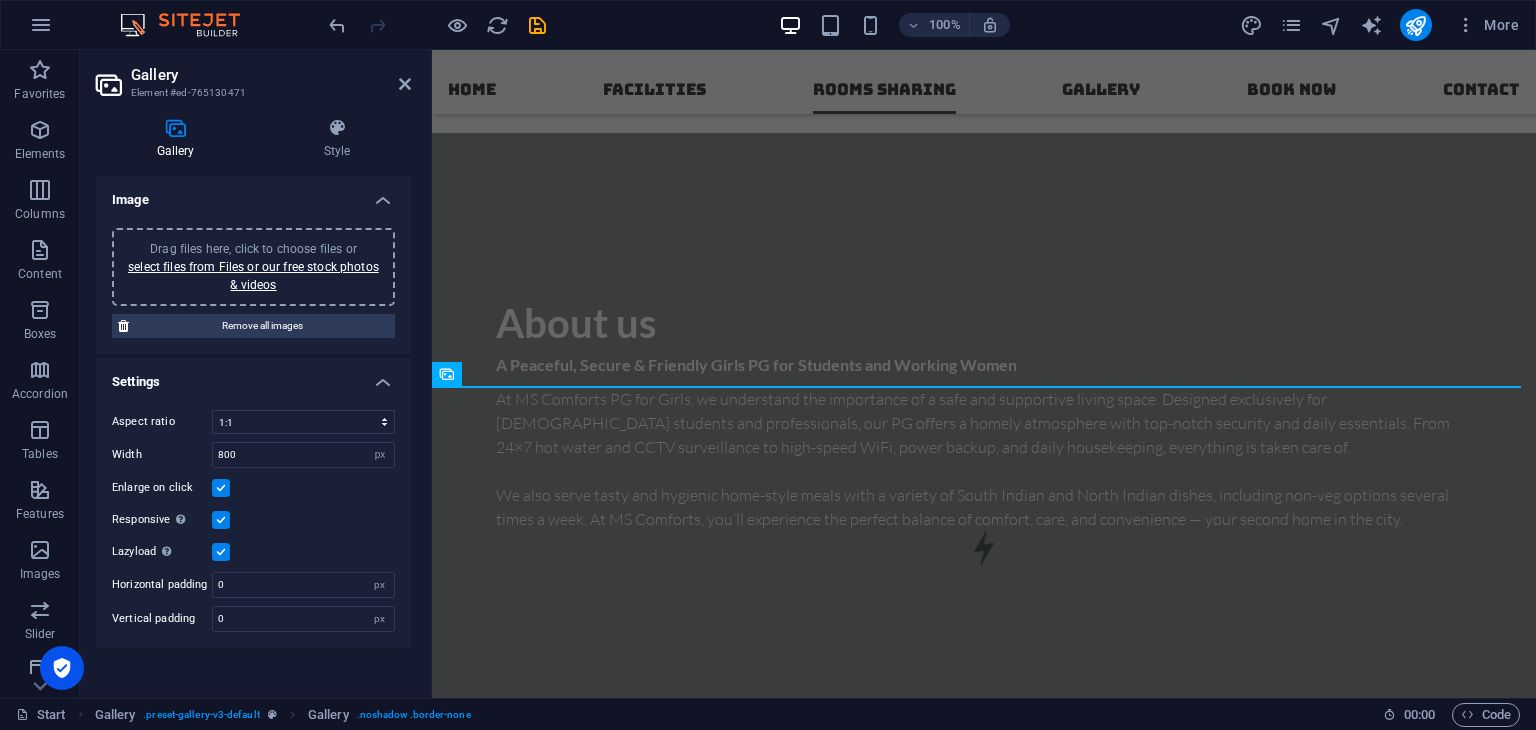 click on "Drag files here, click to choose files or select files from Files or our free stock photos & videos" at bounding box center [253, 267] 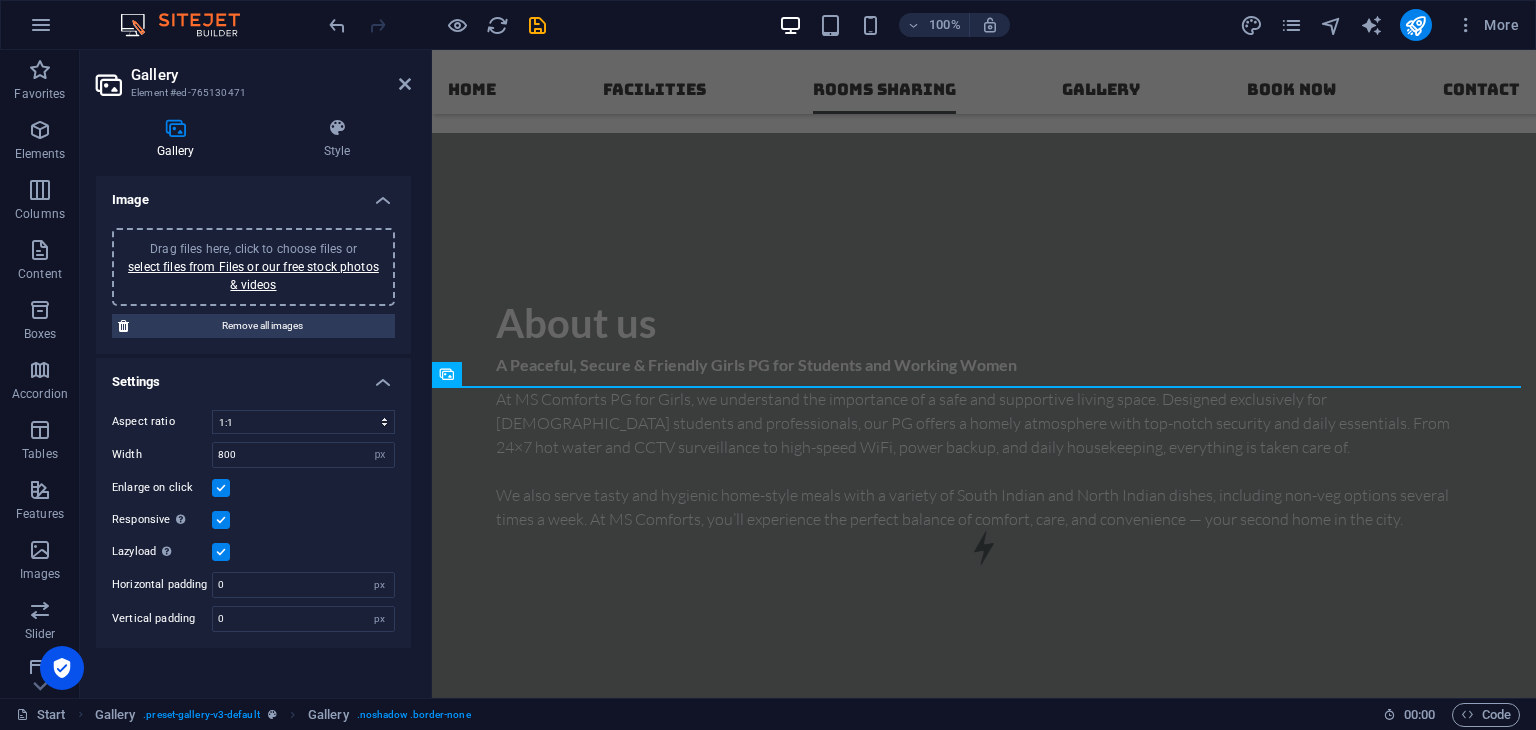 click on "Image" at bounding box center [253, 194] 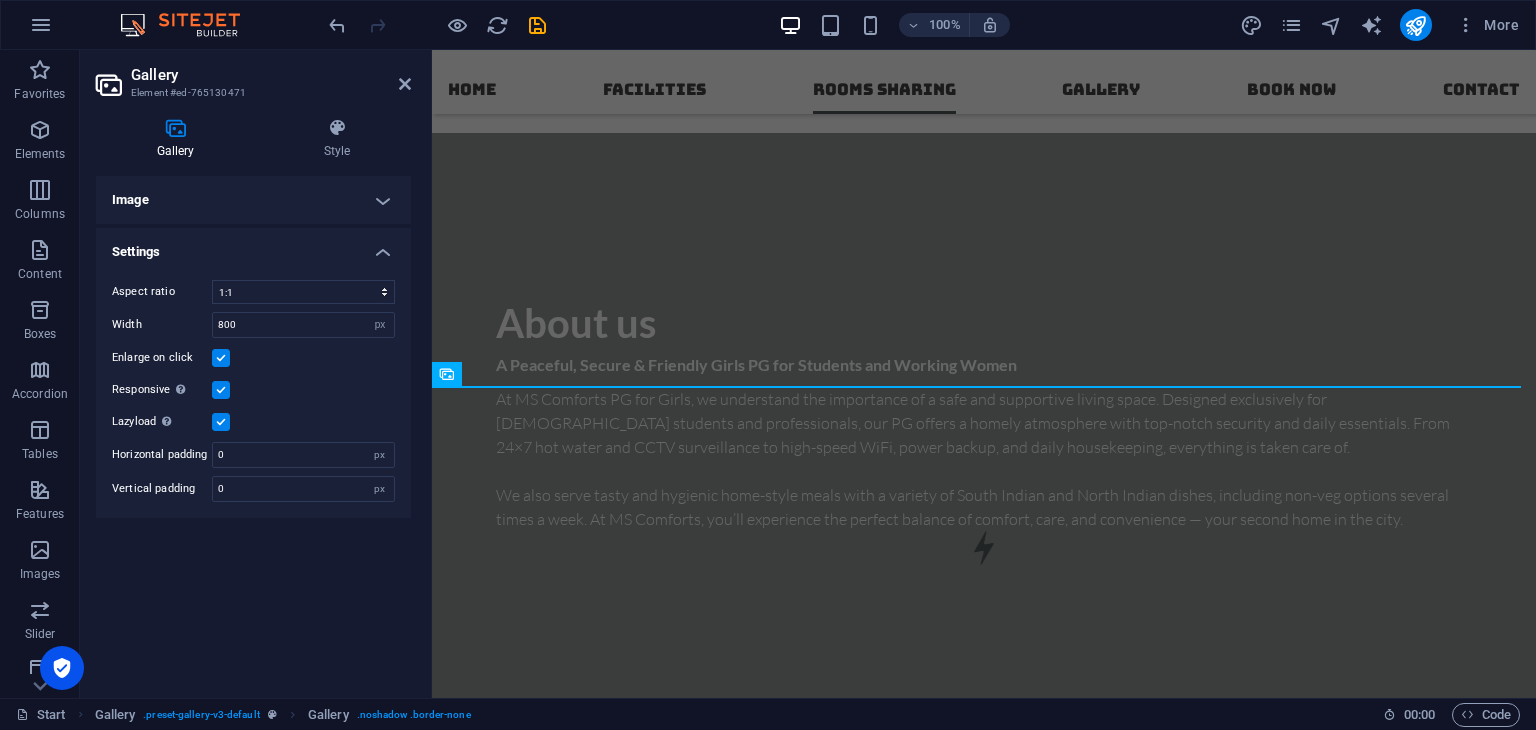 click on "Image" at bounding box center (253, 200) 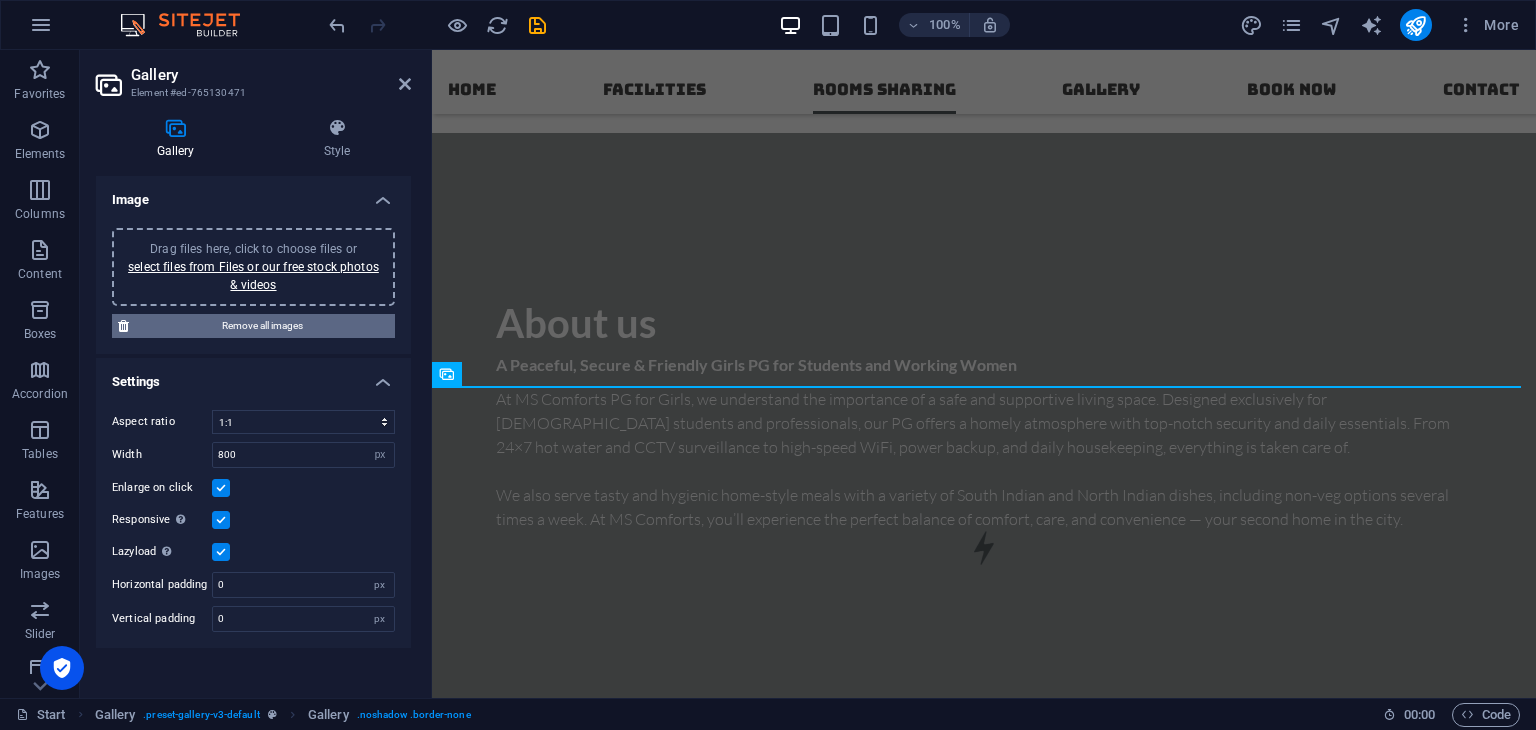 click on "Remove all images" at bounding box center (262, 326) 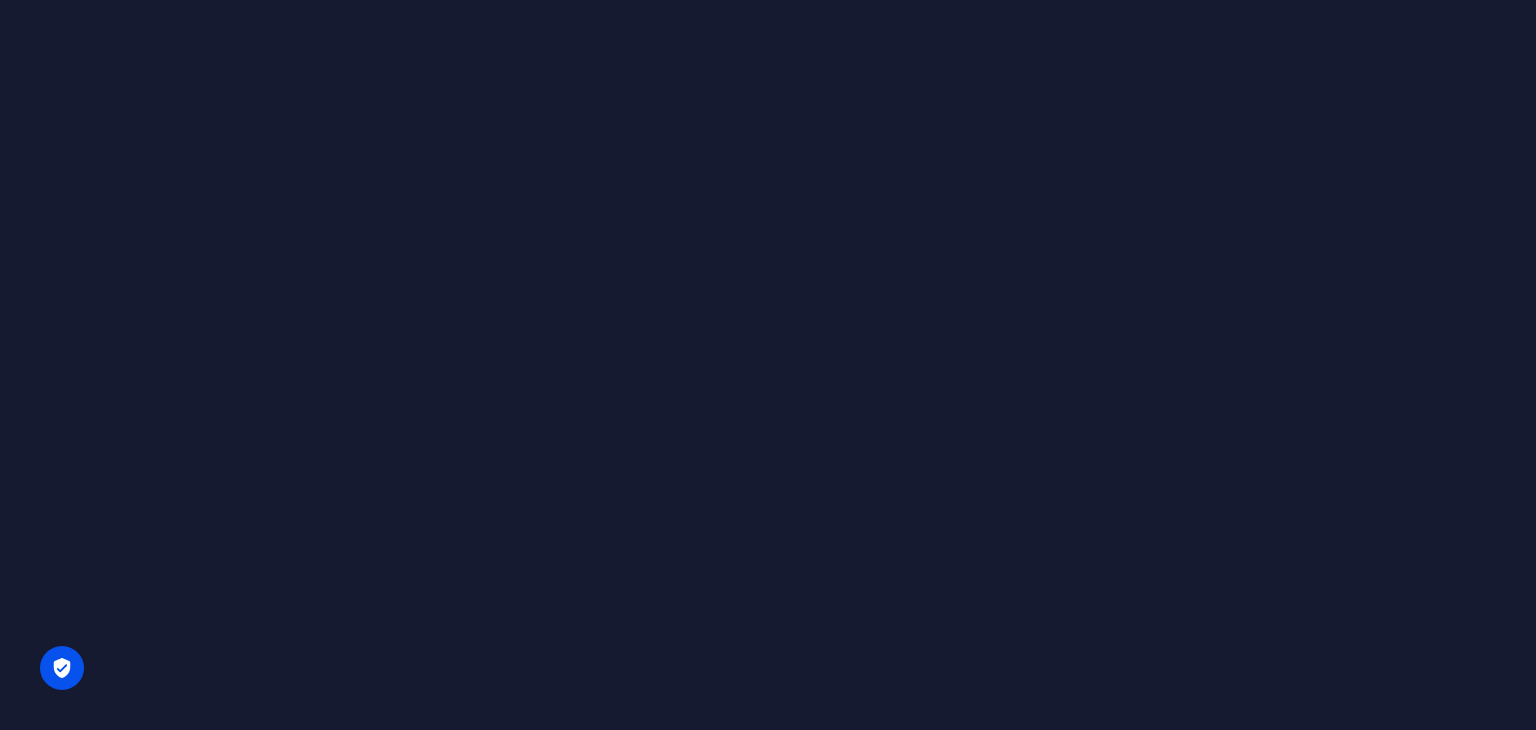 scroll, scrollTop: 0, scrollLeft: 0, axis: both 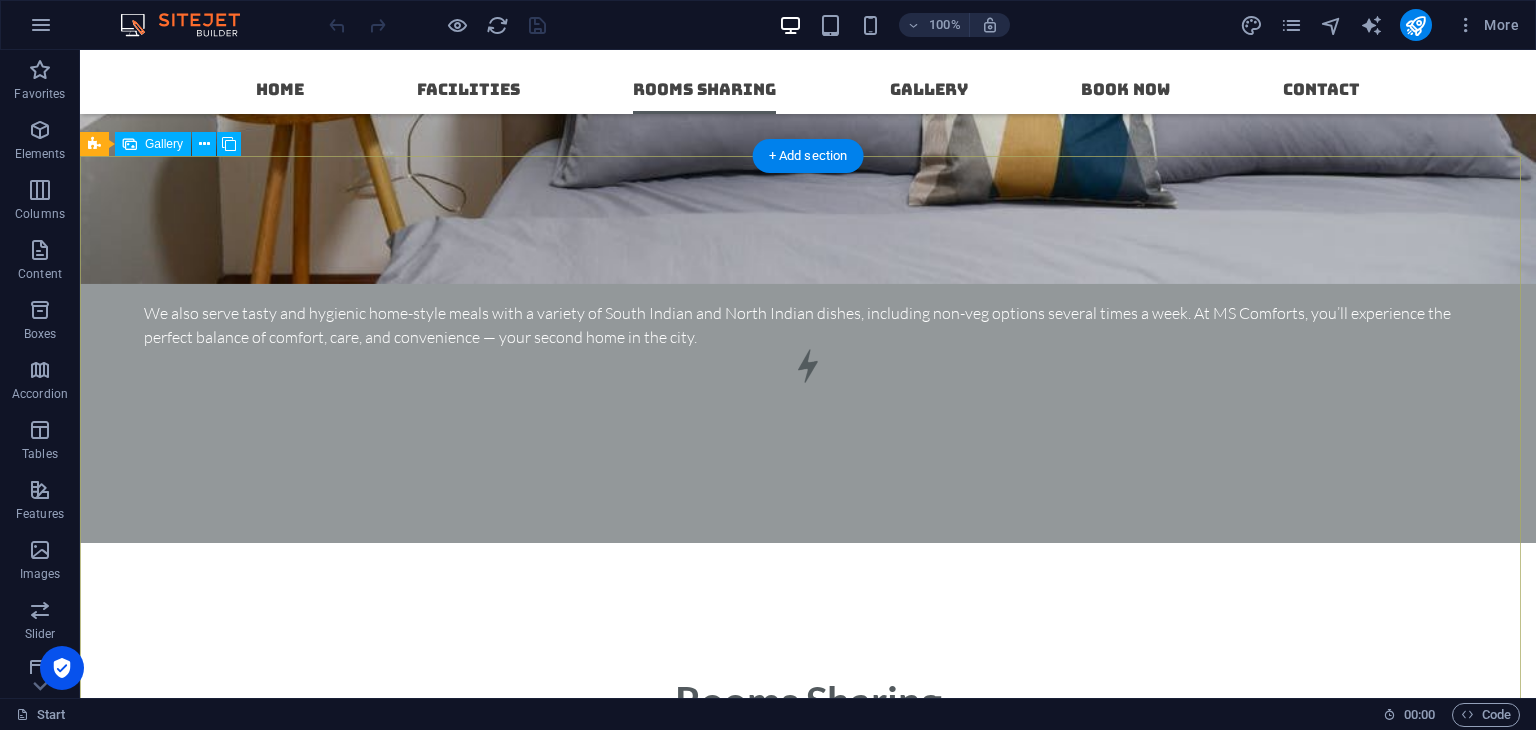 click at bounding box center [225, 3021] 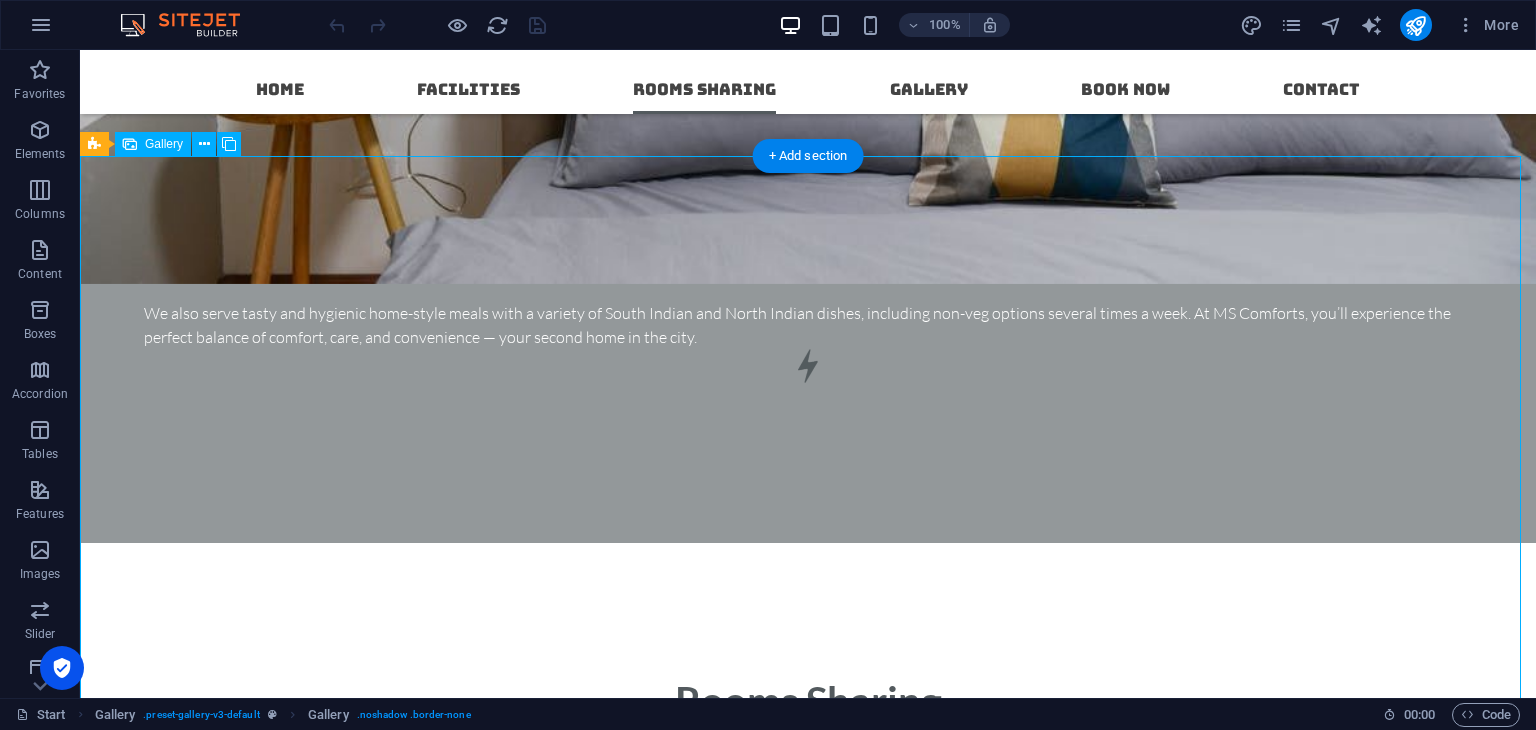 click at bounding box center (225, 3021) 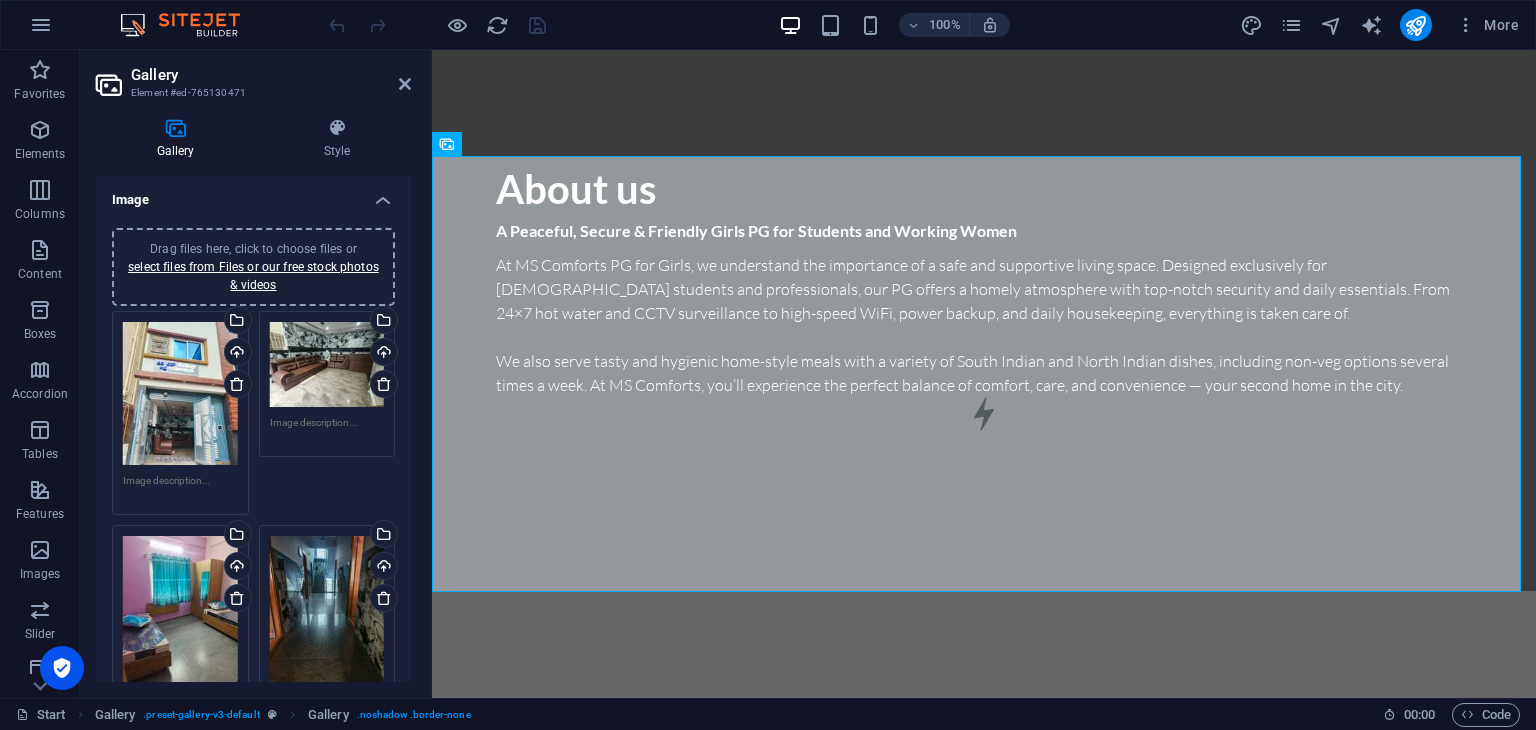 scroll, scrollTop: 4955, scrollLeft: 0, axis: vertical 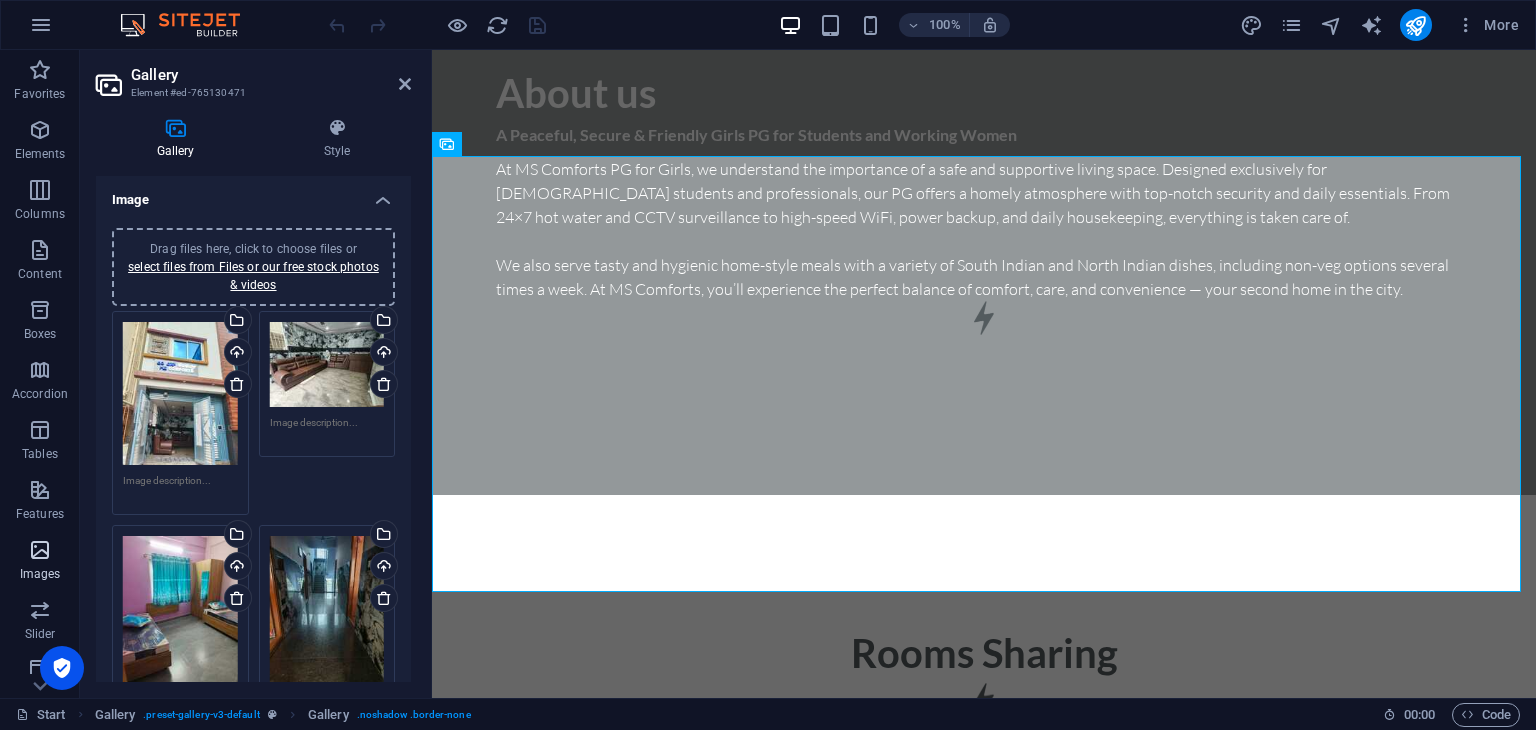 click on "Images" at bounding box center (40, 562) 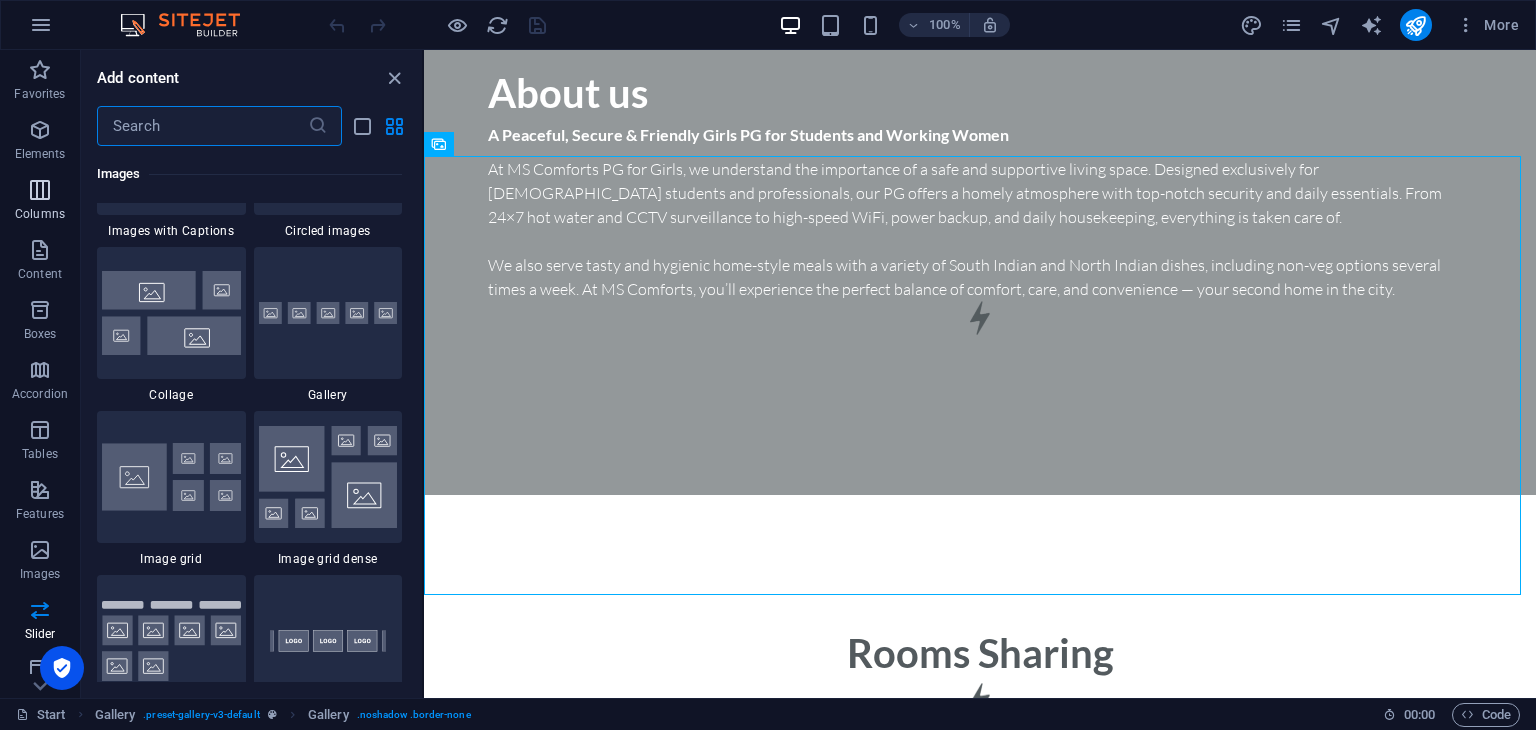 scroll, scrollTop: 10014, scrollLeft: 0, axis: vertical 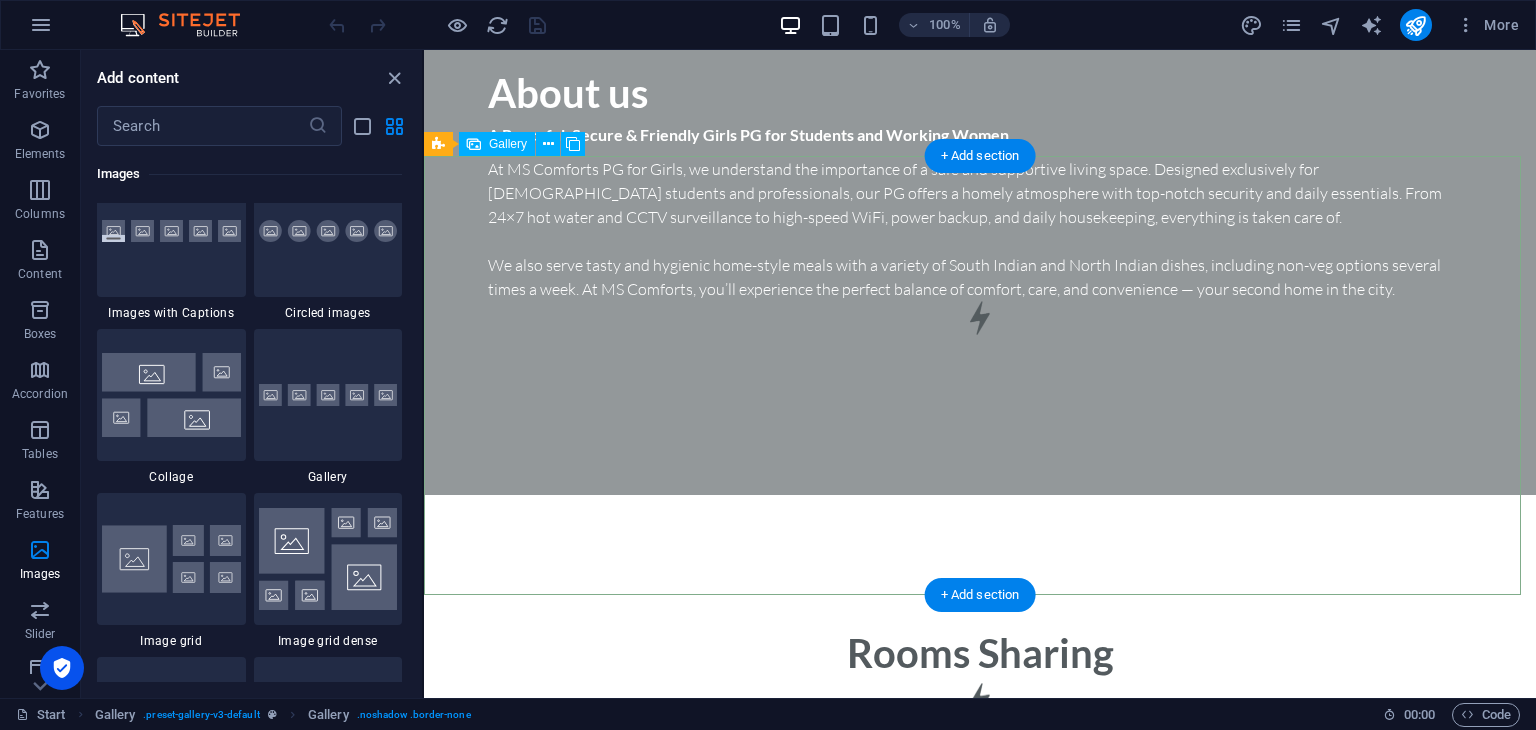click at bounding box center [757, 2939] 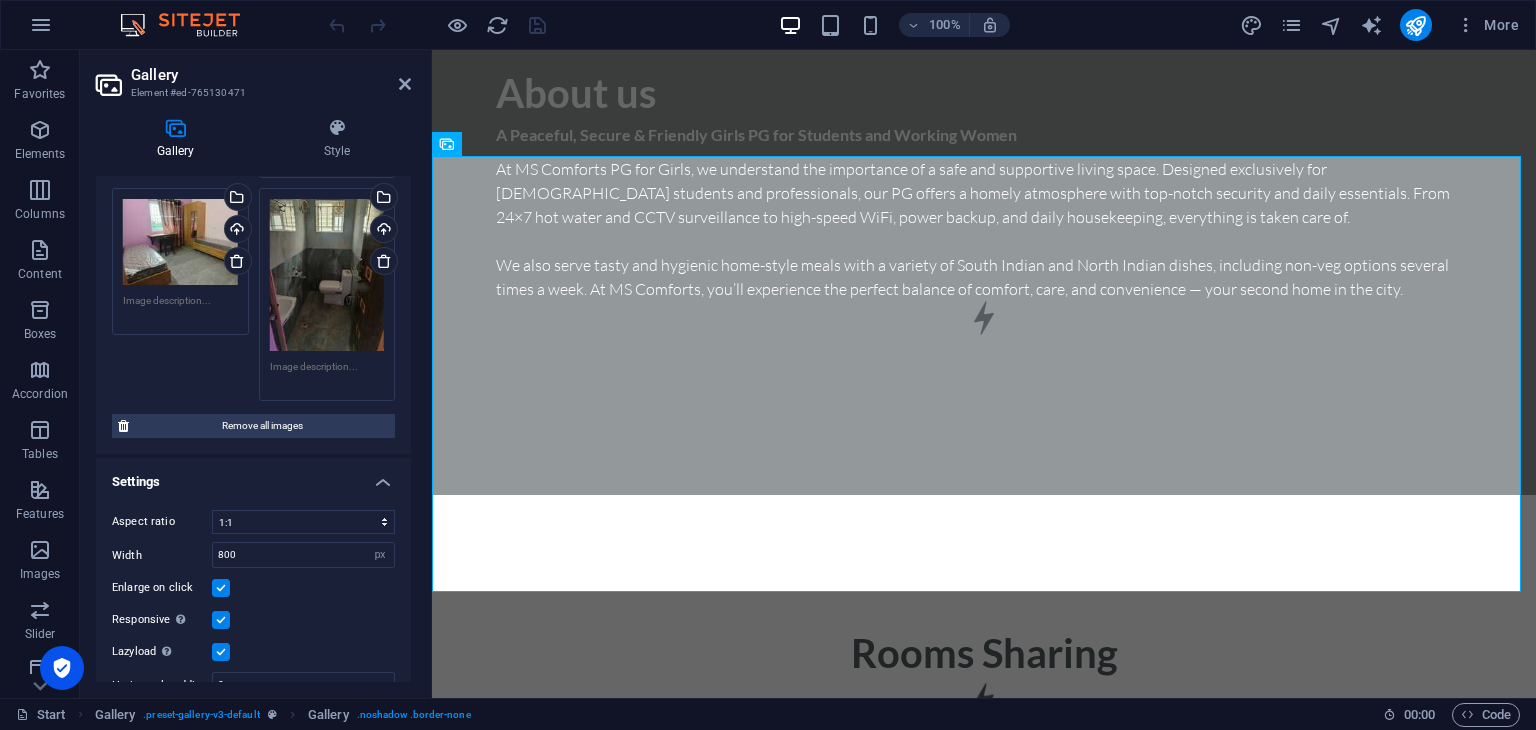 scroll, scrollTop: 1060, scrollLeft: 0, axis: vertical 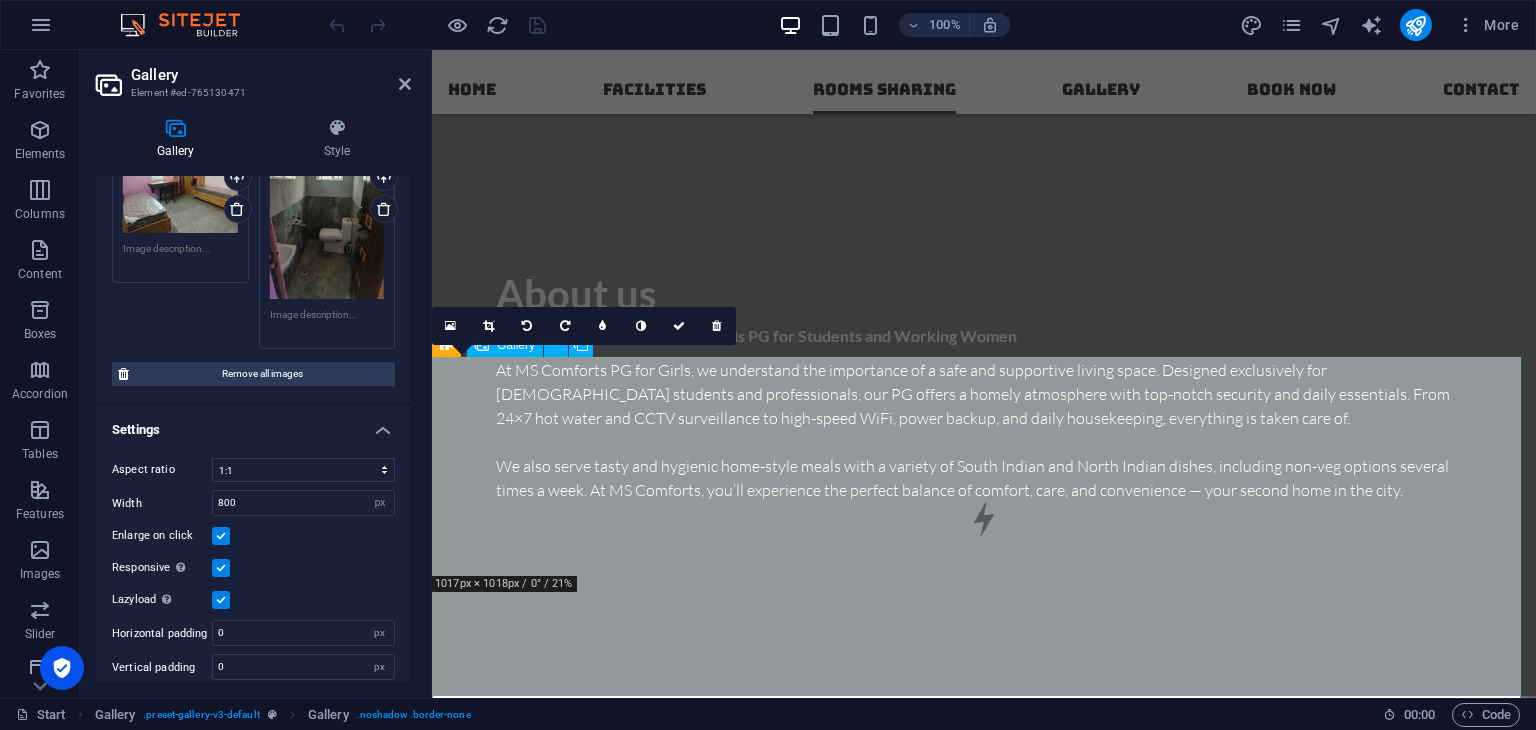 click at bounding box center (542, 3139) 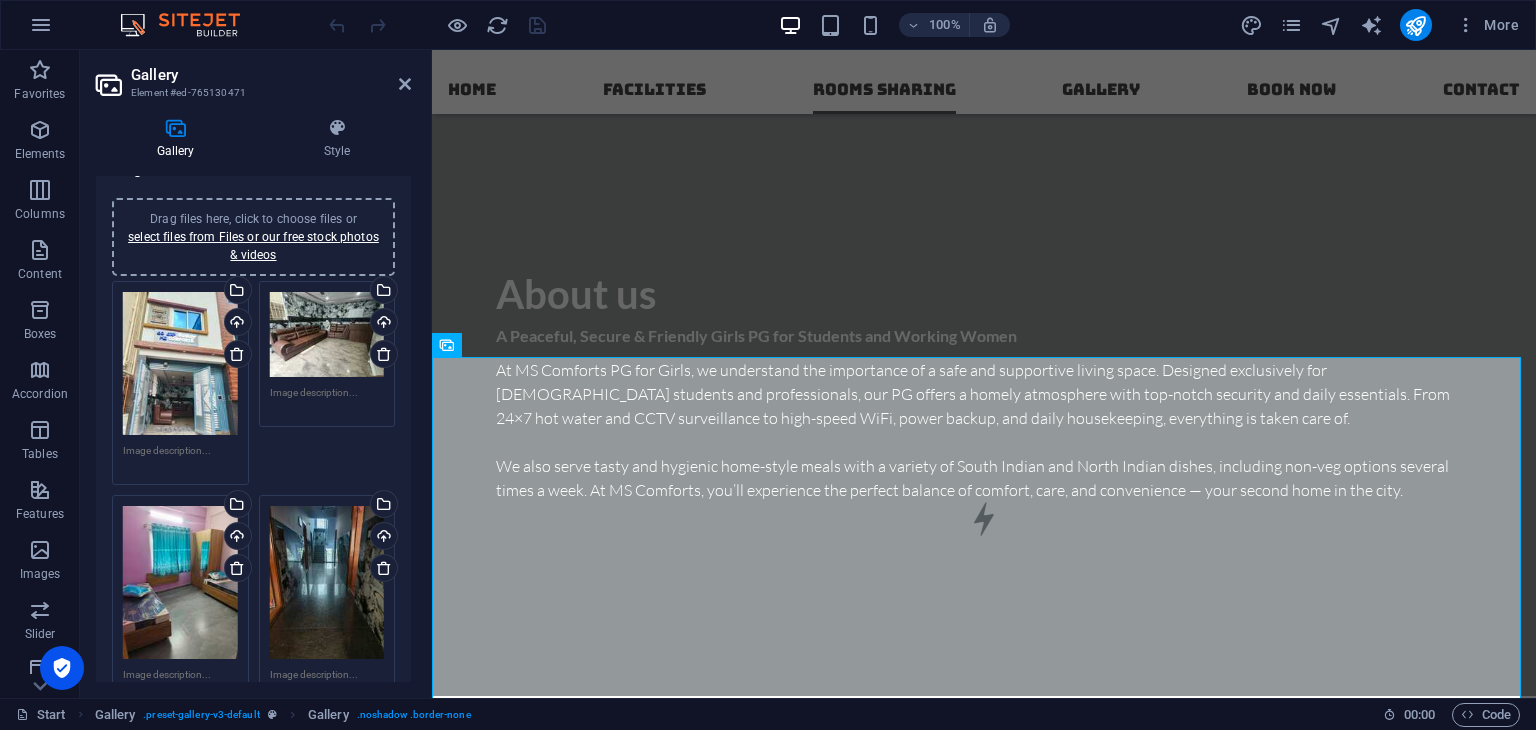 scroll, scrollTop: 0, scrollLeft: 0, axis: both 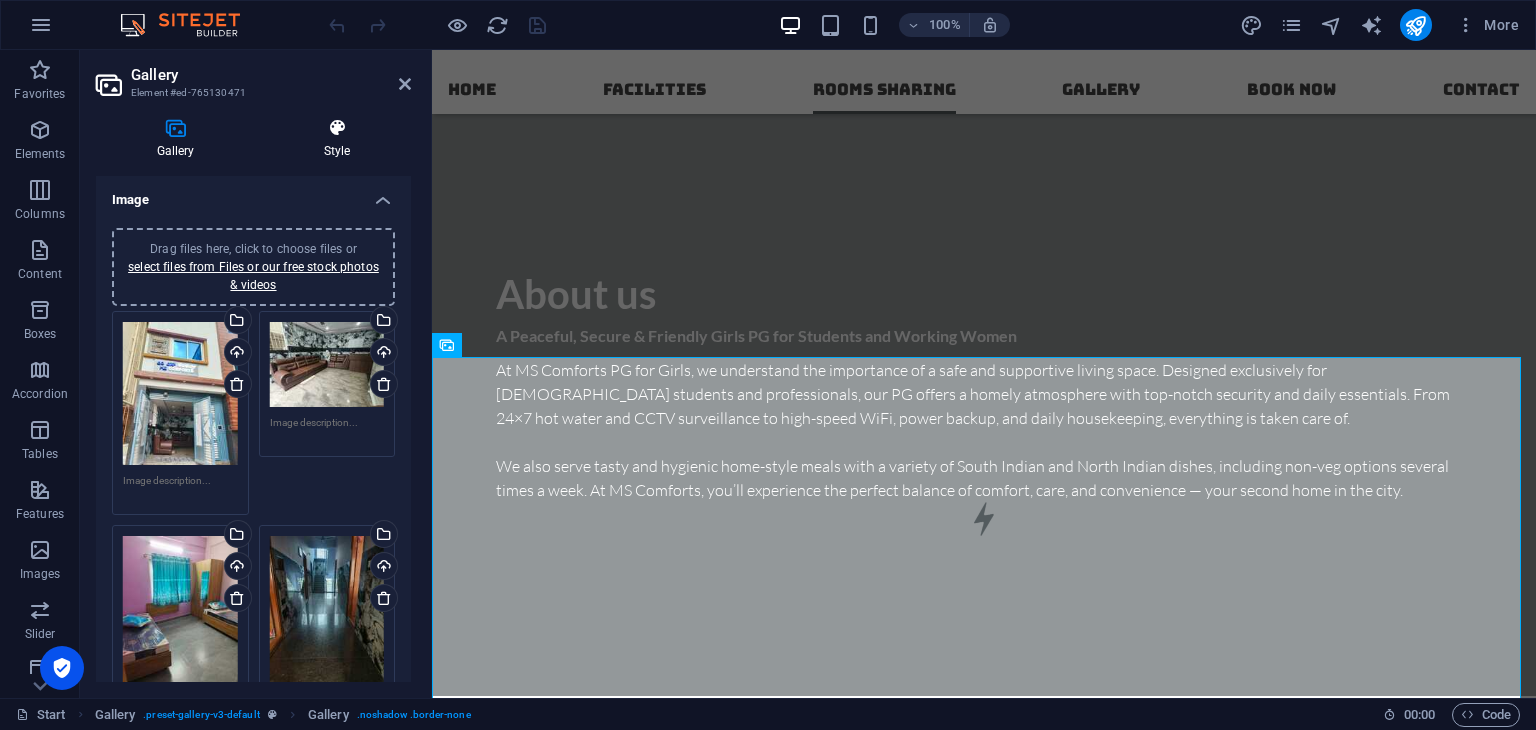 click on "Style" at bounding box center (337, 139) 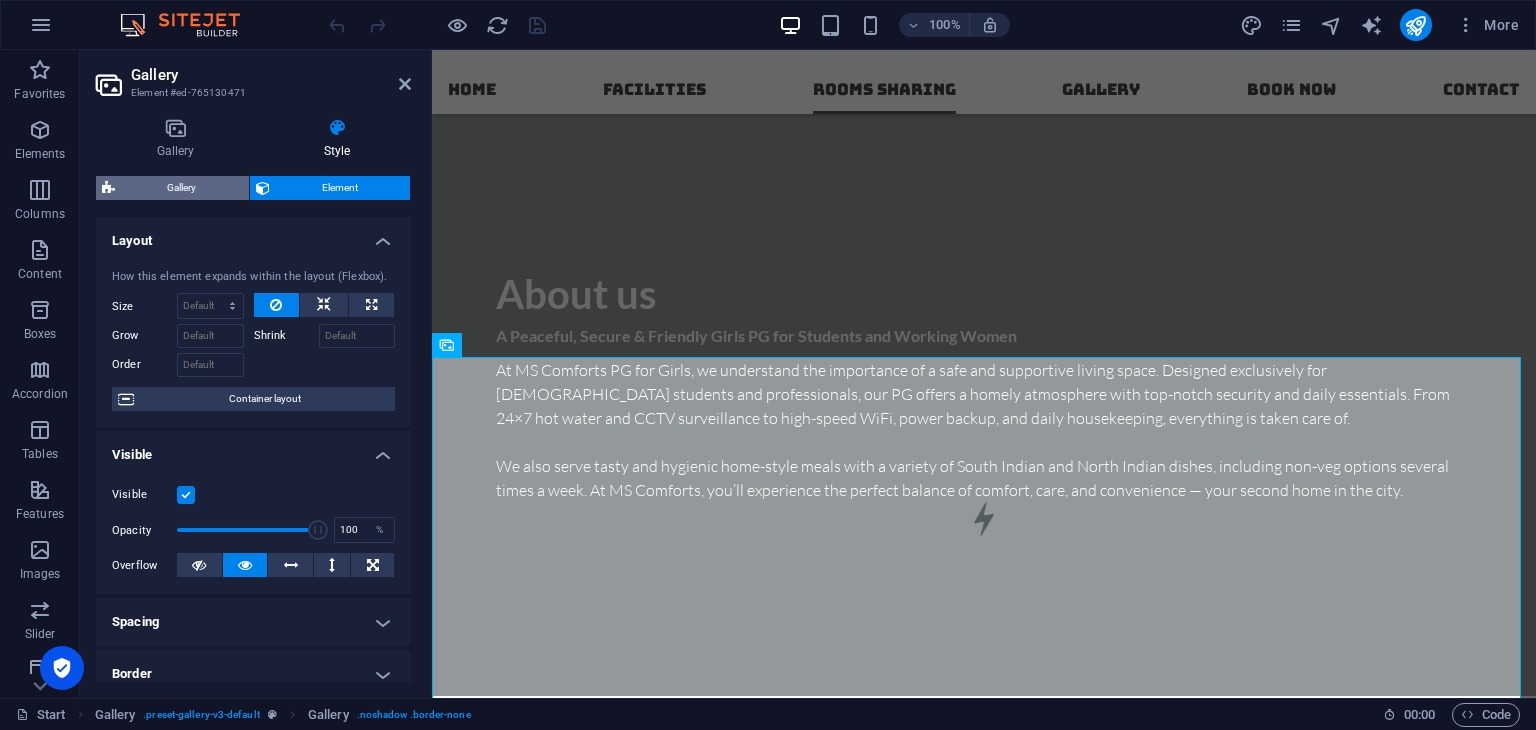 click on "Gallery" at bounding box center (182, 188) 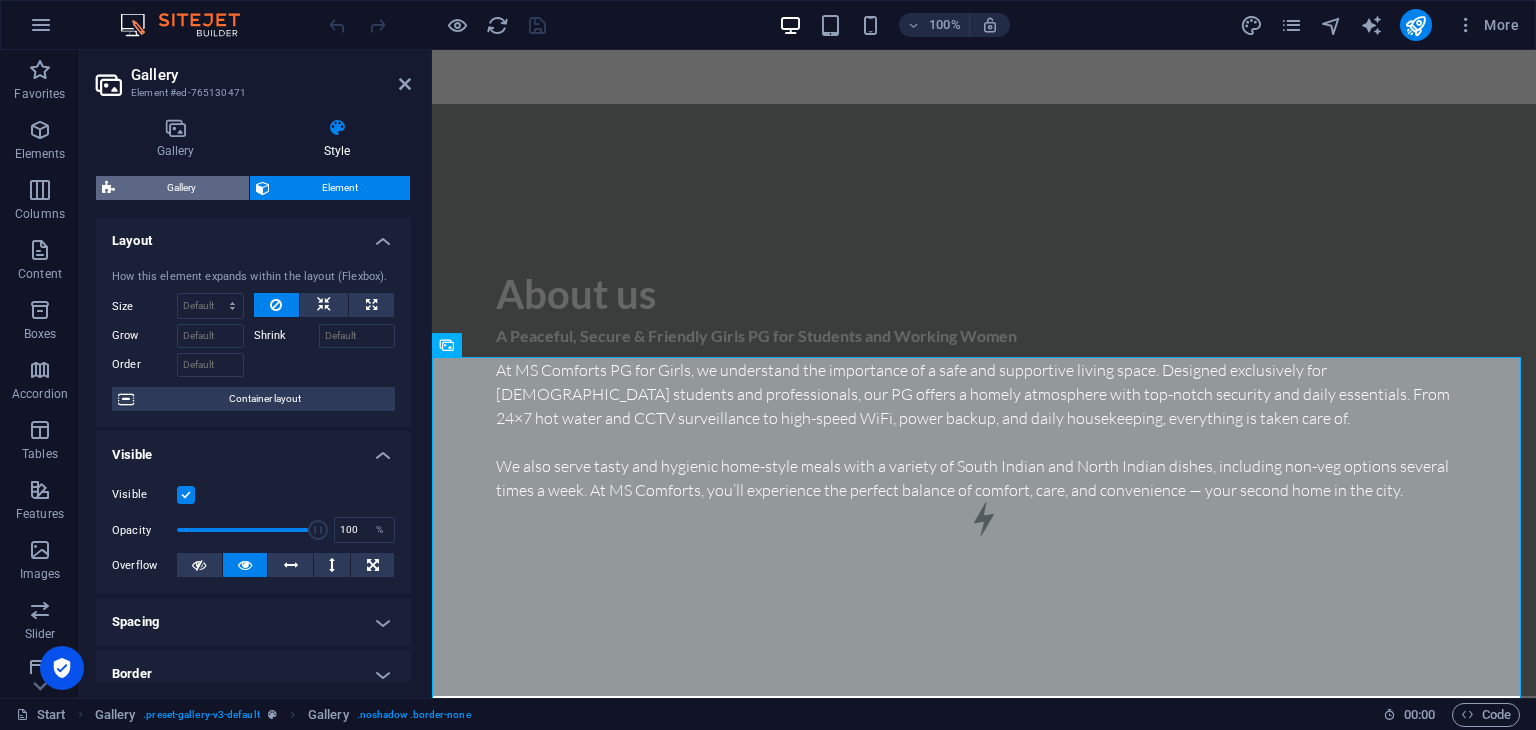 select on "rem" 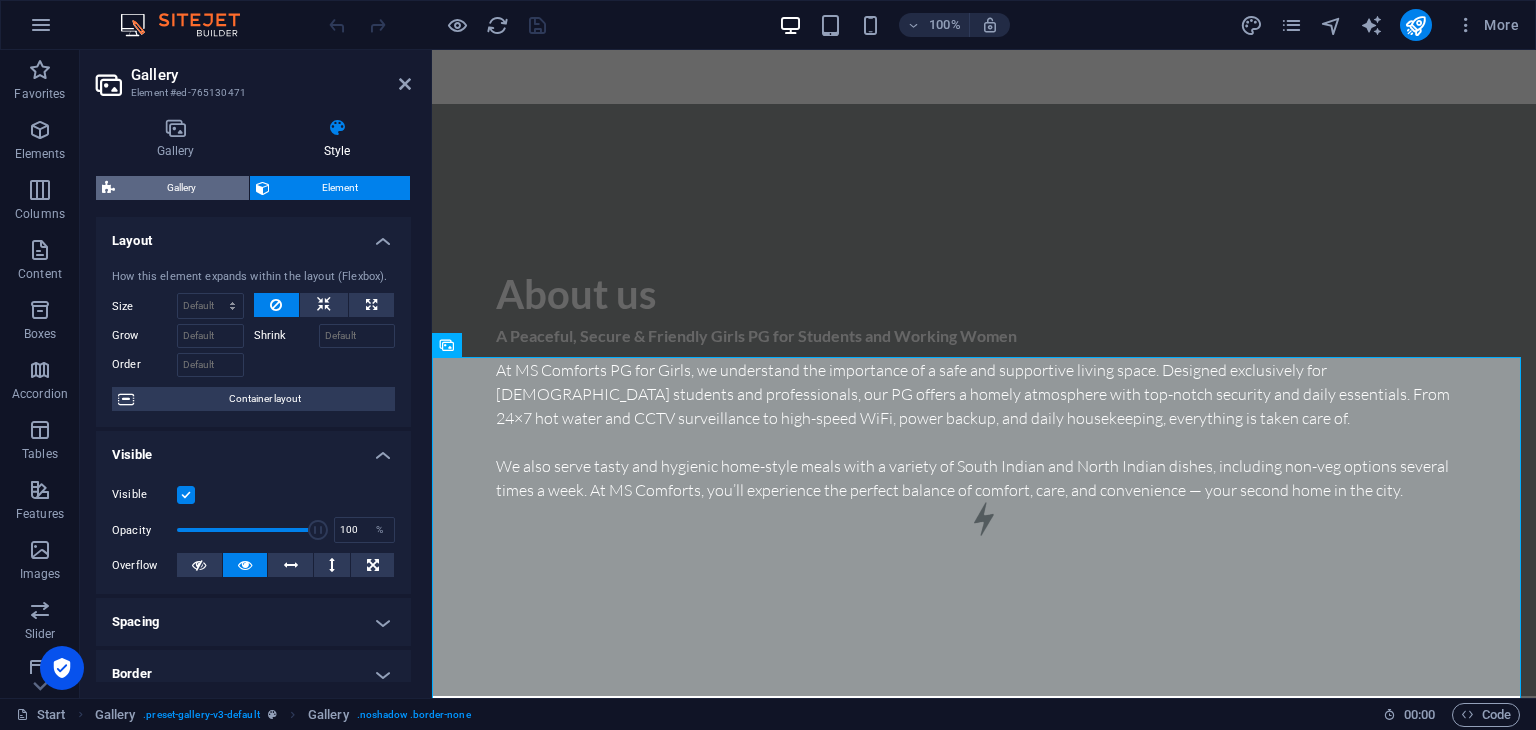select on "preset-gallery-v3-default" 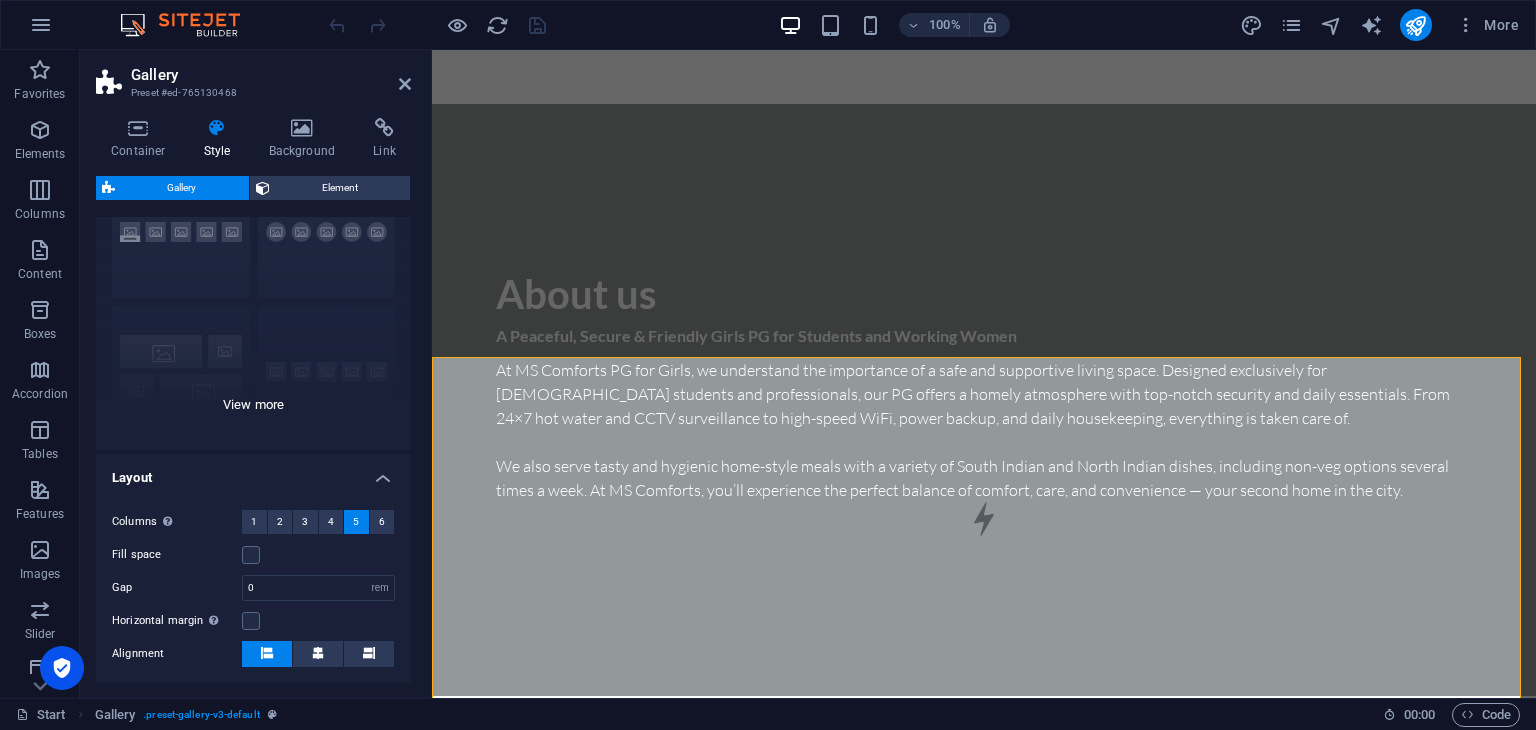 scroll, scrollTop: 292, scrollLeft: 0, axis: vertical 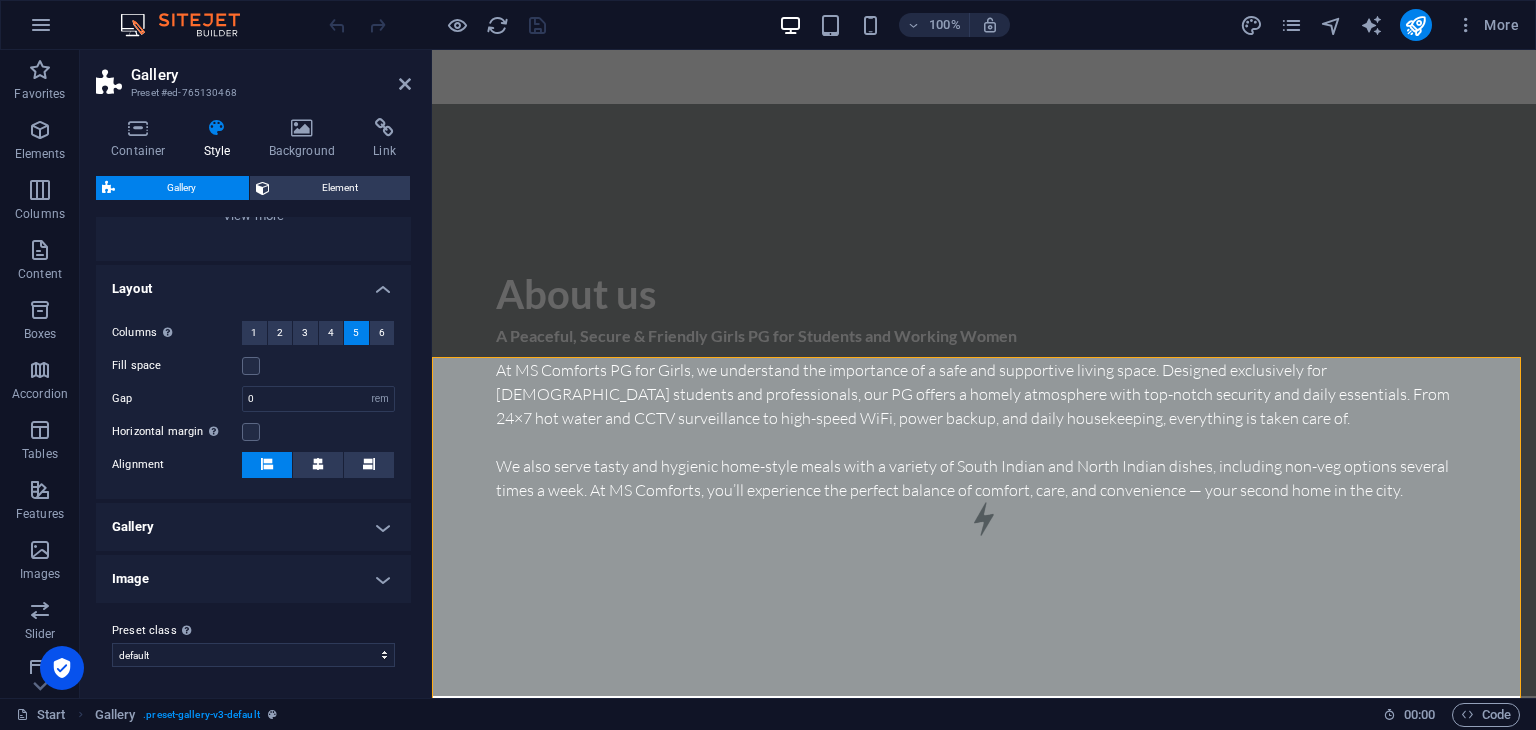 click on "Gallery" at bounding box center [253, 527] 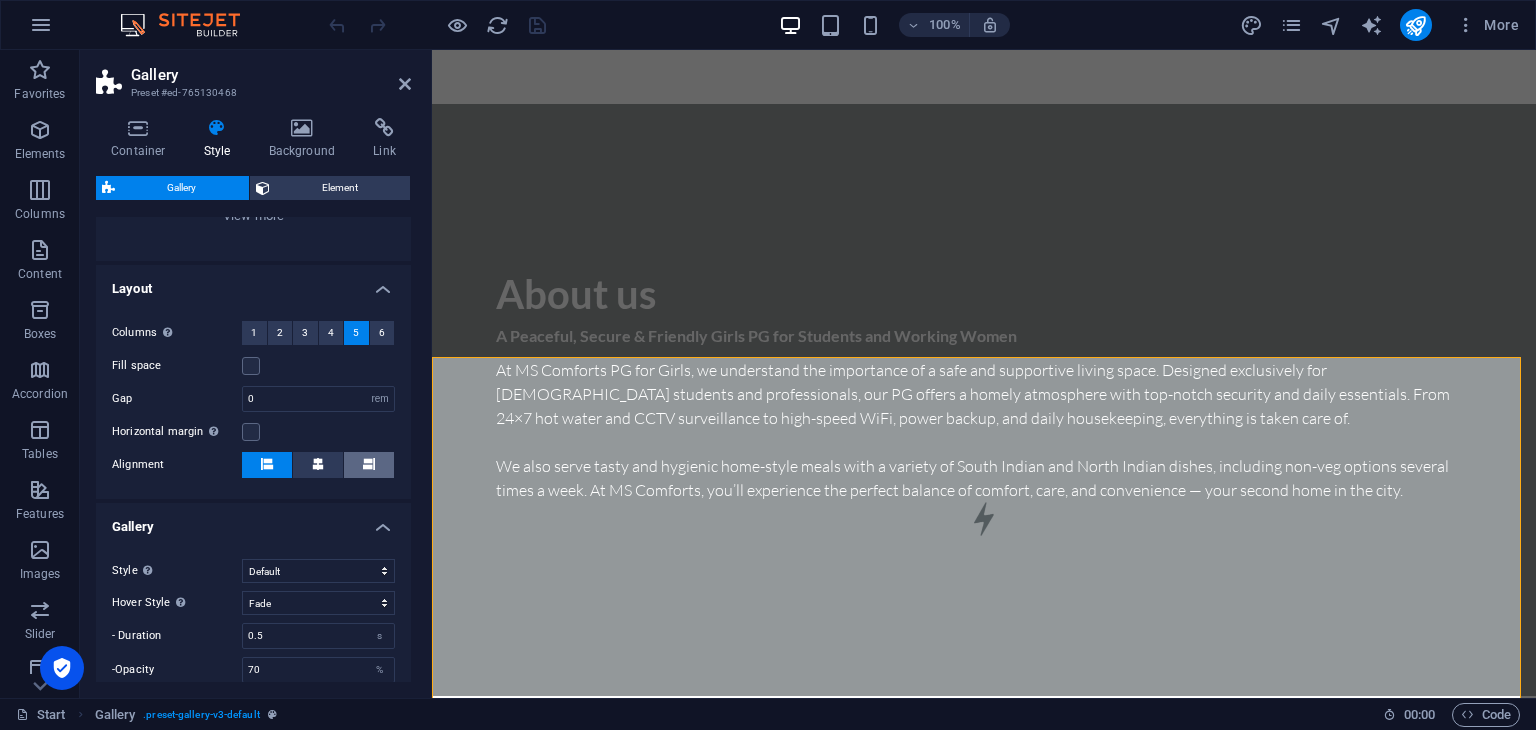 scroll, scrollTop: 475, scrollLeft: 0, axis: vertical 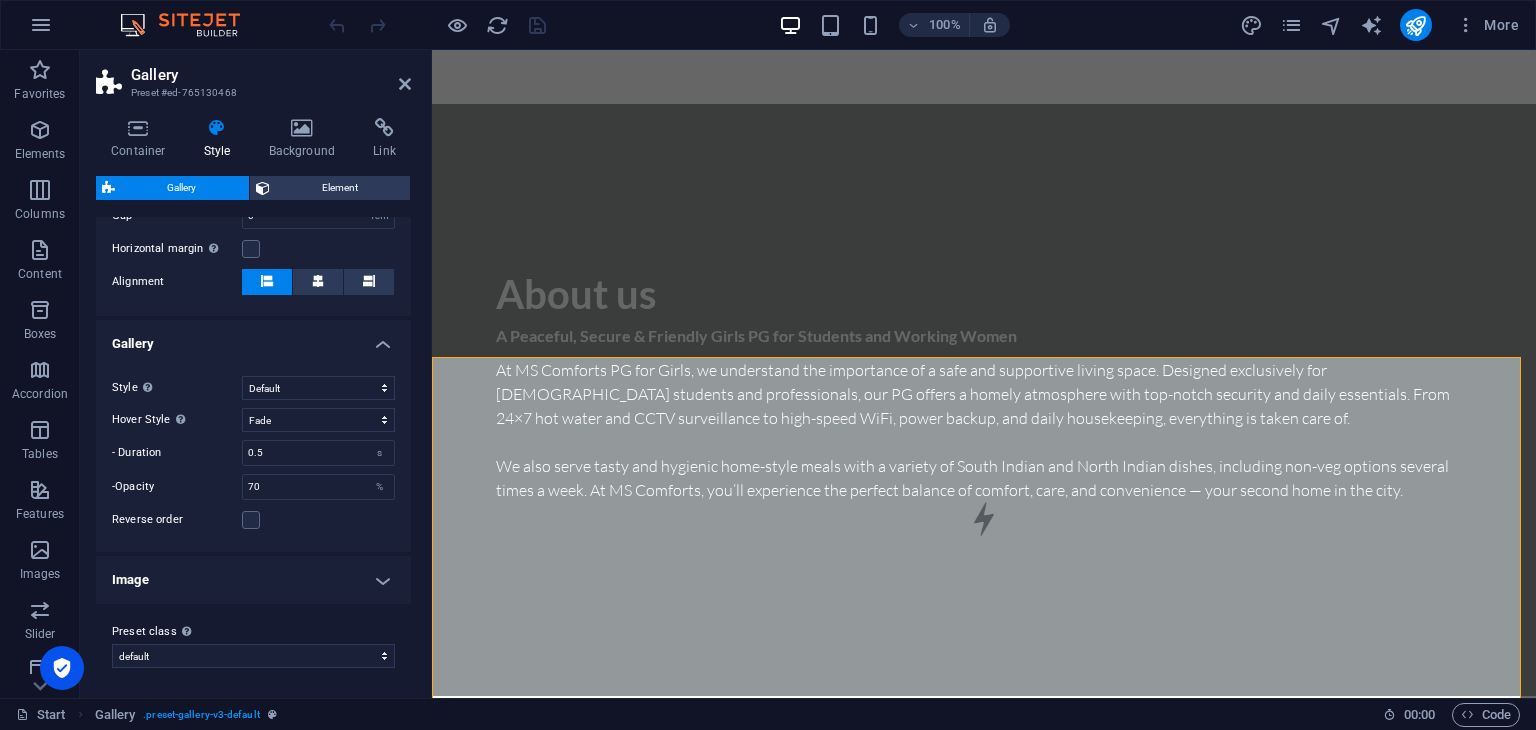 click on "Image" at bounding box center (253, 580) 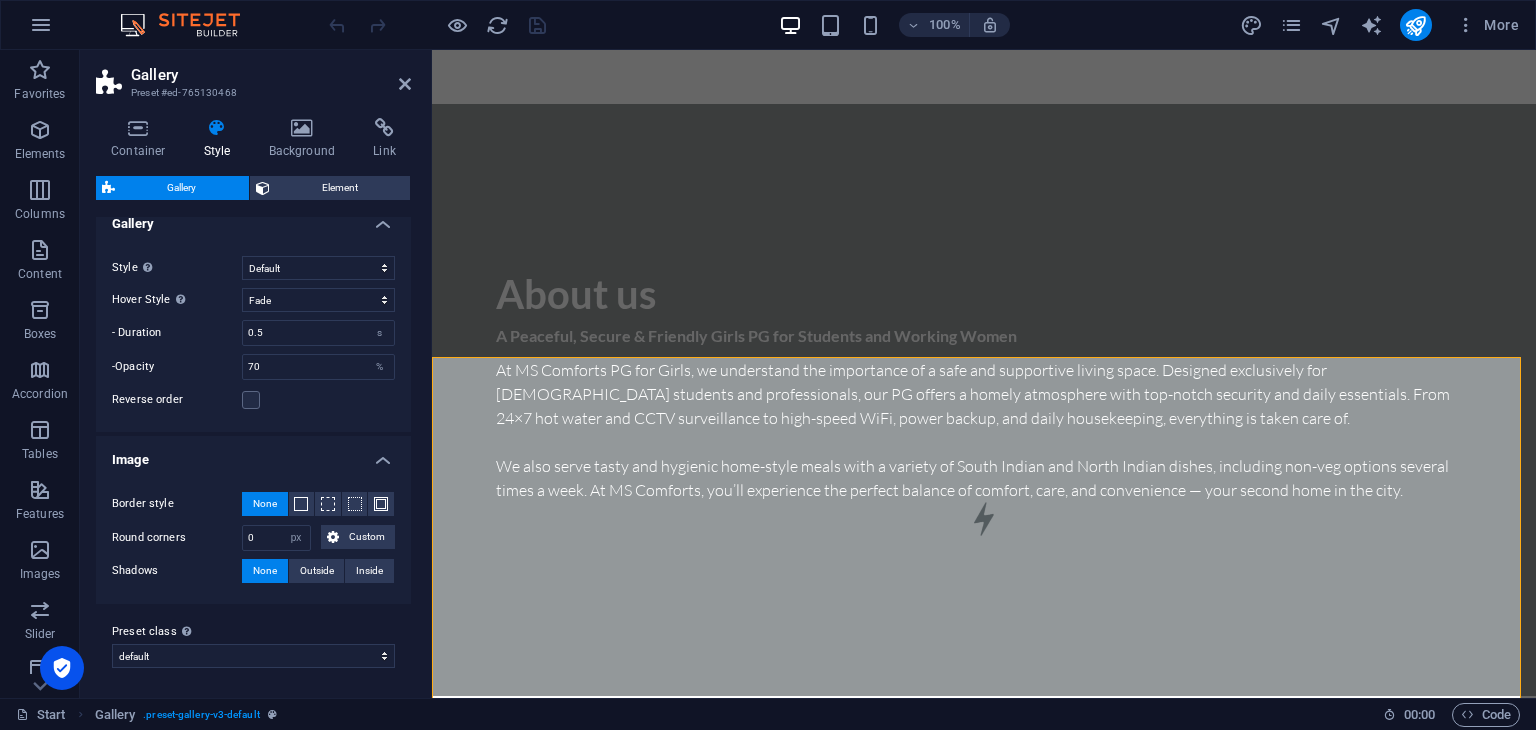 scroll, scrollTop: 0, scrollLeft: 0, axis: both 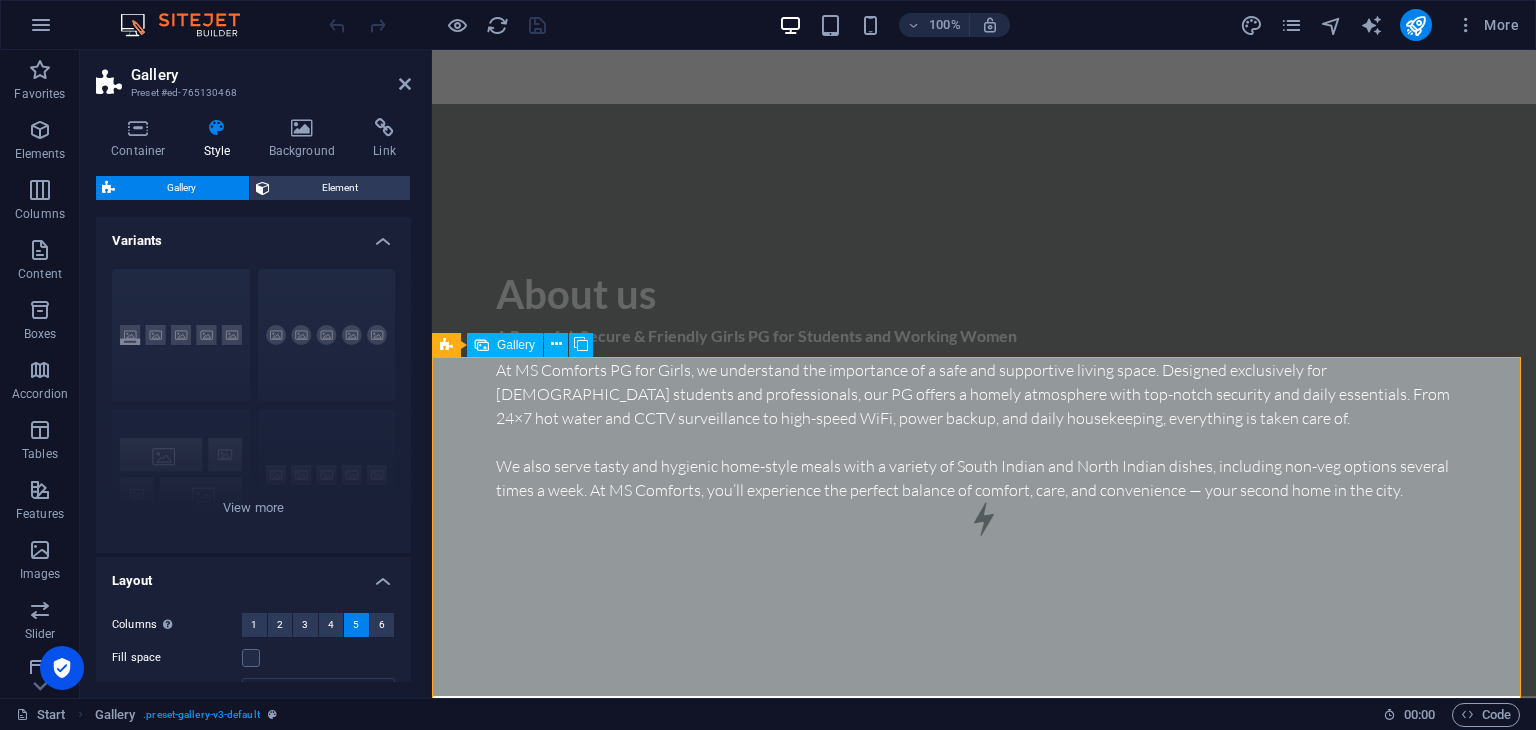 click on "Gallery" at bounding box center (516, 345) 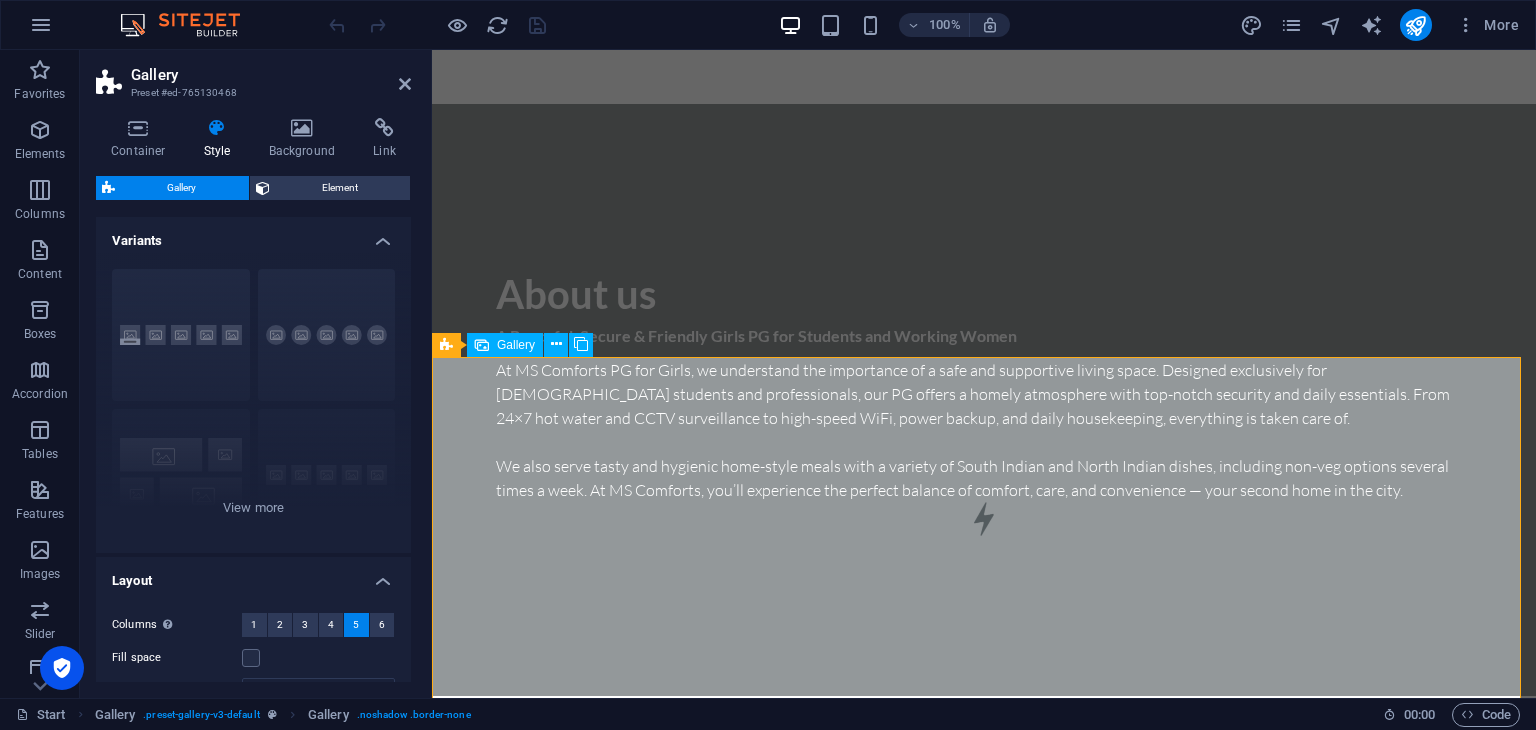 click on "Gallery" at bounding box center (516, 345) 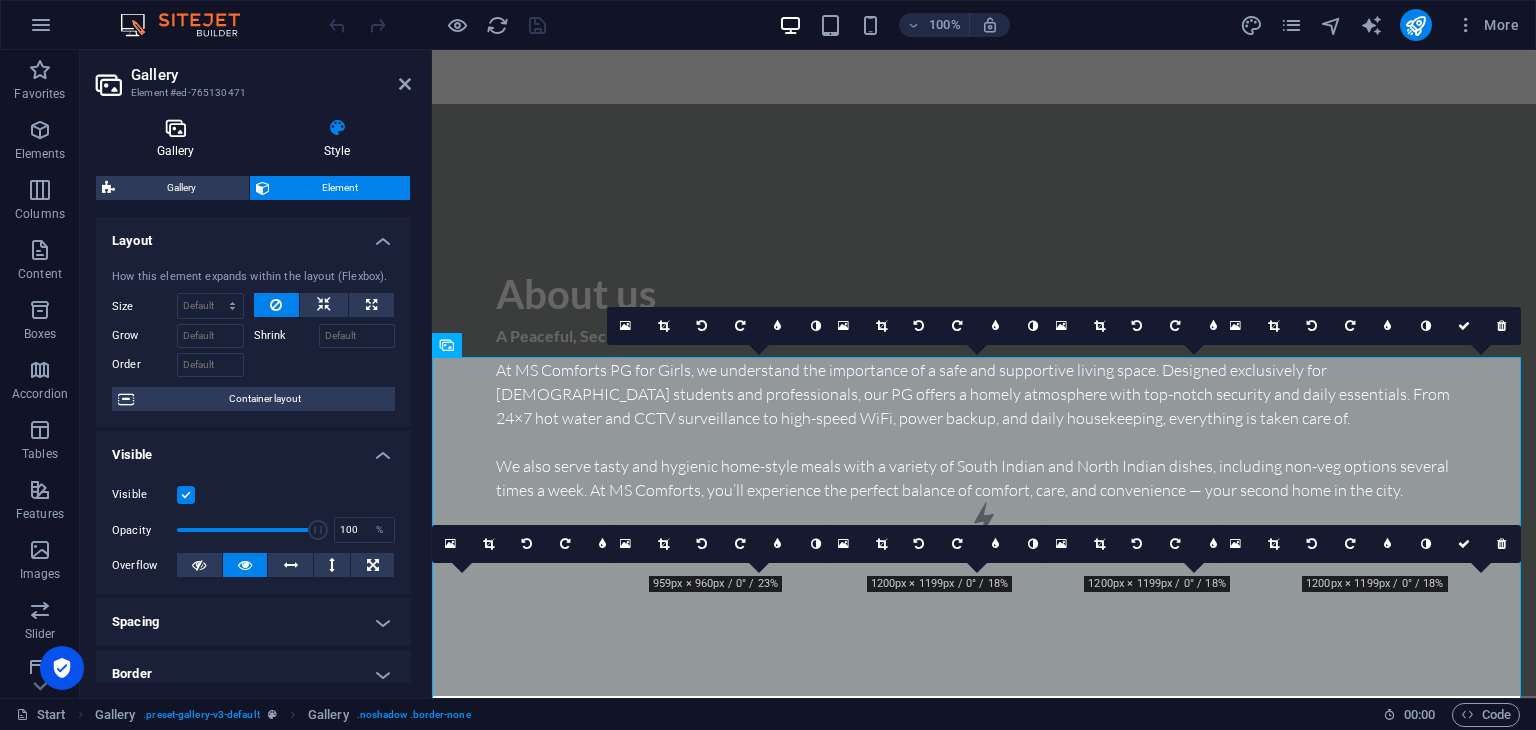 click on "Gallery" at bounding box center (179, 139) 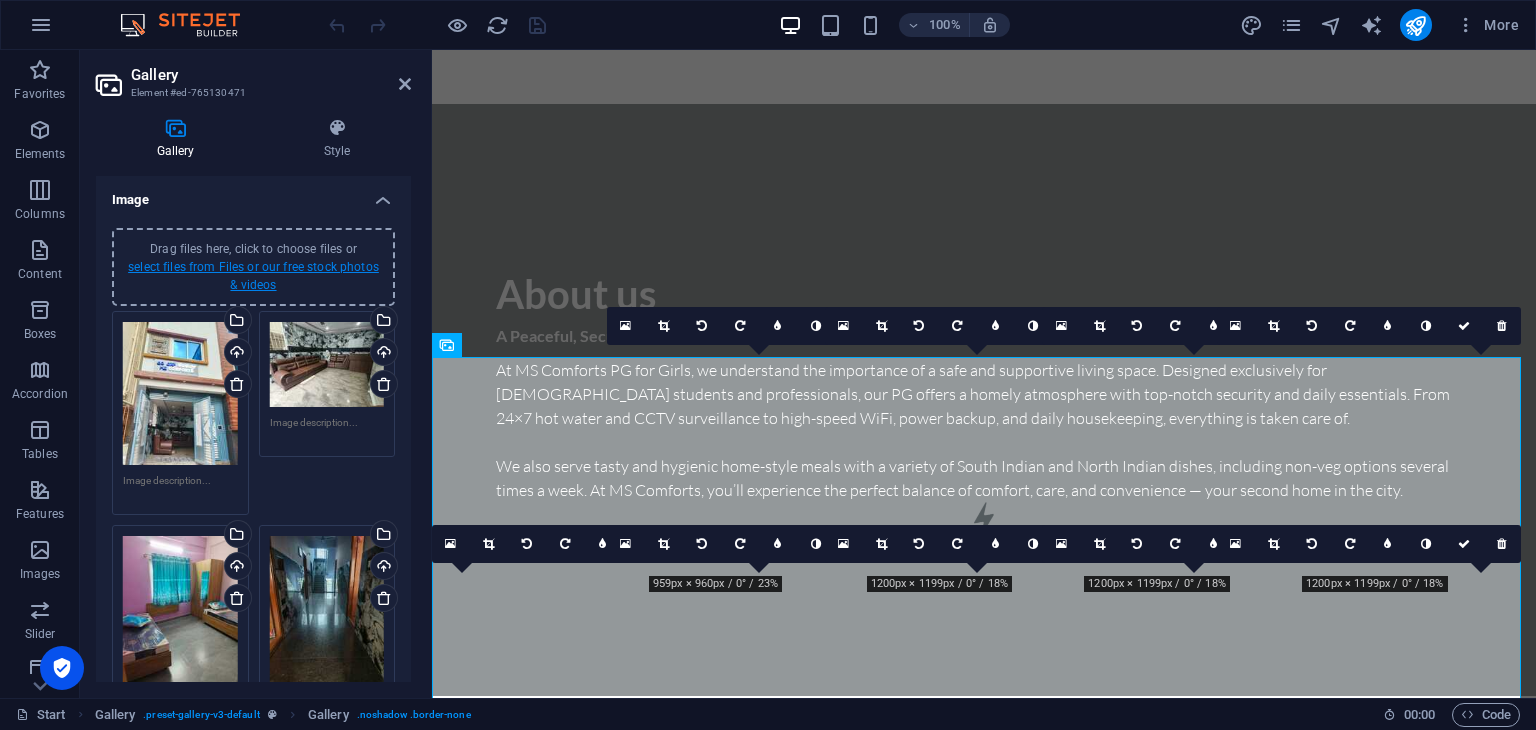 click on "select files from Files or our free stock photos & videos" at bounding box center (253, 276) 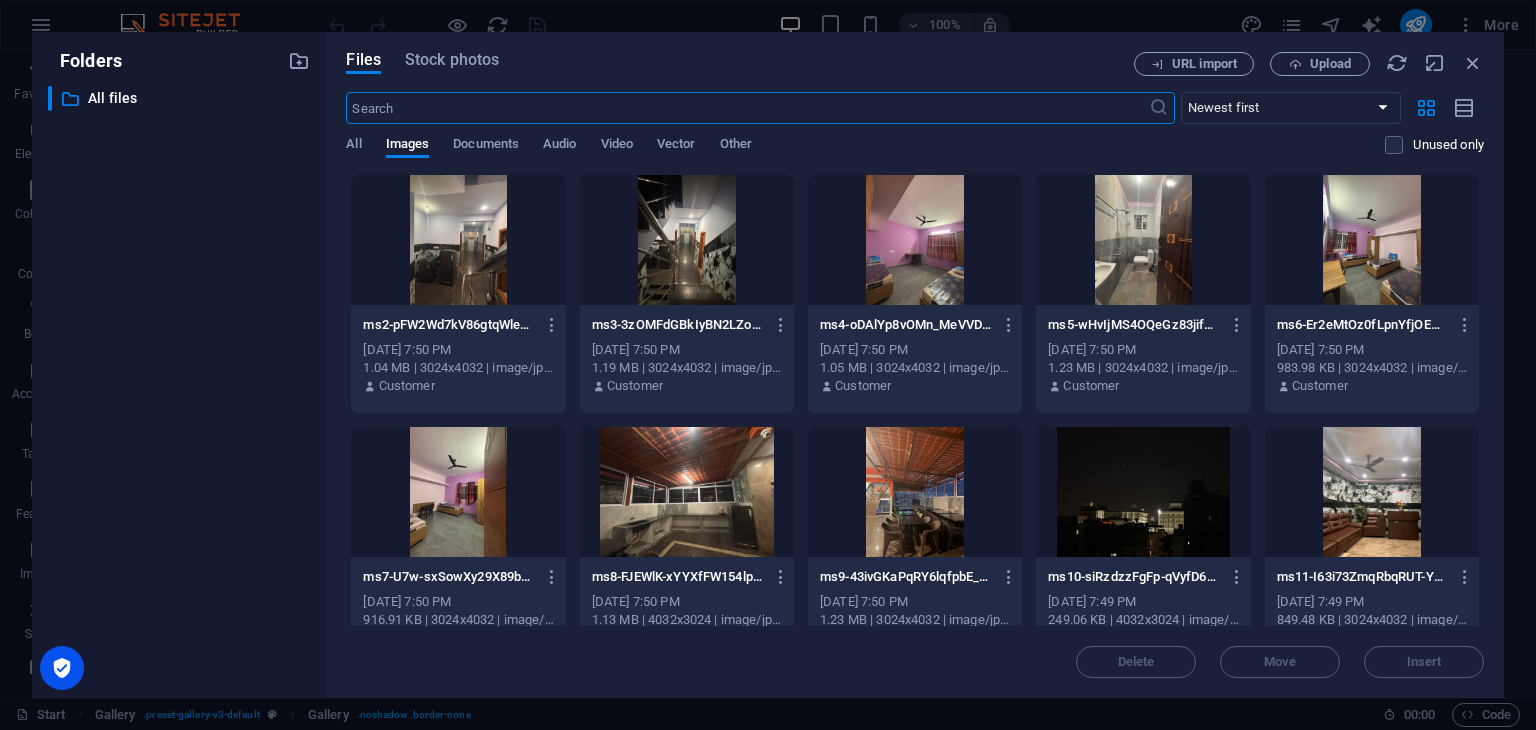 scroll, scrollTop: 4895, scrollLeft: 0, axis: vertical 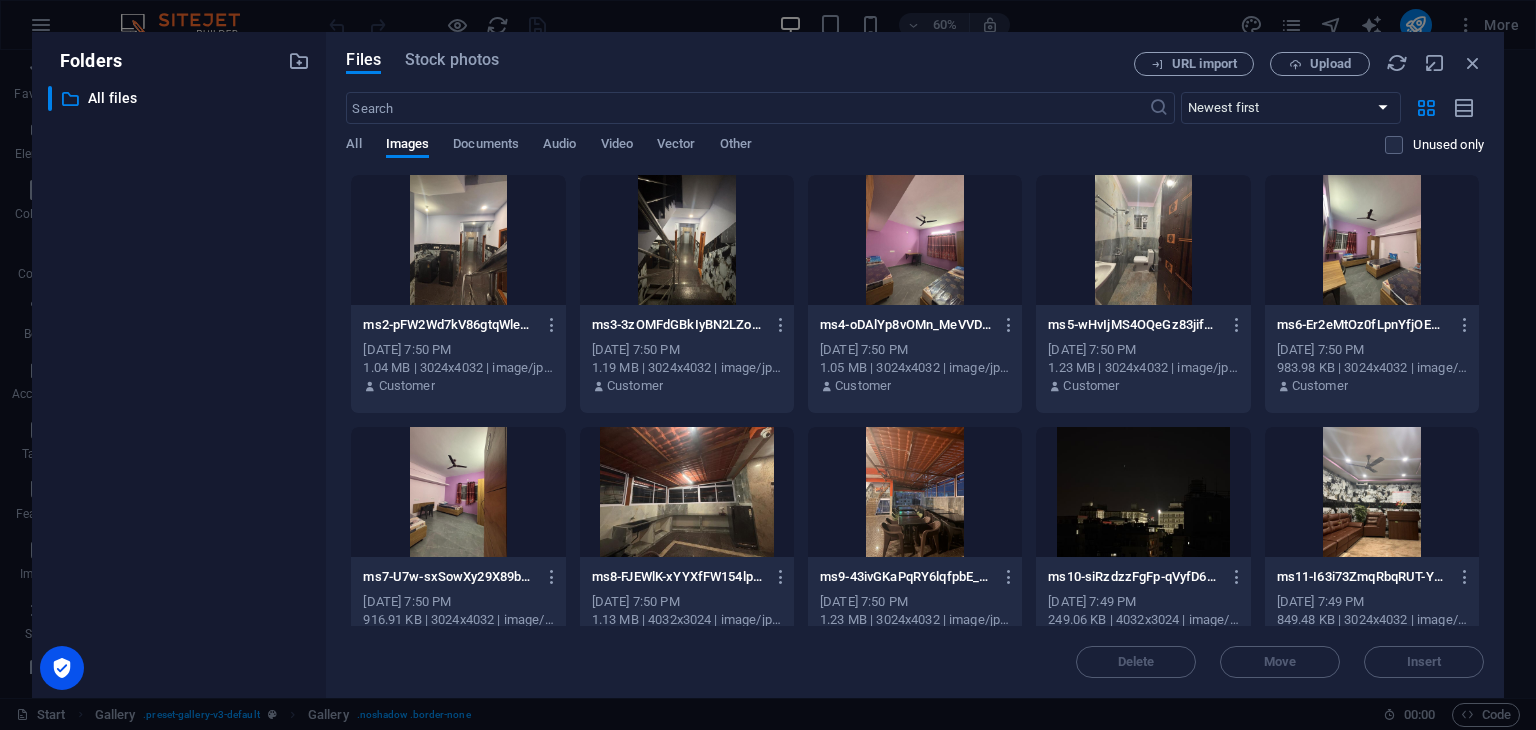 click at bounding box center (458, 240) 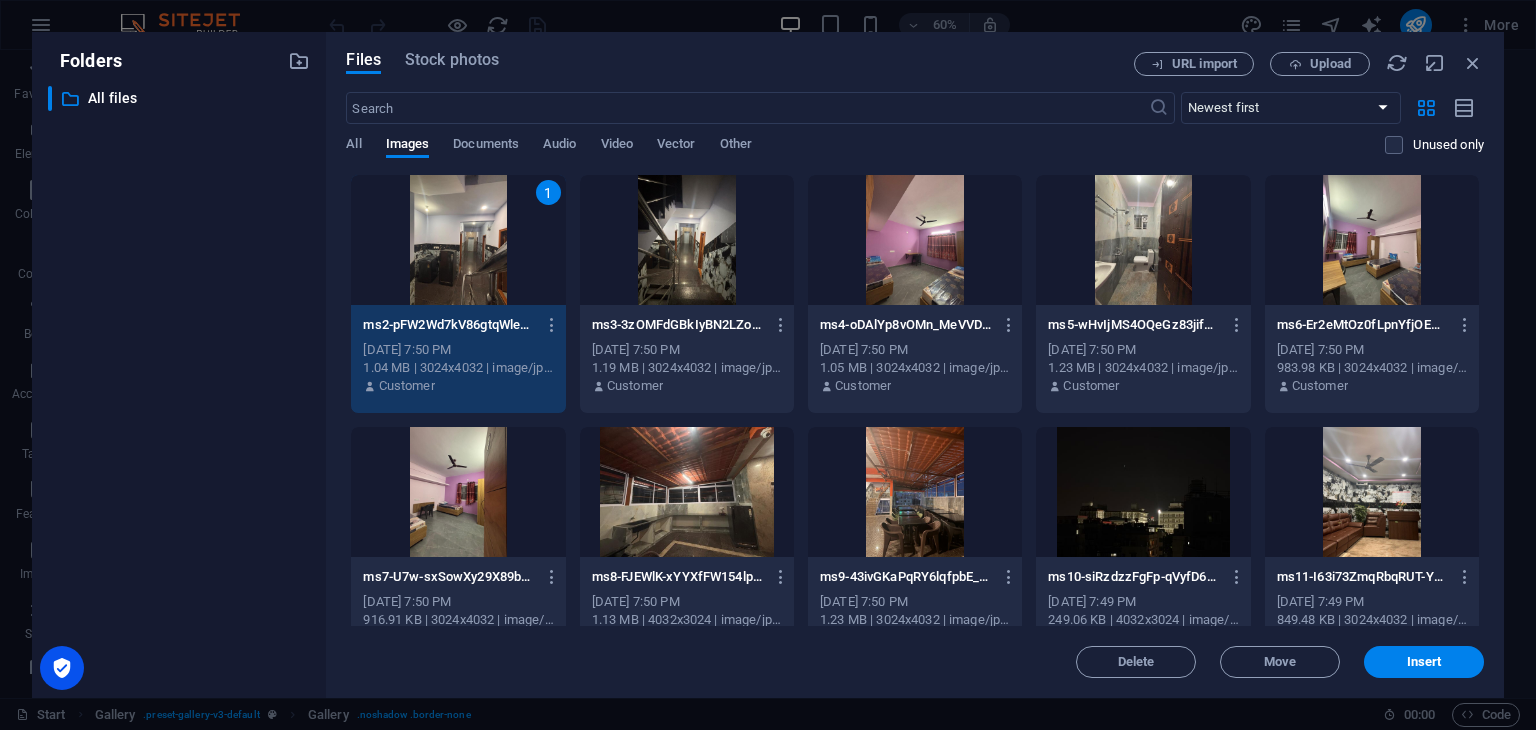 click at bounding box center (687, 240) 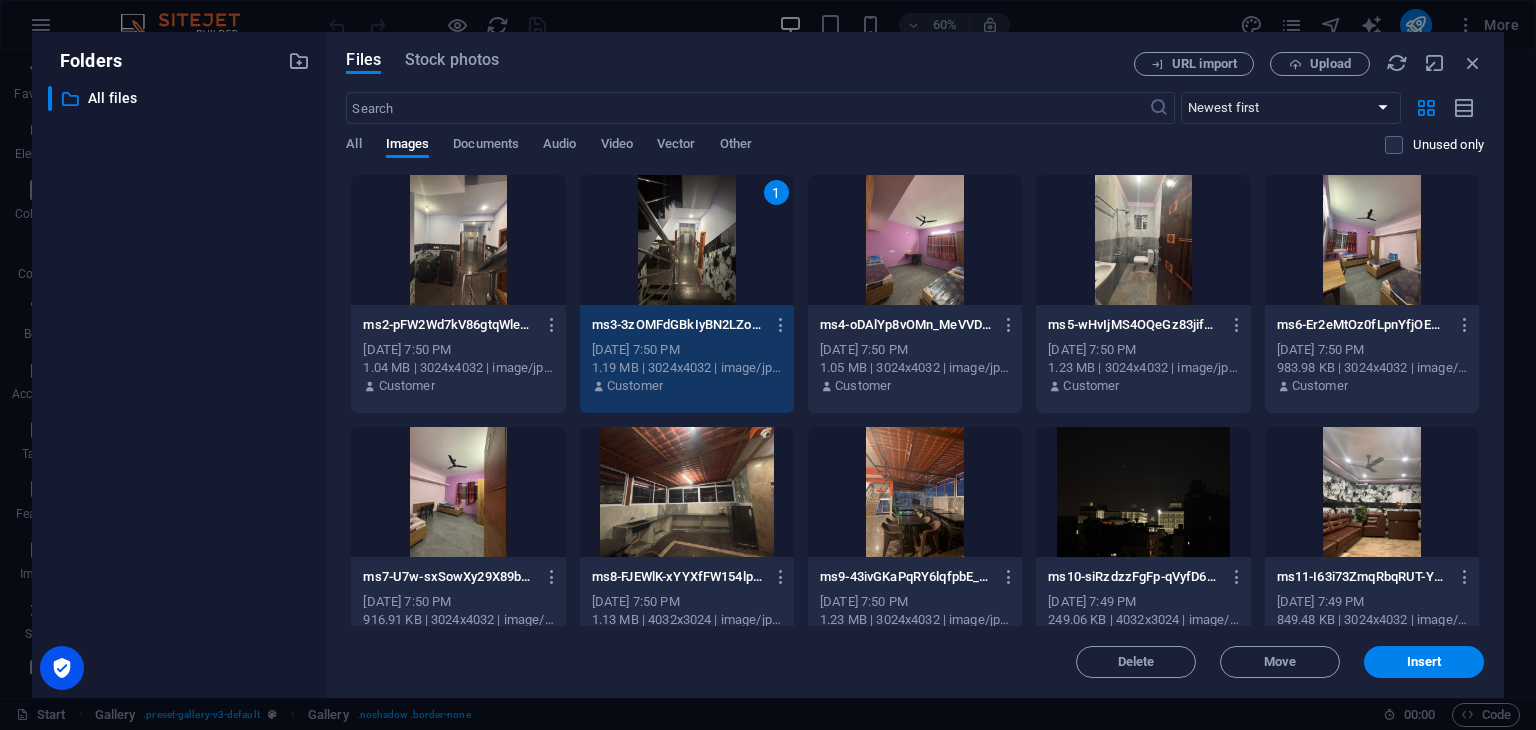 click at bounding box center [915, 240] 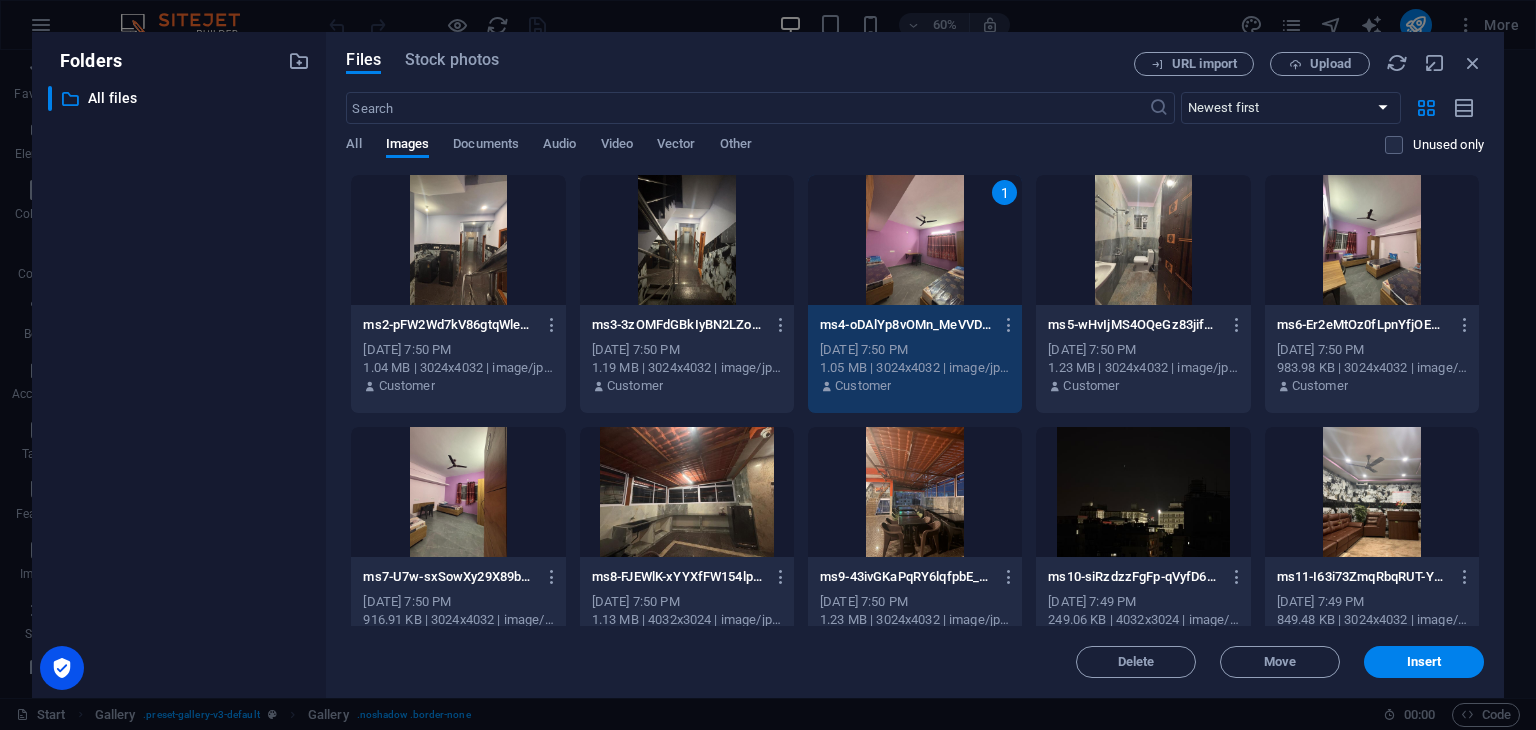 click at bounding box center [1143, 240] 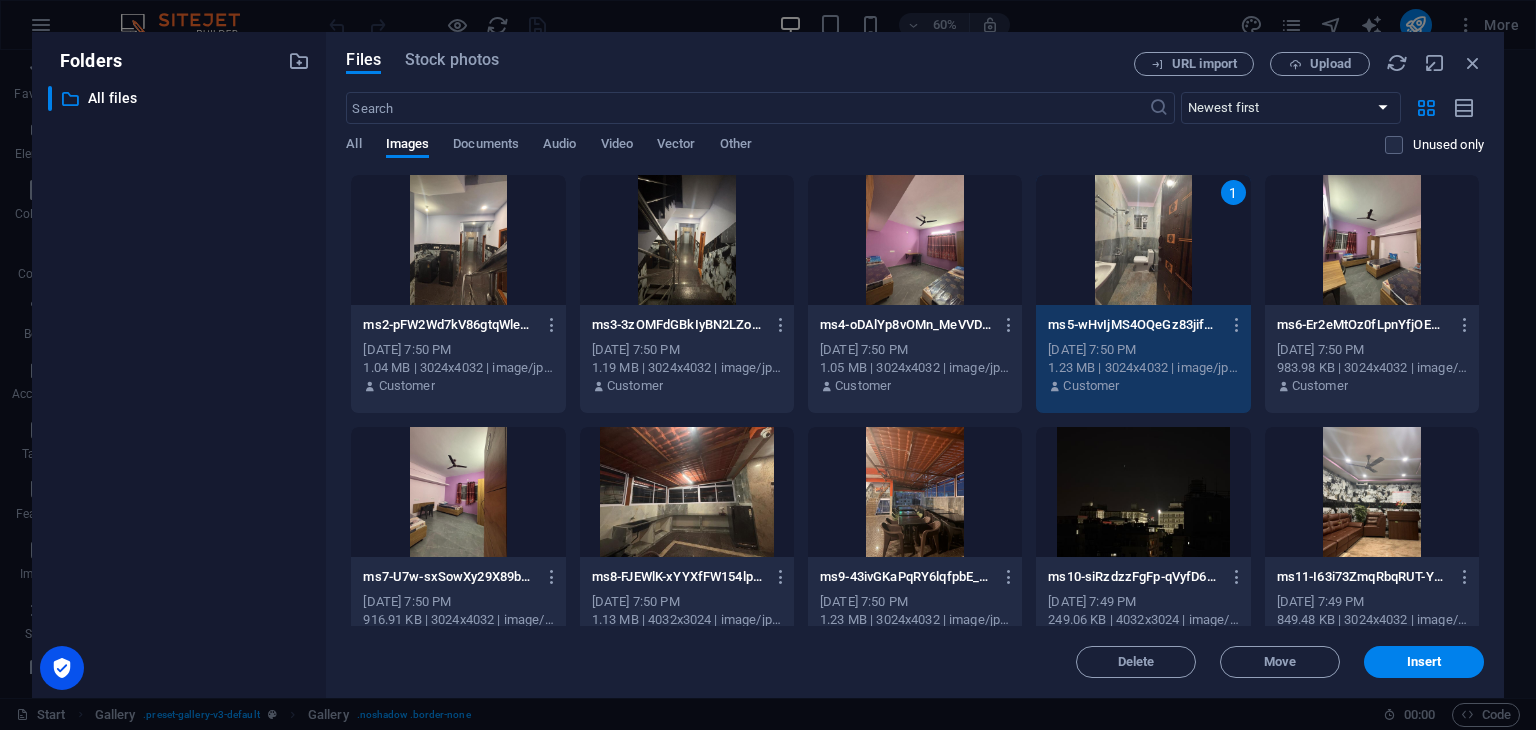 click at bounding box center [1372, 240] 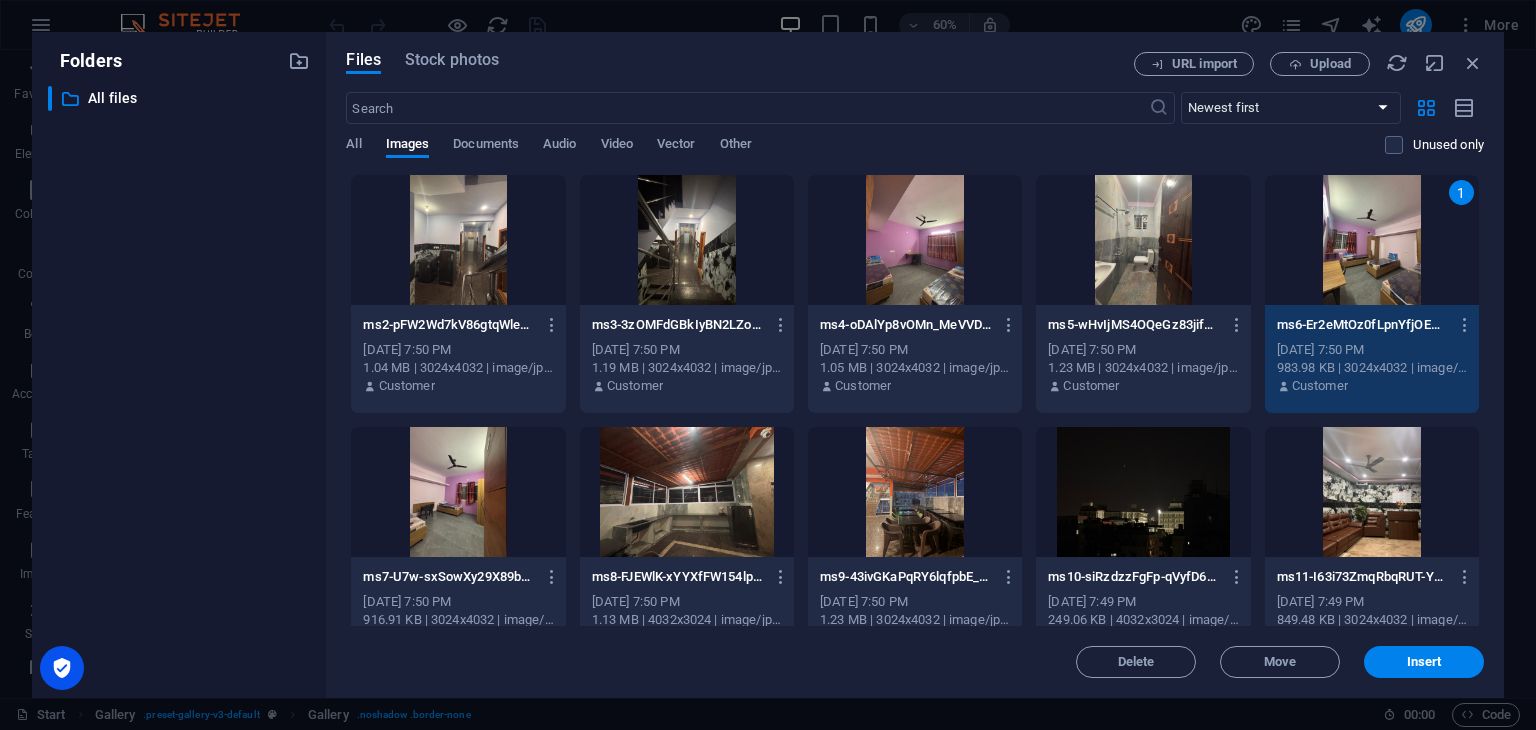 click at bounding box center (458, 492) 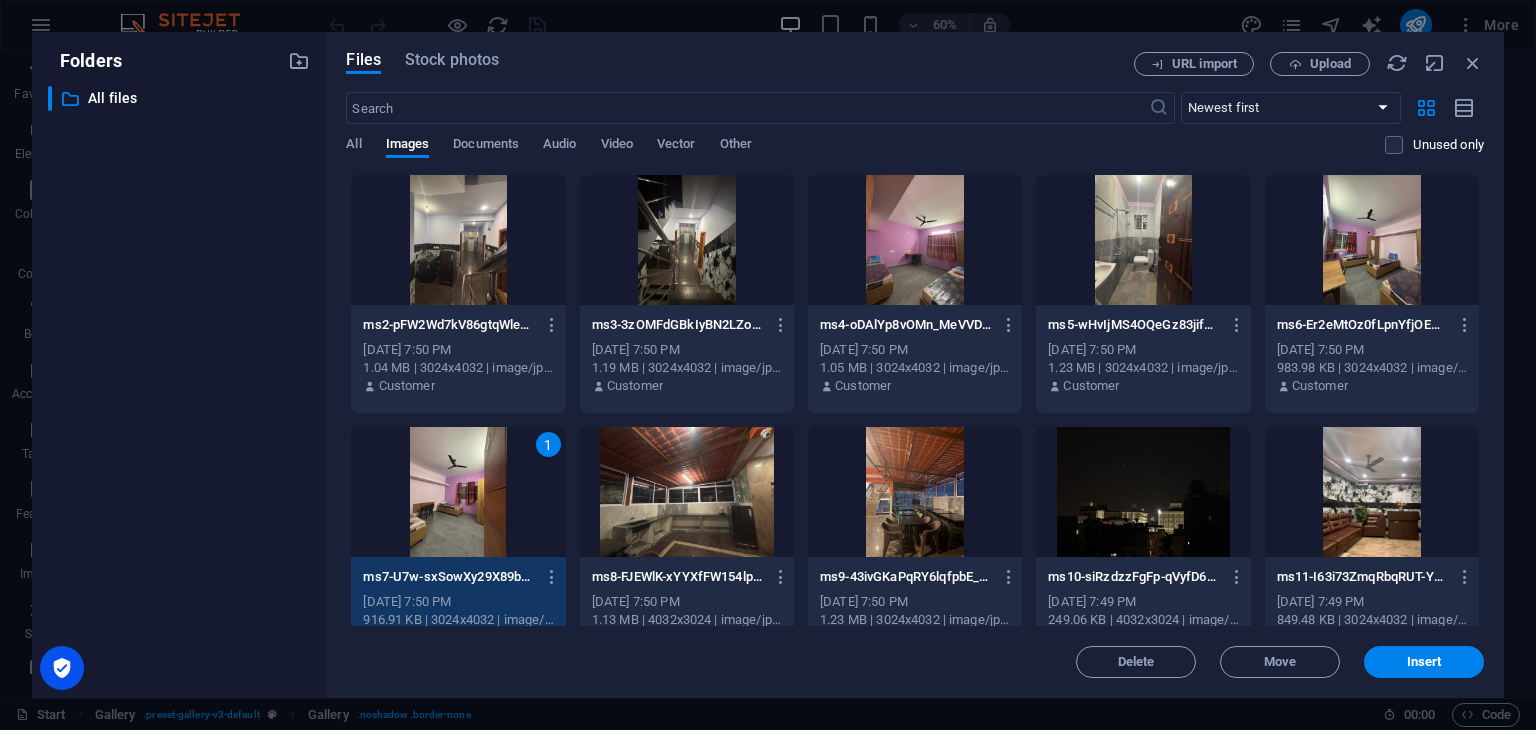 click at bounding box center (687, 492) 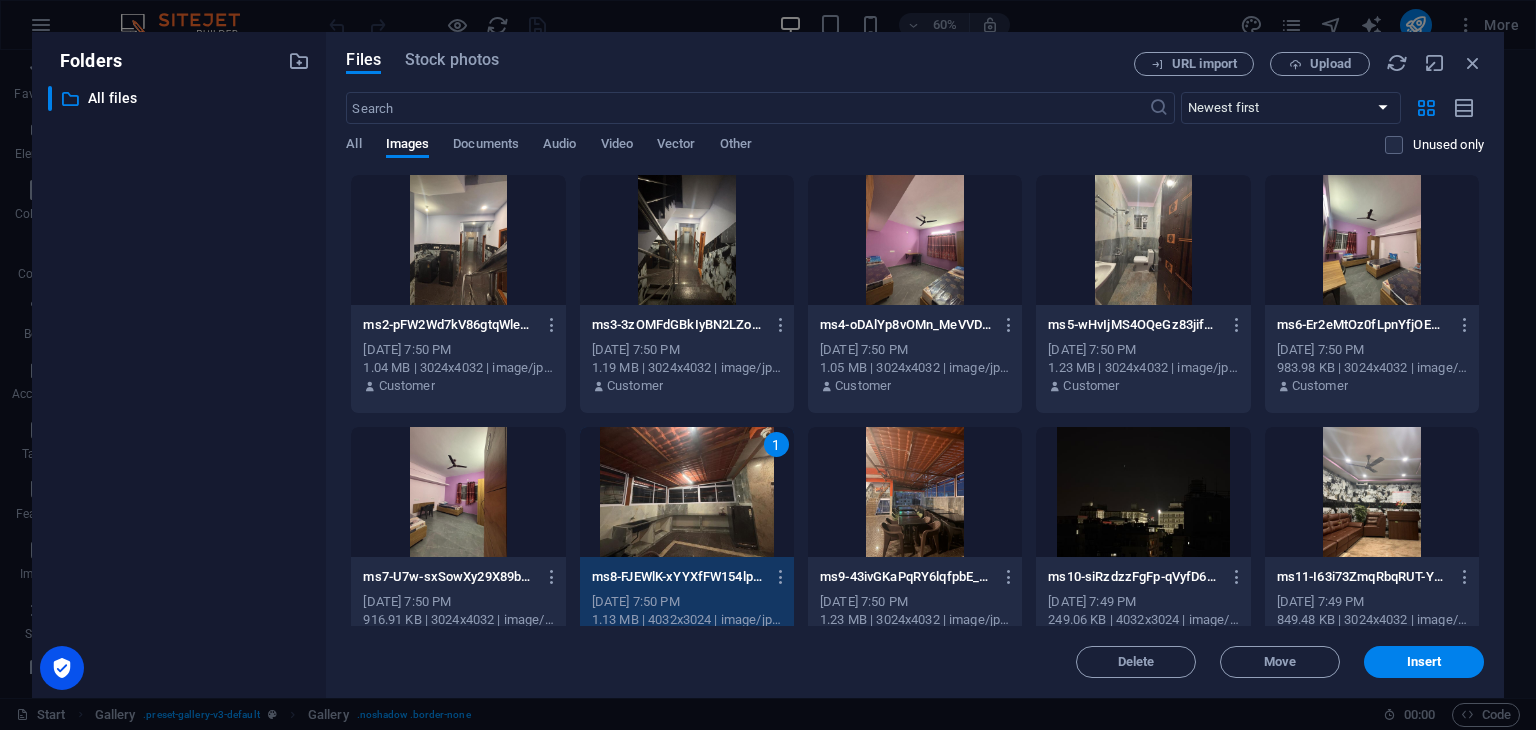 click at bounding box center (915, 492) 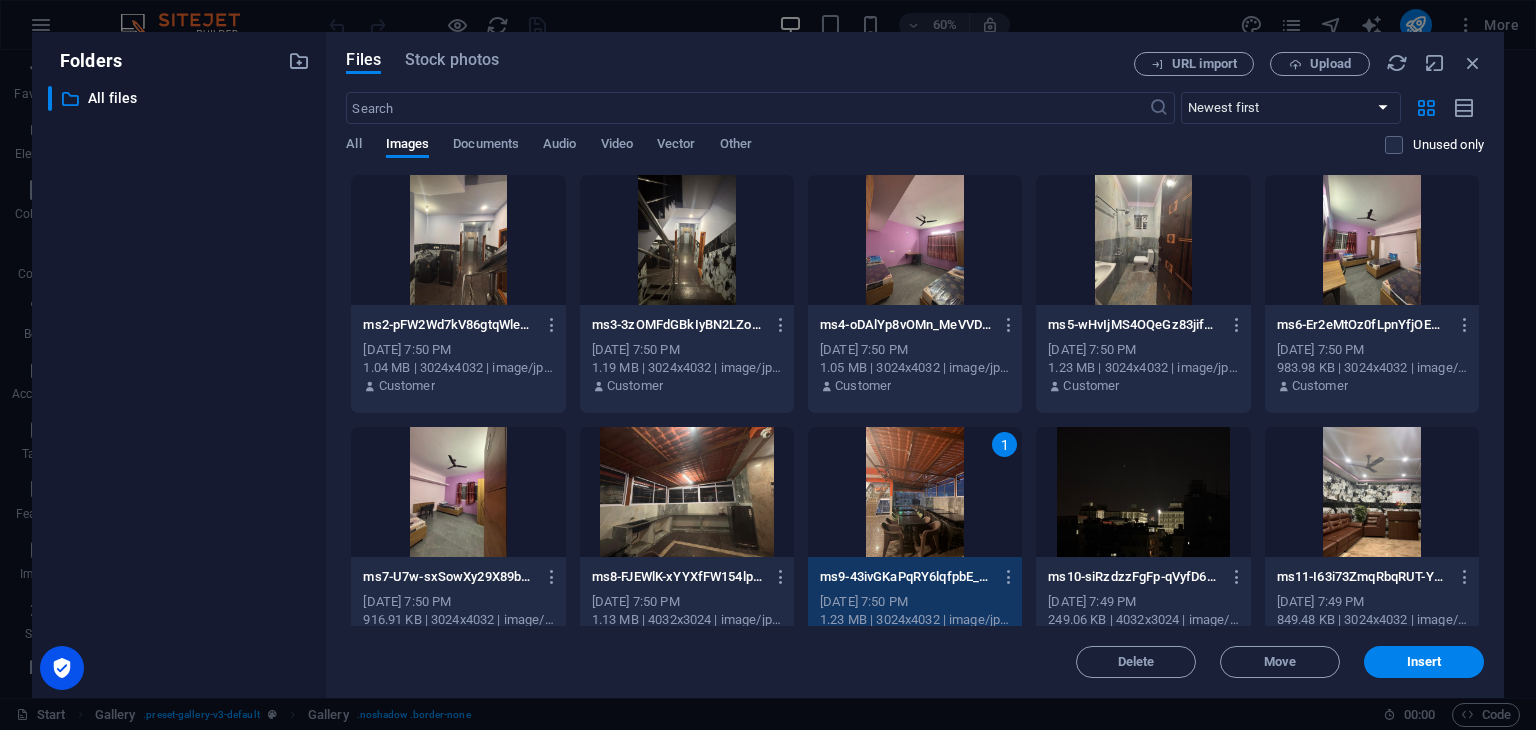 click at bounding box center [1143, 492] 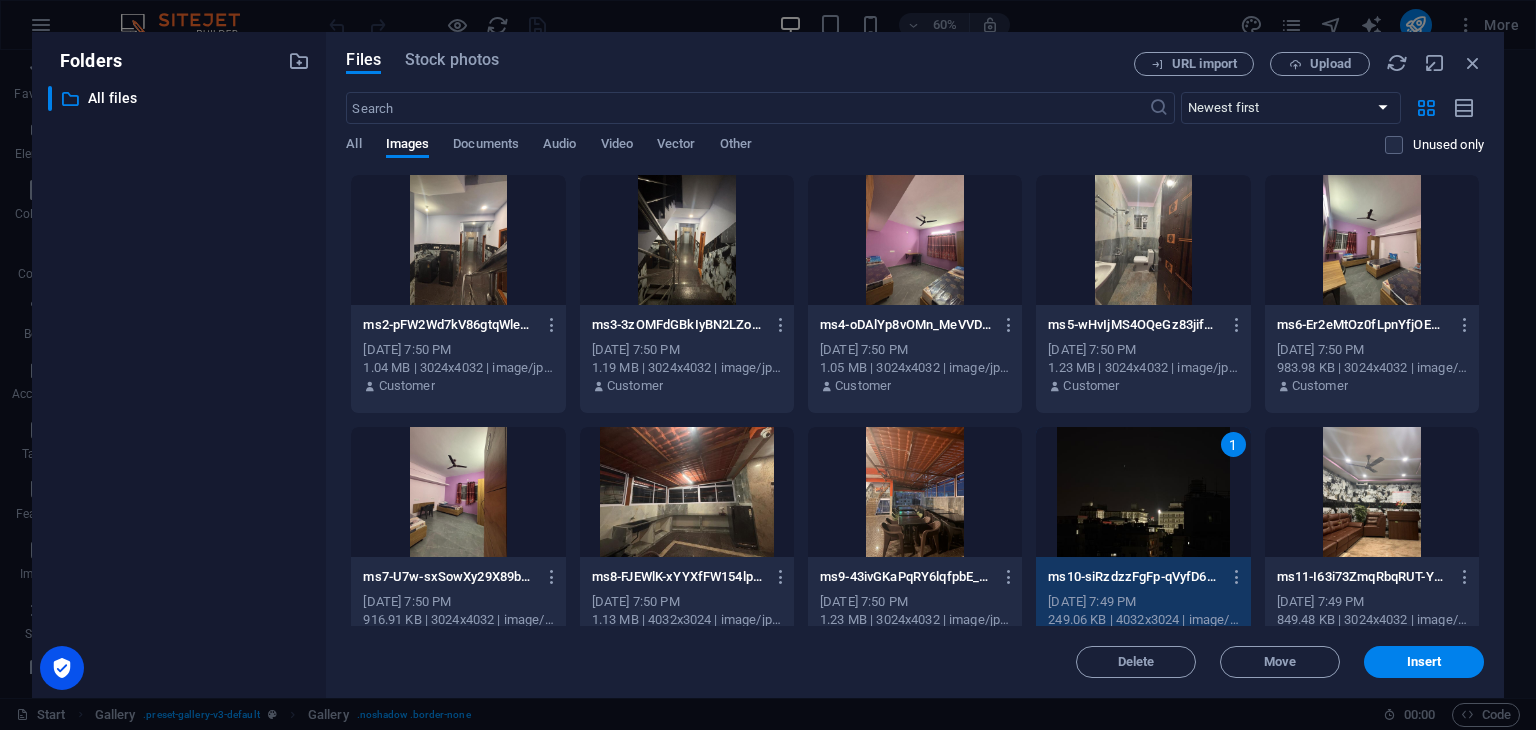 click at bounding box center (458, 240) 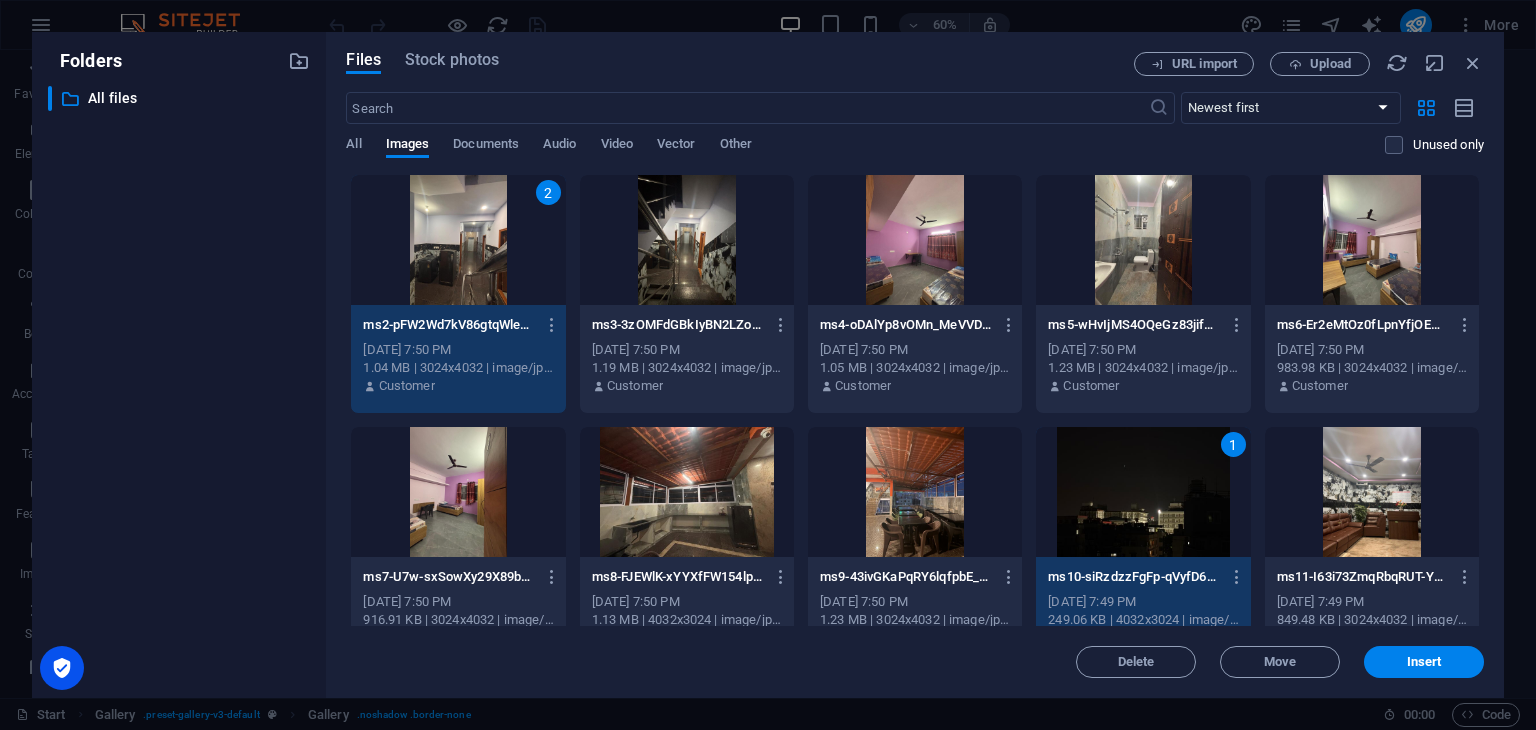 click at bounding box center (687, 240) 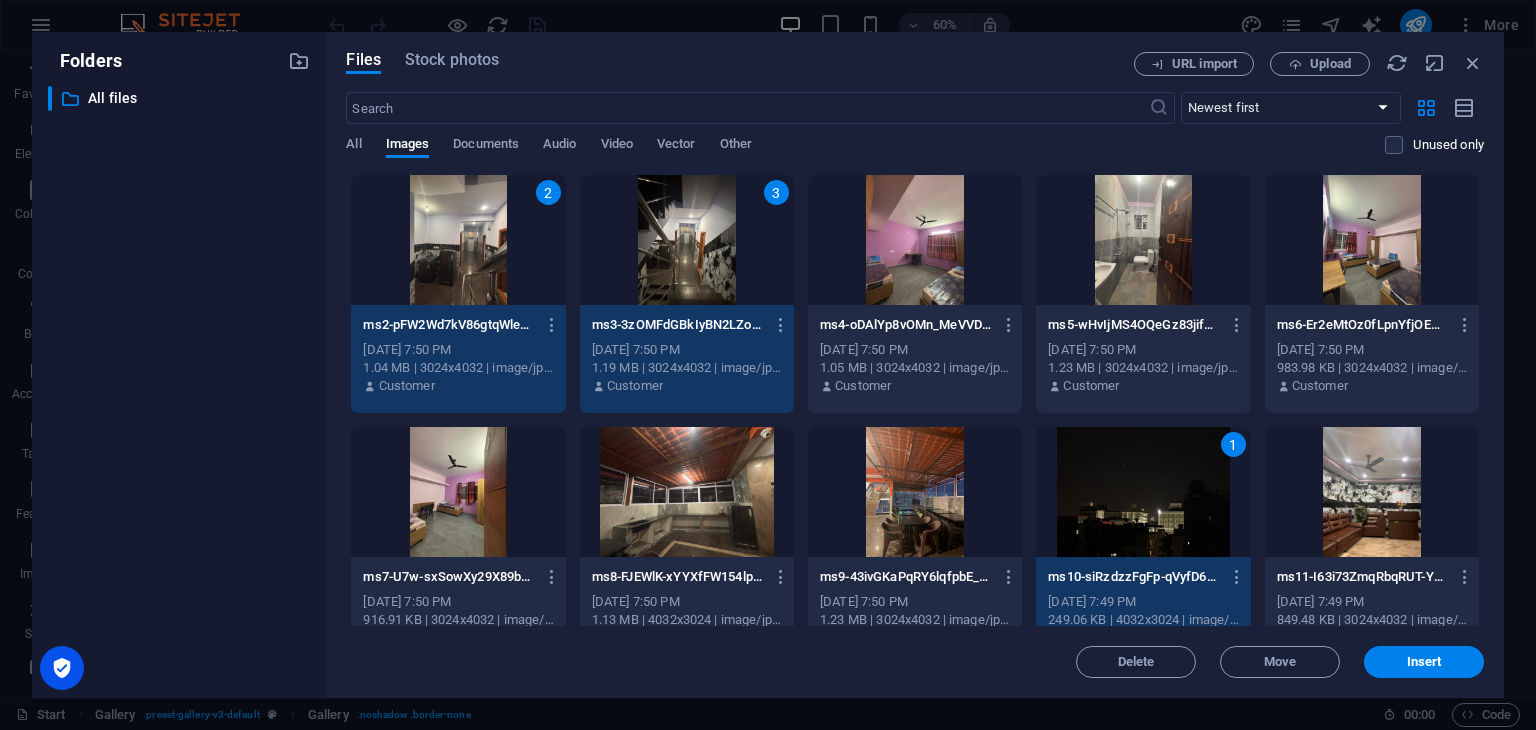 click on "2 ms2-pFW2Wd7kV86gtqWle_GDYQ.jpeg ms2-pFW2Wd7kV86gtqWle_GDYQ.jpeg Jul 11, 2025 7:50 PM 1.04 MB | 3024x4032 | image/jpeg Customer 3 ms3-3zOMFdGBkIyBN2LZoI7VPA.jpeg ms3-3zOMFdGBkIyBN2LZoI7VPA.jpeg Jul 11, 2025 7:50 PM 1.19 MB | 3024x4032 | image/jpeg Customer ms4-oDAlYp8vOMn_MeVVDFxx5A.jpeg ms4-oDAlYp8vOMn_MeVVDFxx5A.jpeg Jul 11, 2025 7:50 PM 1.05 MB | 3024x4032 | image/jpeg Customer ms5-wHvIjMS4OQeGz83jif3TzQ.jpeg ms5-wHvIjMS4OQeGz83jif3TzQ.jpeg Jul 11, 2025 7:50 PM 1.23 MB | 3024x4032 | image/jpeg Customer ms6-Er2eMtOz0fLpnYfjOEU3vA.jpeg ms6-Er2eMtOz0fLpnYfjOEU3vA.jpeg Jul 11, 2025 7:50 PM 983.98 KB | 3024x4032 | image/jpeg Customer ms7-U7w-sxSowXy29X89bClU1Q.jpeg ms7-U7w-sxSowXy29X89bClU1Q.jpeg Jul 11, 2025 7:50 PM 916.91 KB | 3024x4032 | image/jpeg Customer ms8-FJEWlK-xYYXfFW154lp-zw.jpeg ms8-FJEWlK-xYYXfFW154lp-zw.jpeg Jul 11, 2025 7:50 PM 1.13 MB | 4032x3024 | image/jpeg Customer ms9-43ivGKaPqRY6lqfpbE_fMg.jpeg ms9-43ivGKaPqRY6lqfpbE_fMg.jpeg Jul 11, 2025 7:50 PM 1.23 MB | 3024x4032 | image/jpeg Customer" at bounding box center [915, 924] 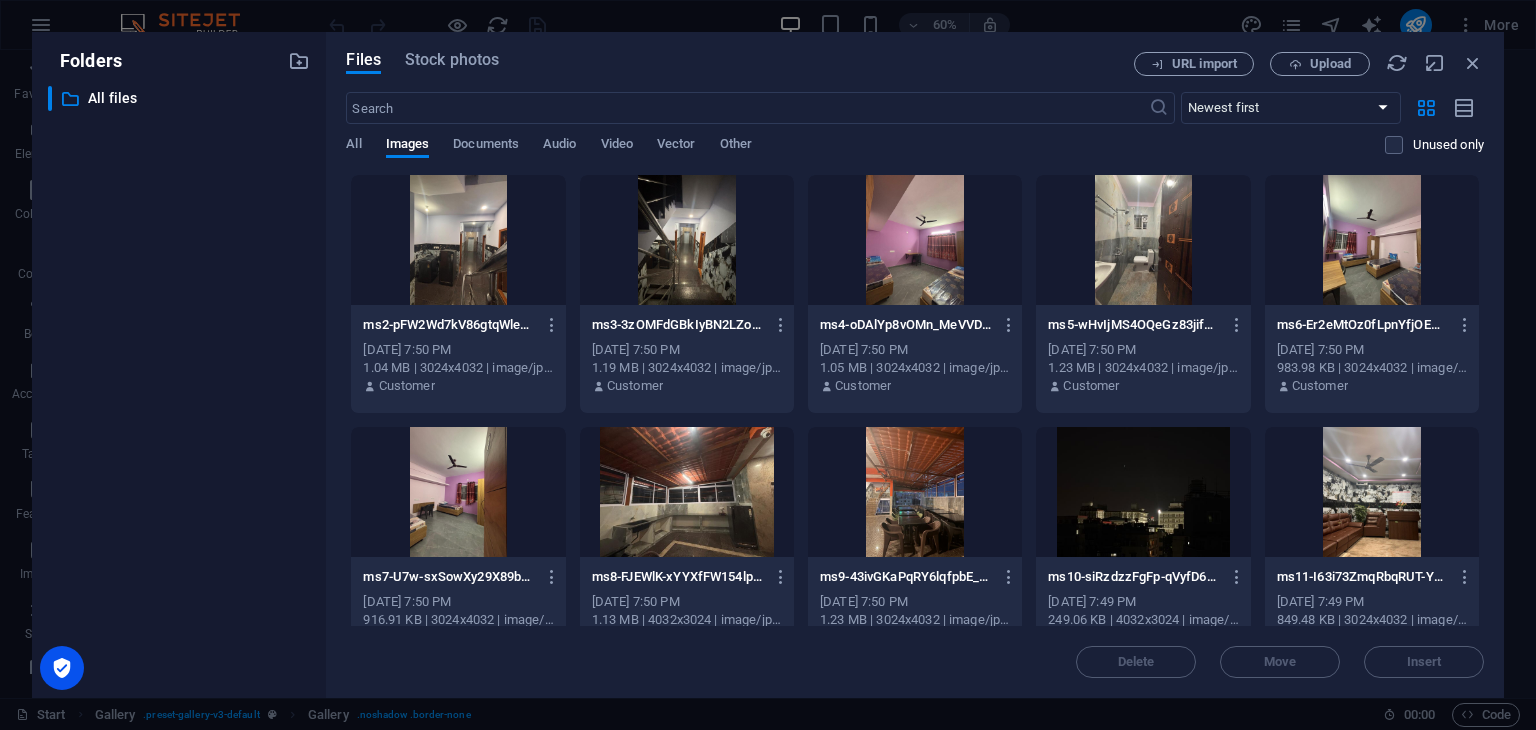 click at bounding box center (1143, 240) 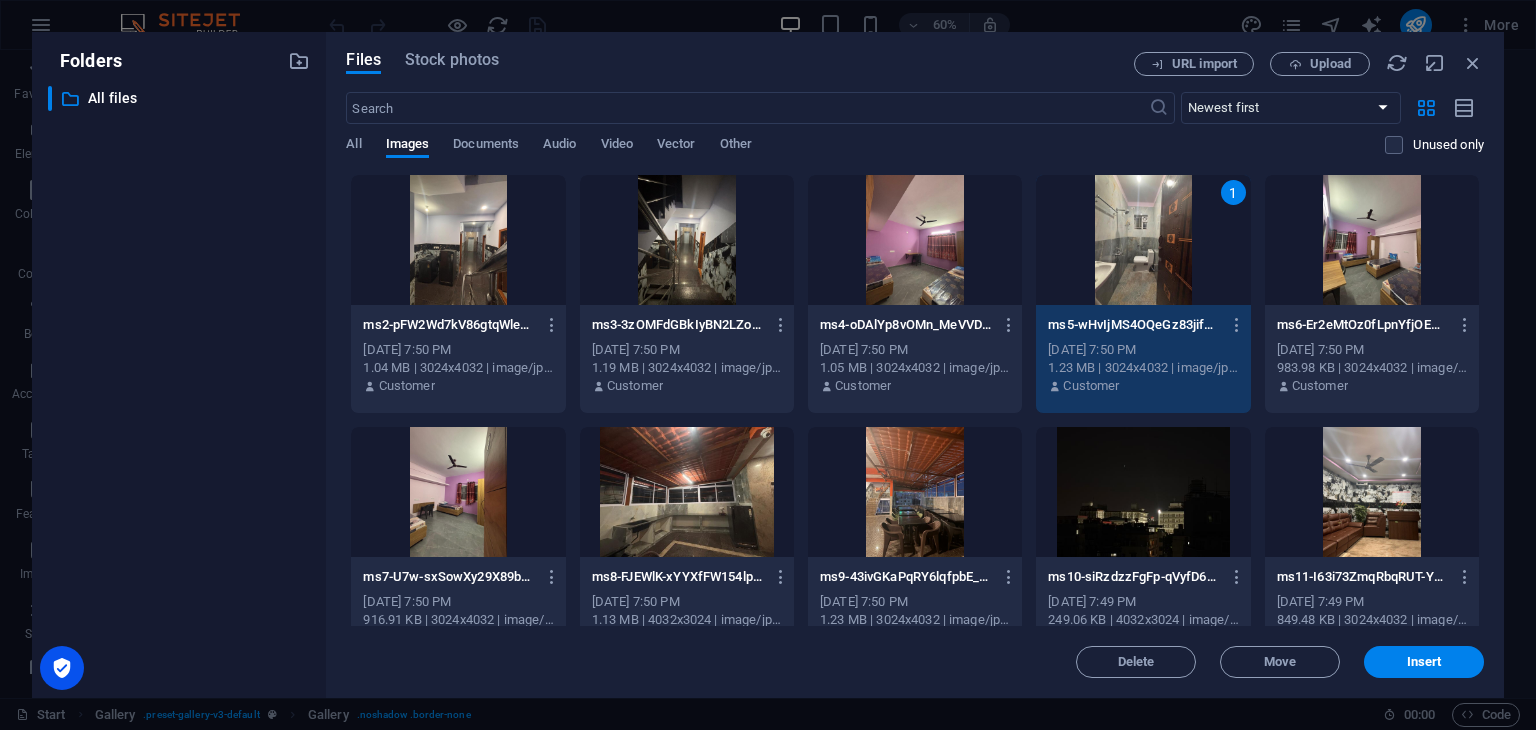 click at bounding box center [1372, 240] 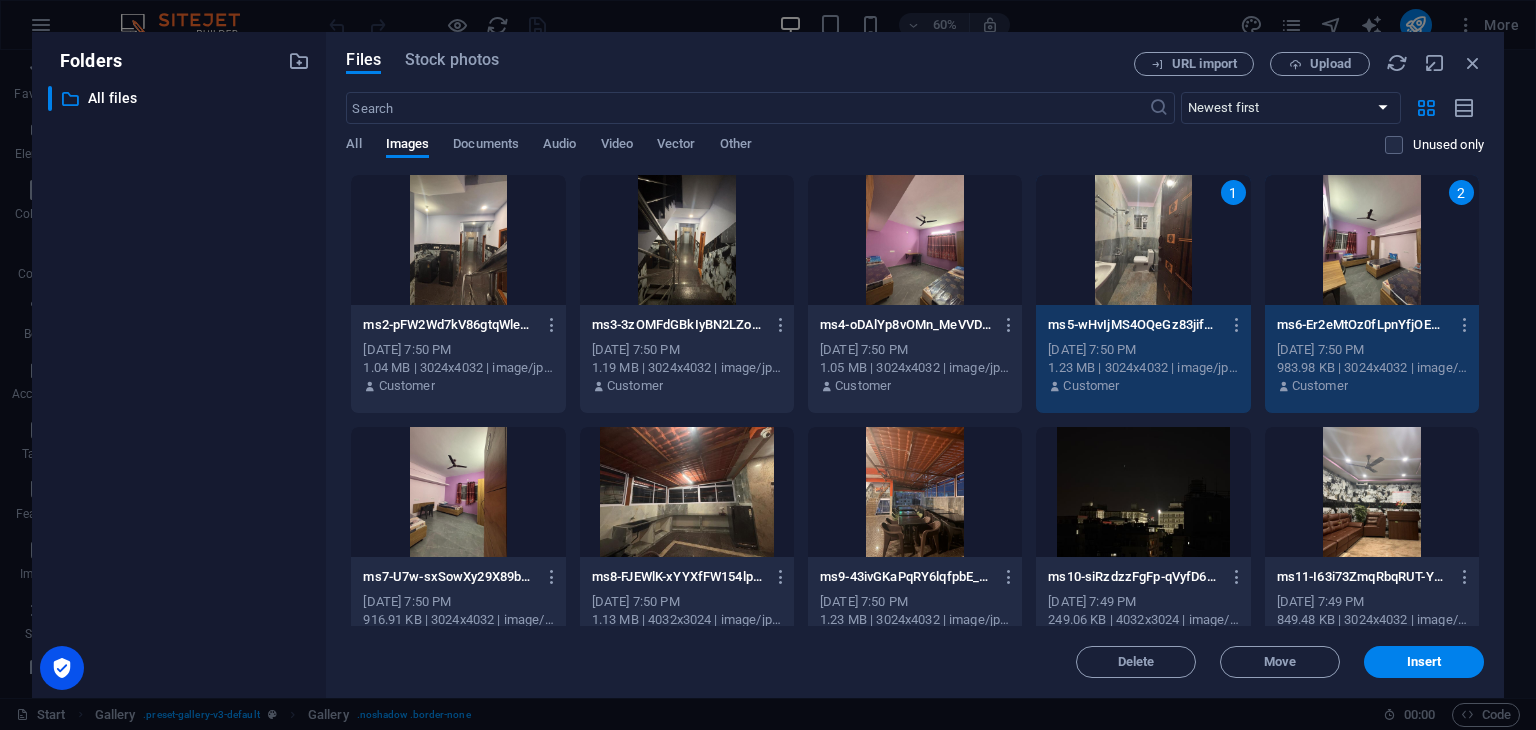 click at bounding box center [915, 240] 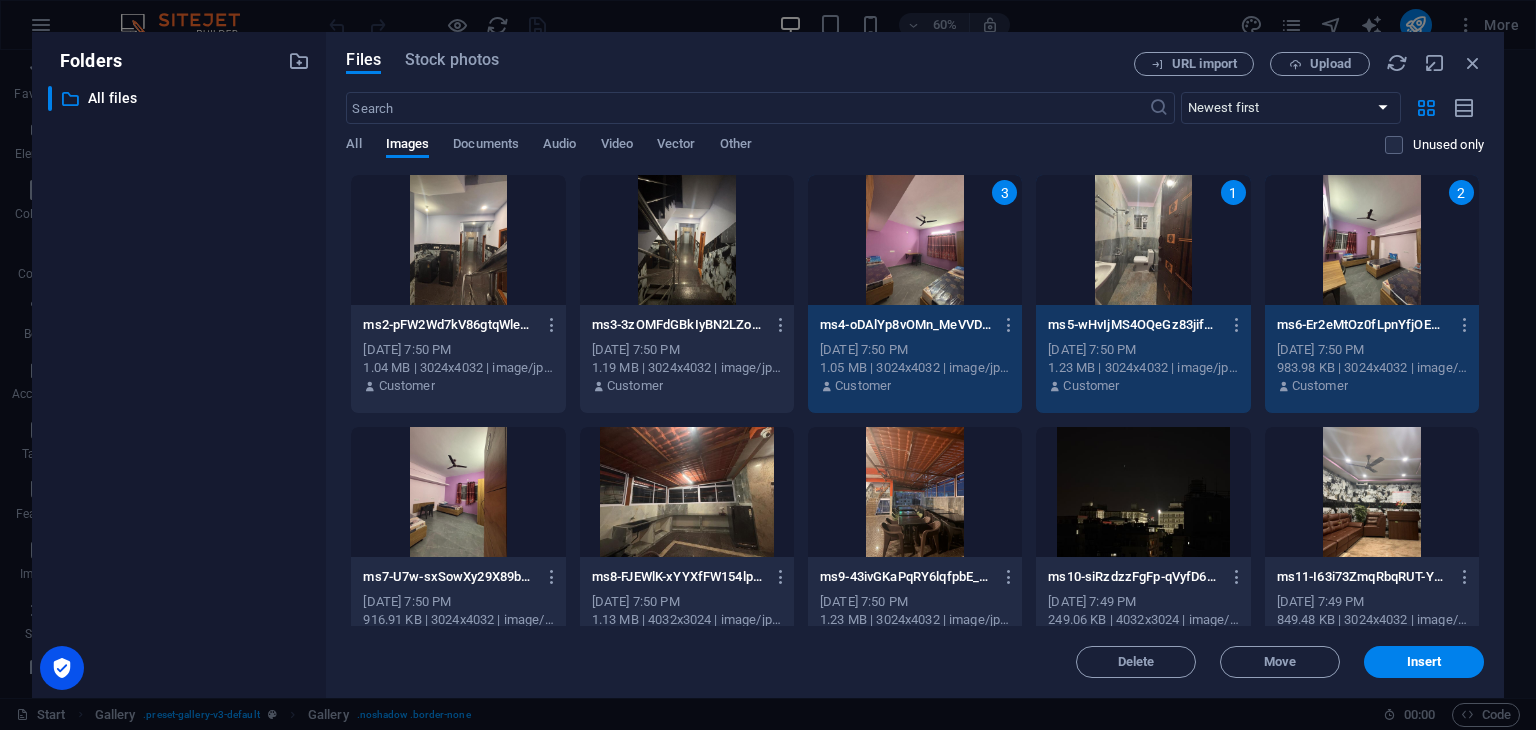click at bounding box center (687, 240) 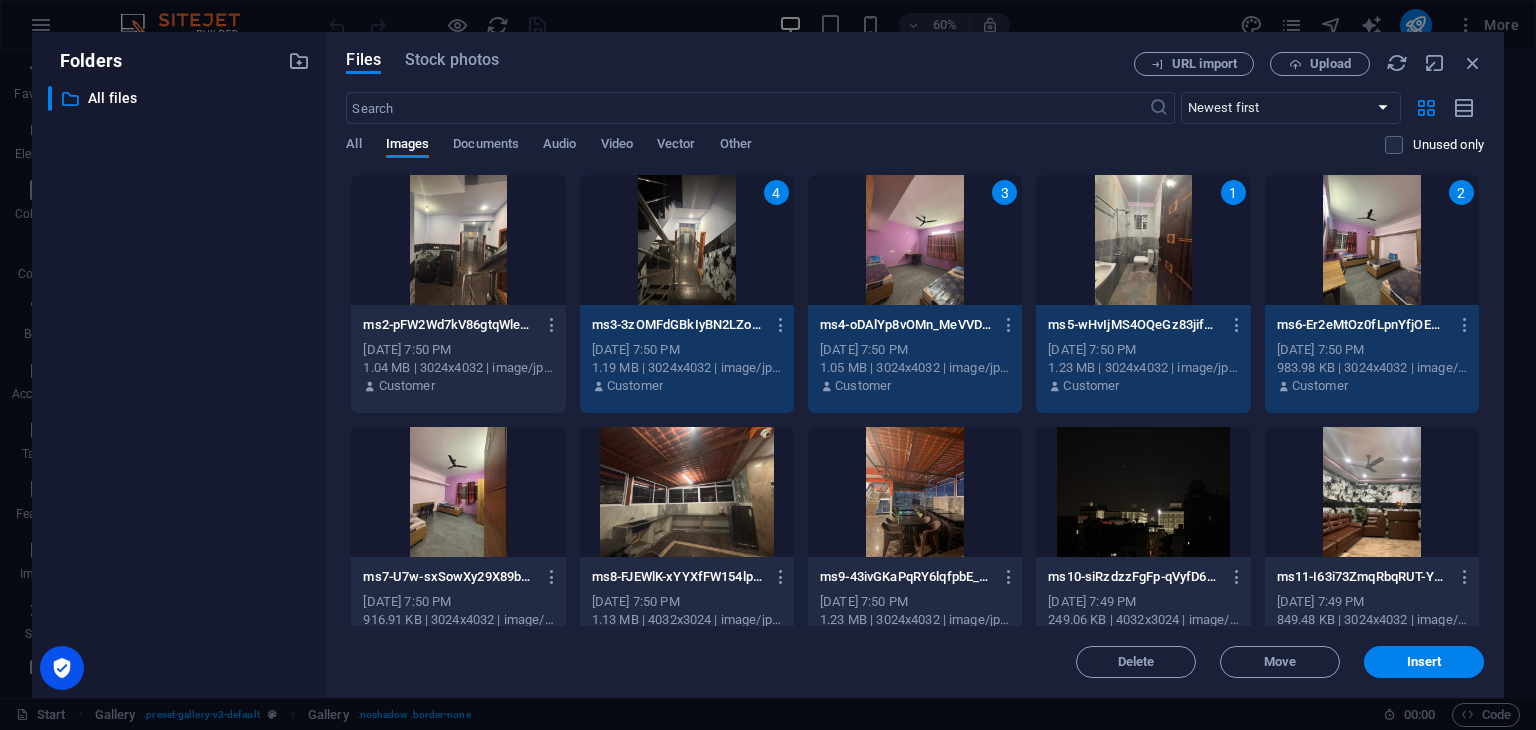 click at bounding box center [458, 240] 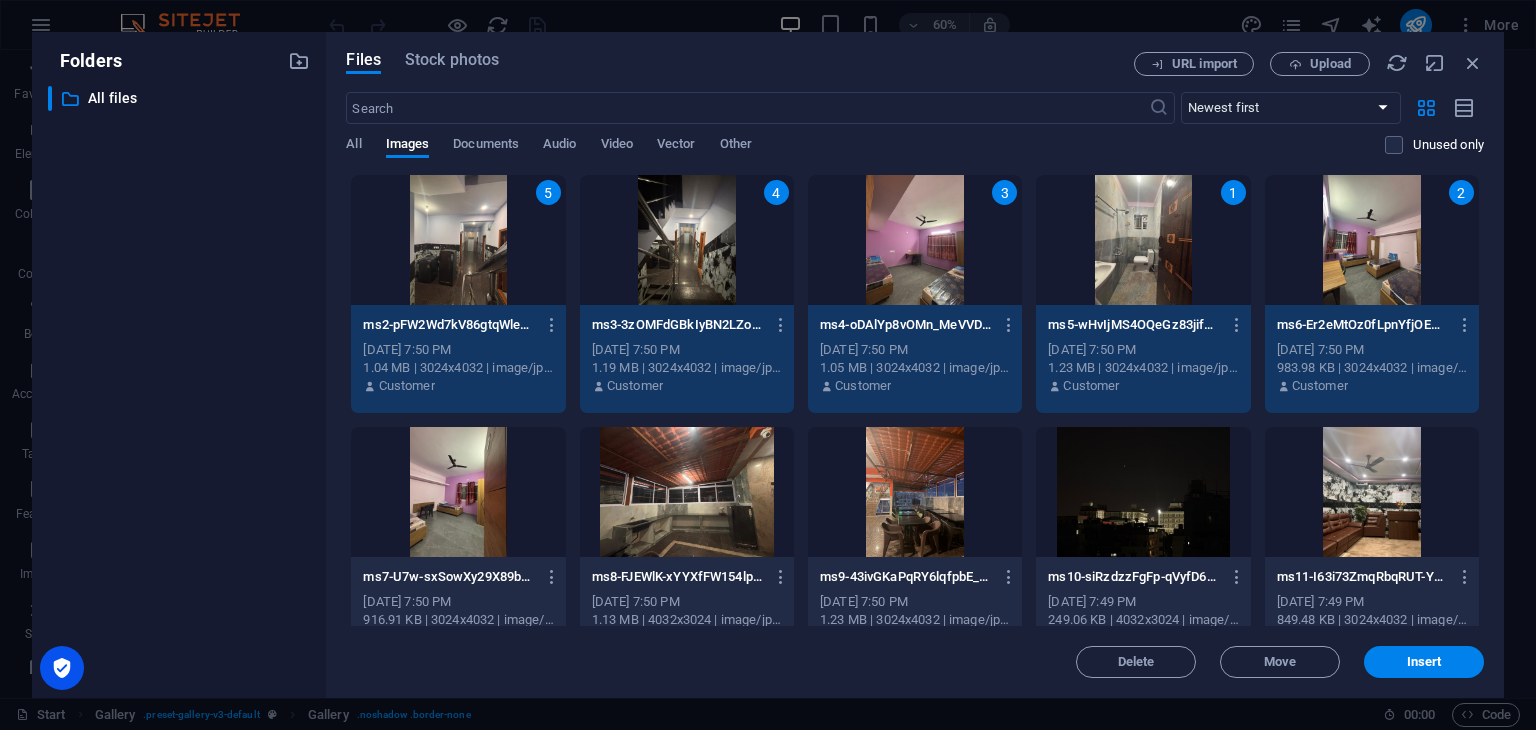 click at bounding box center [458, 492] 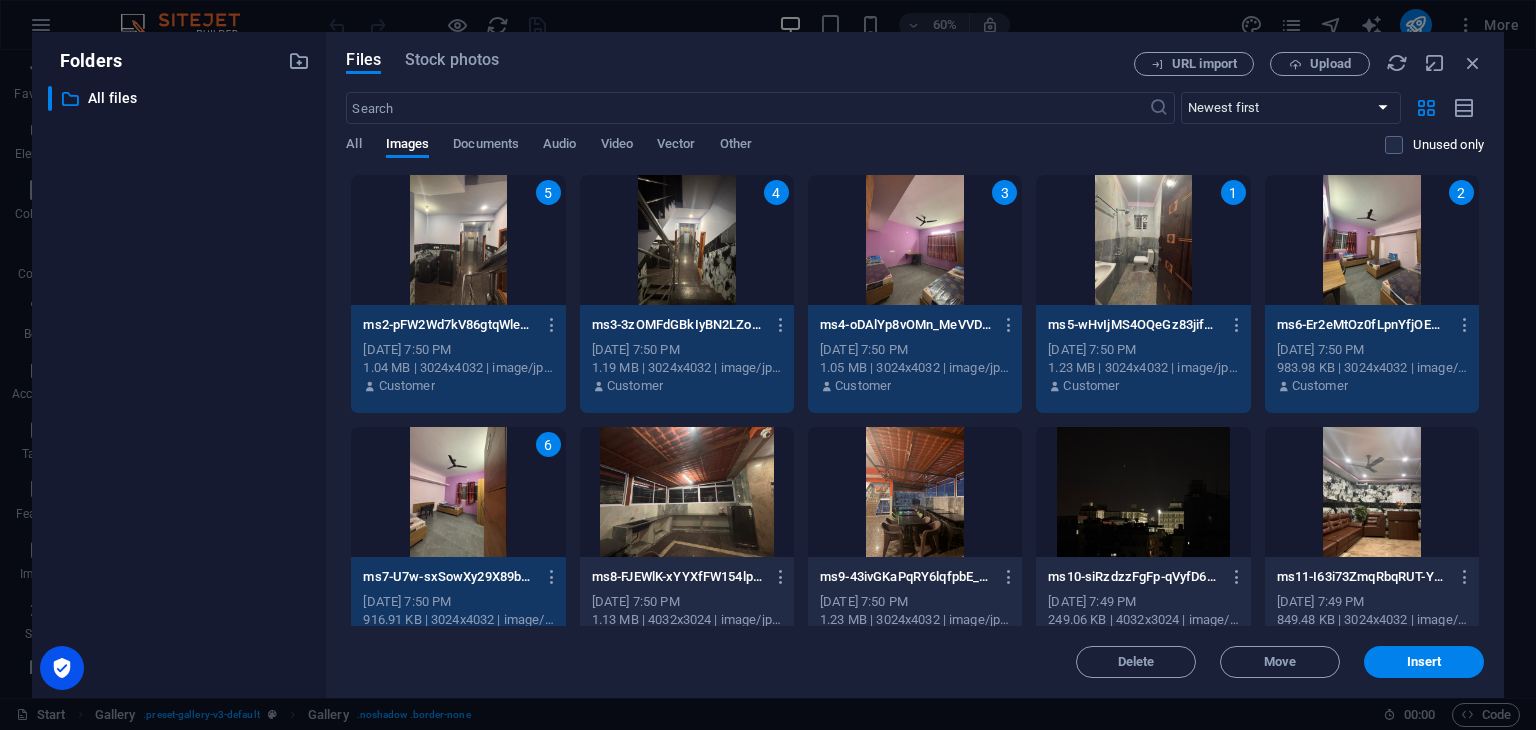 click at bounding box center [687, 492] 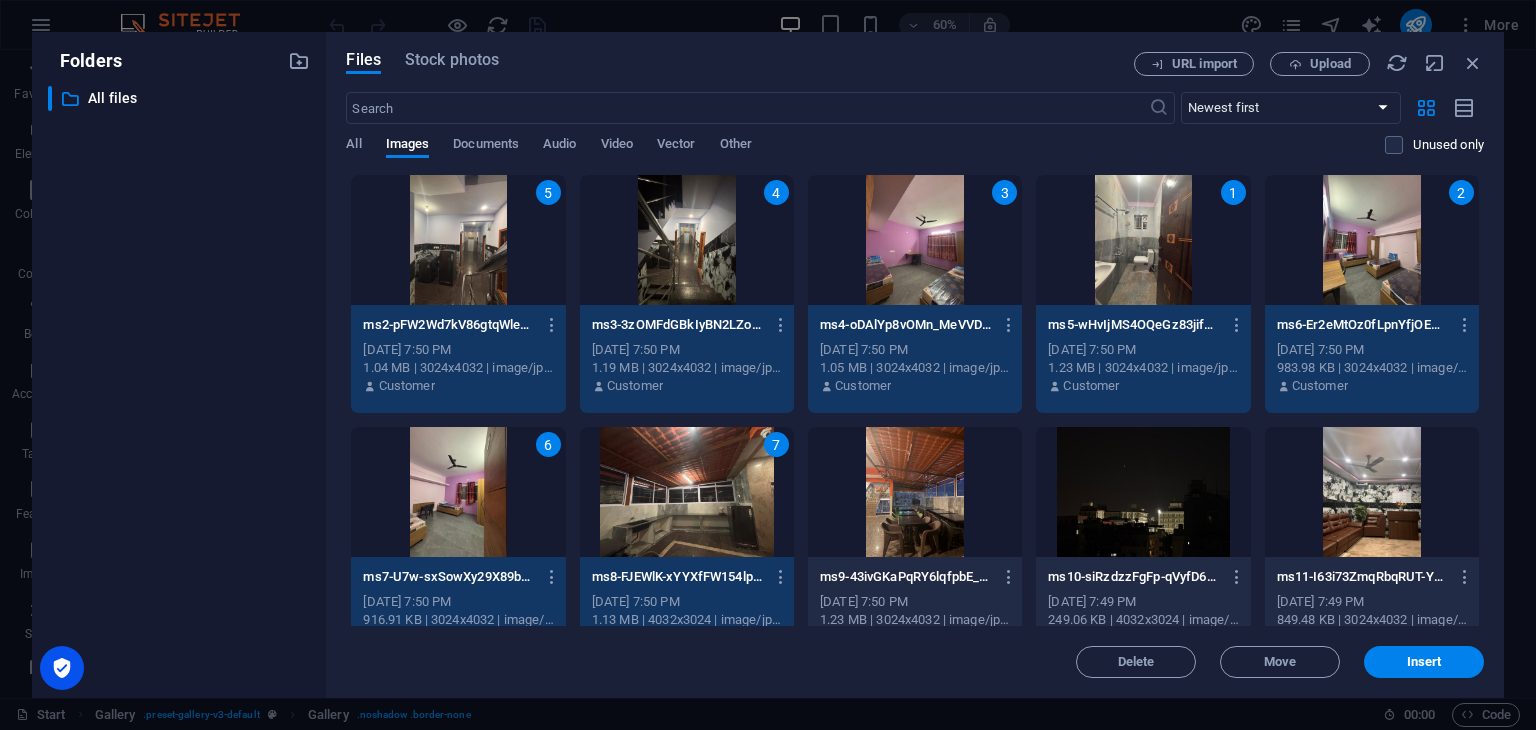 click at bounding box center [915, 492] 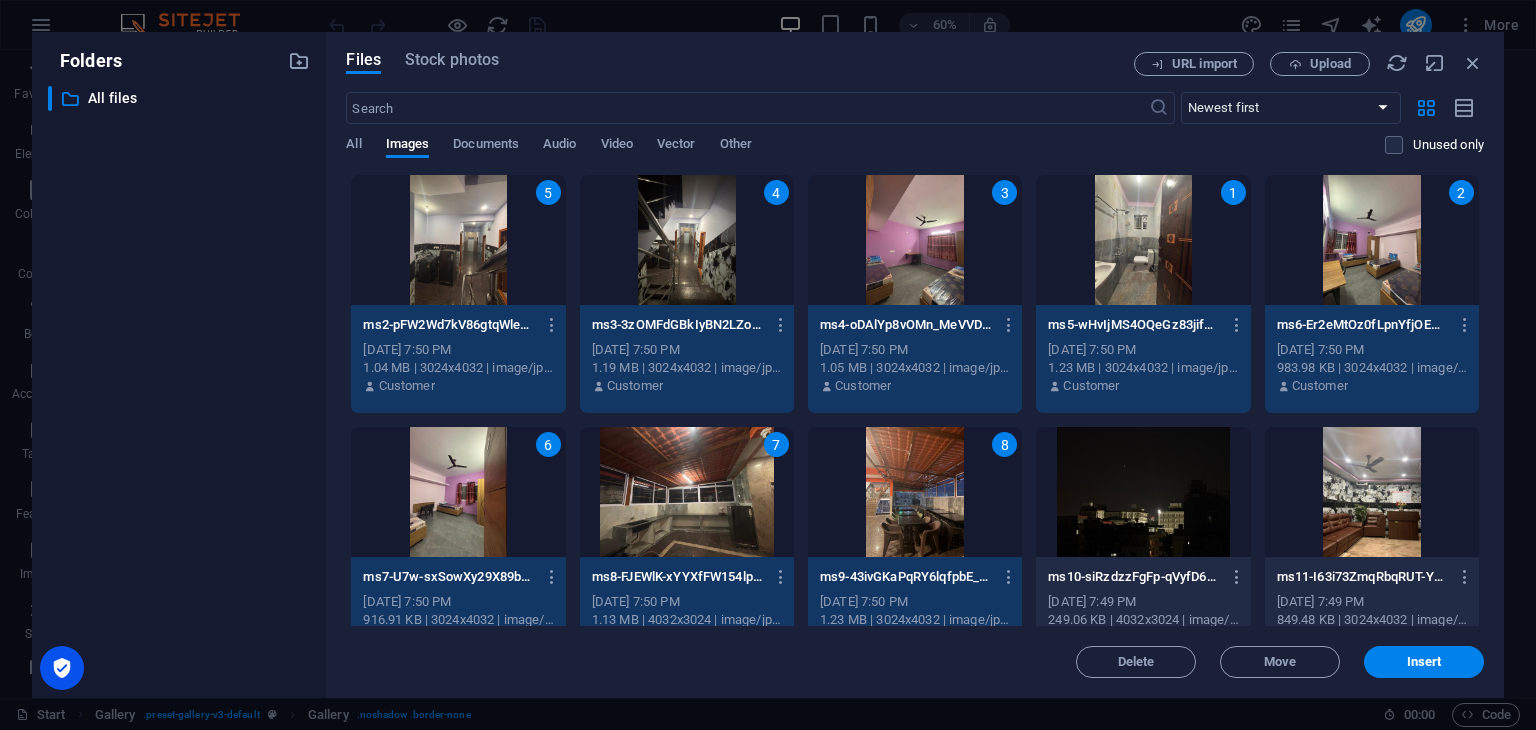 click at bounding box center (1143, 492) 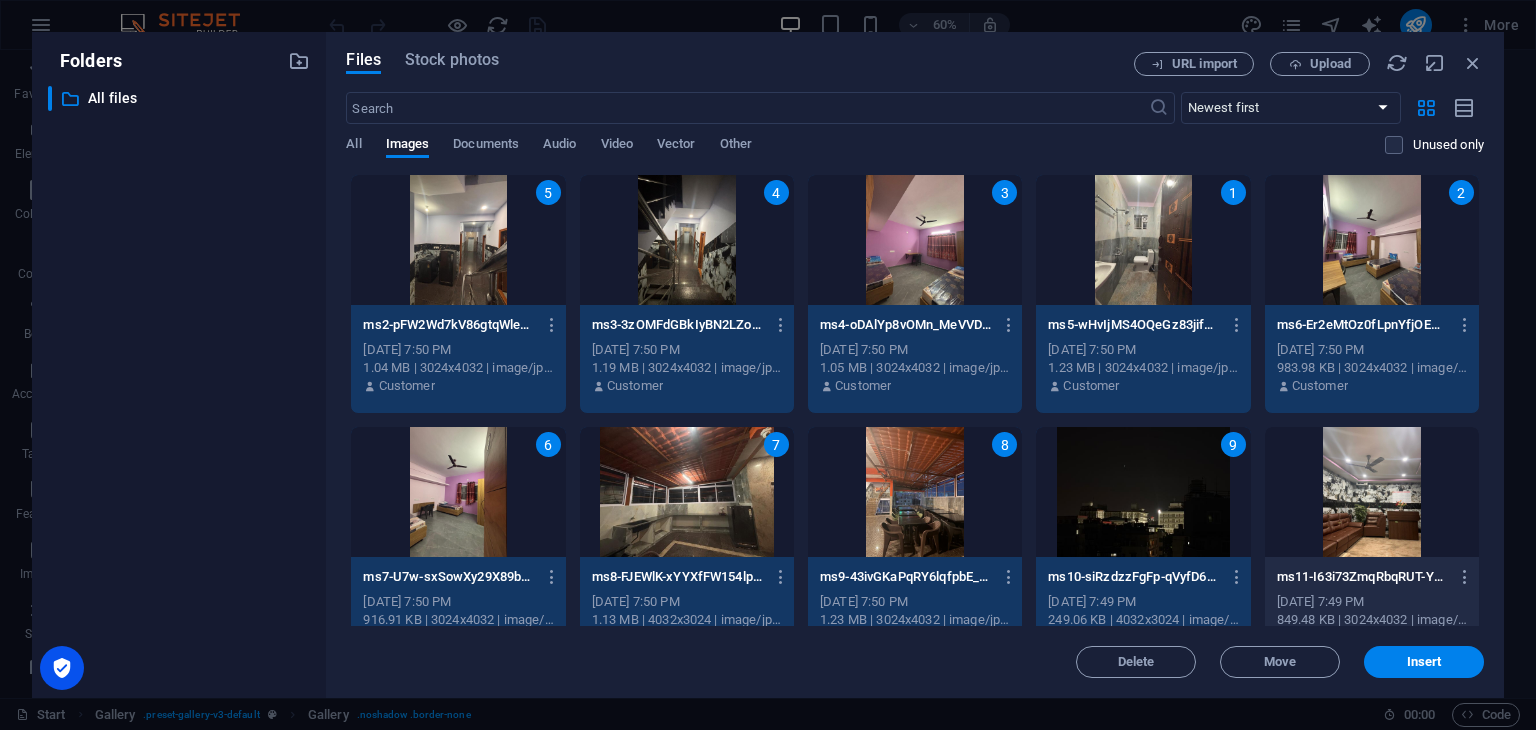 click at bounding box center (1372, 492) 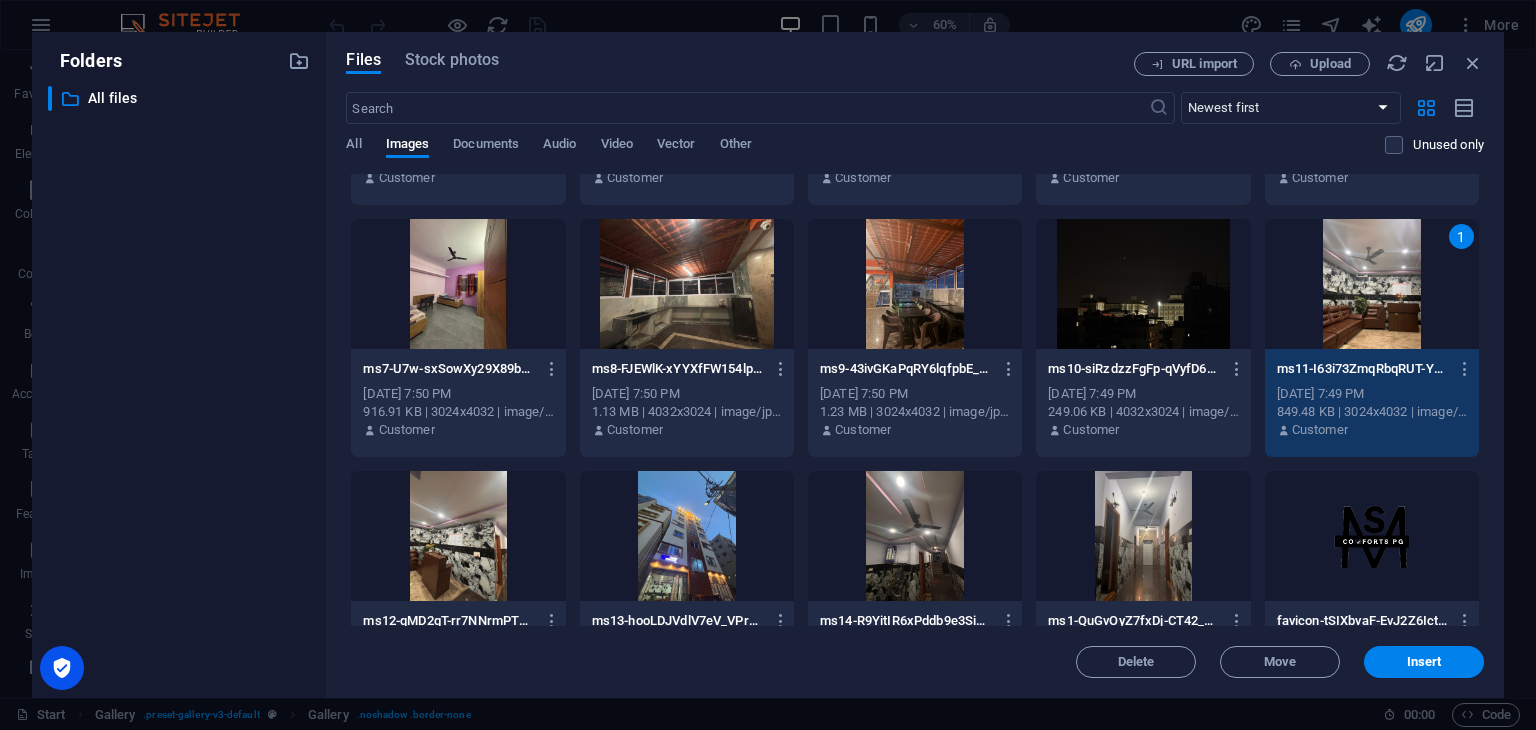 scroll, scrollTop: 210, scrollLeft: 0, axis: vertical 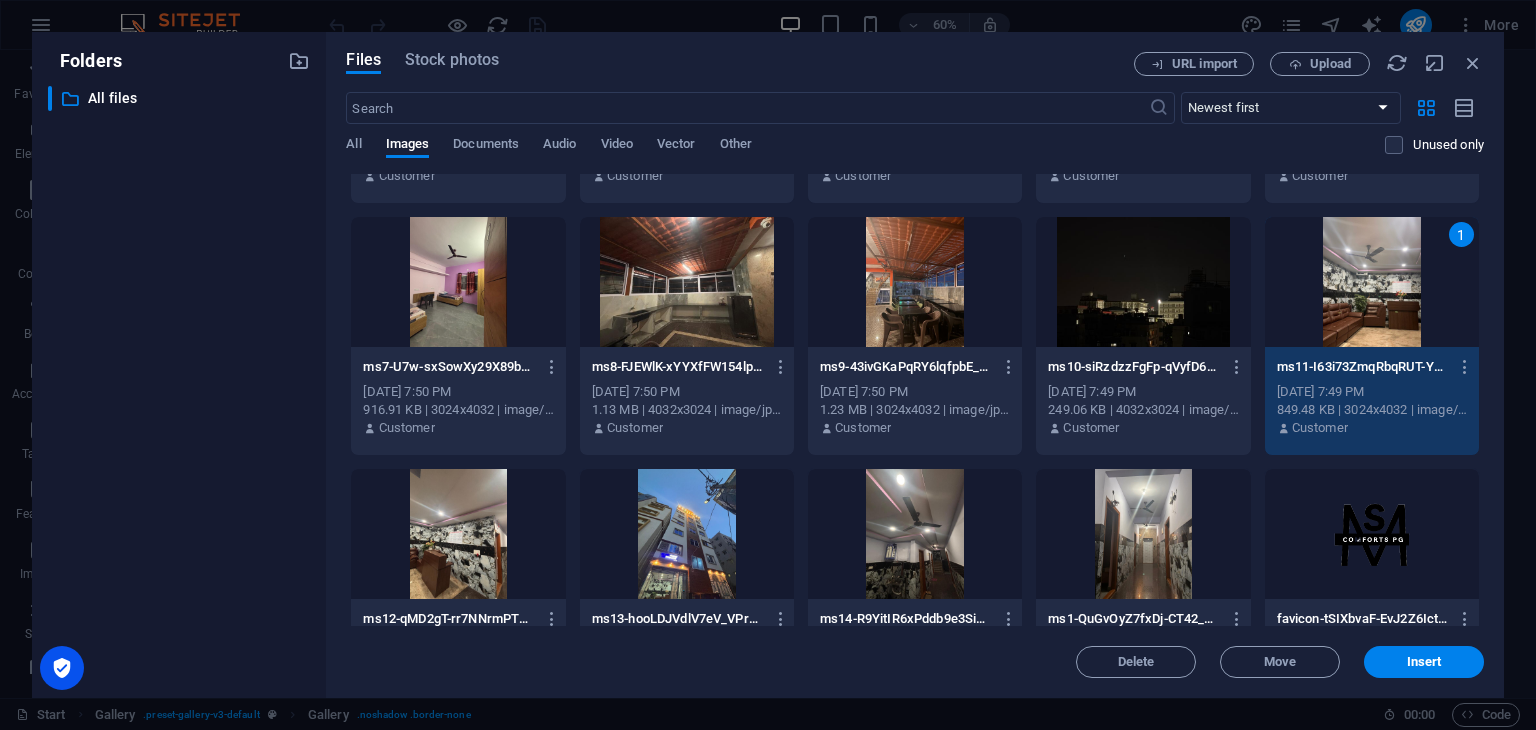 click at bounding box center (1143, 534) 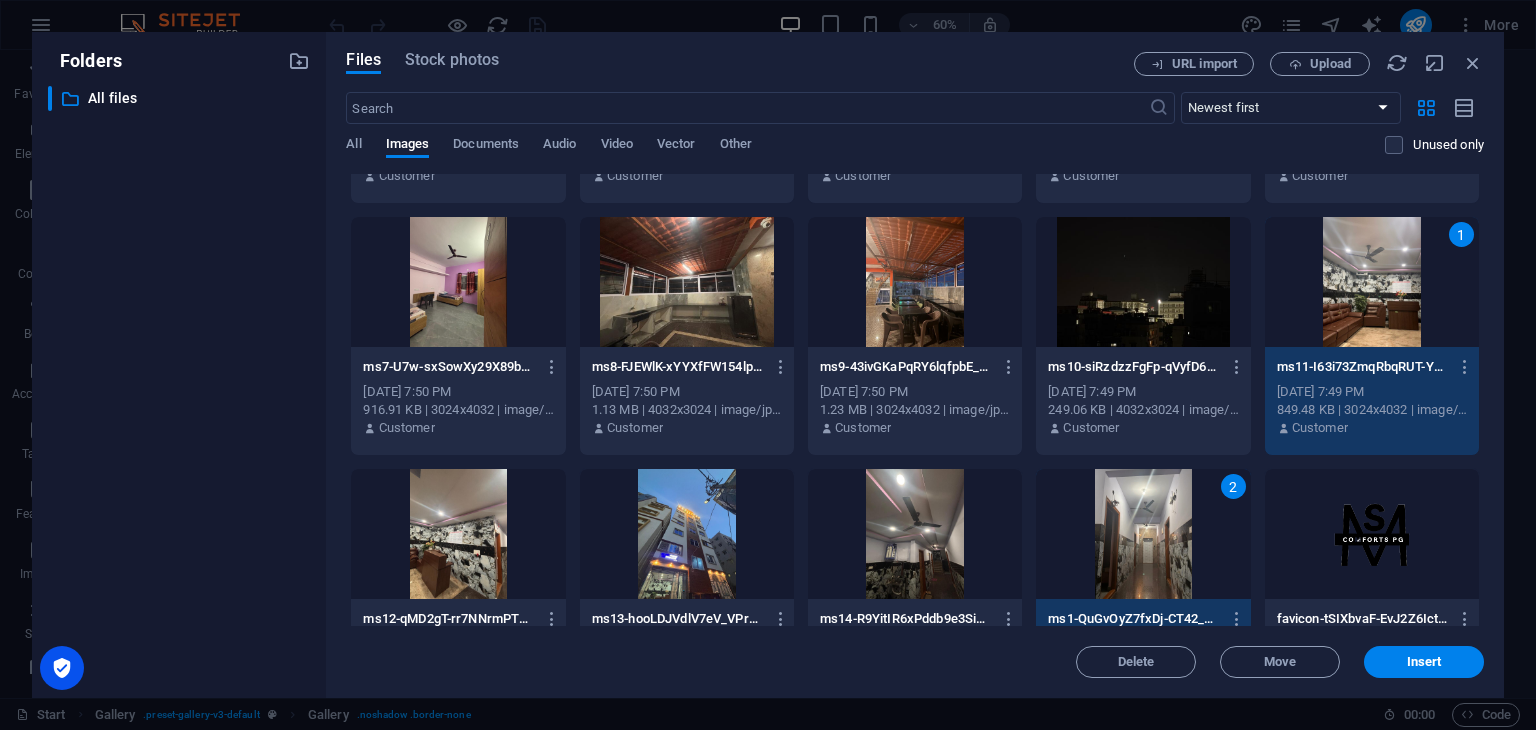 click at bounding box center [915, 534] 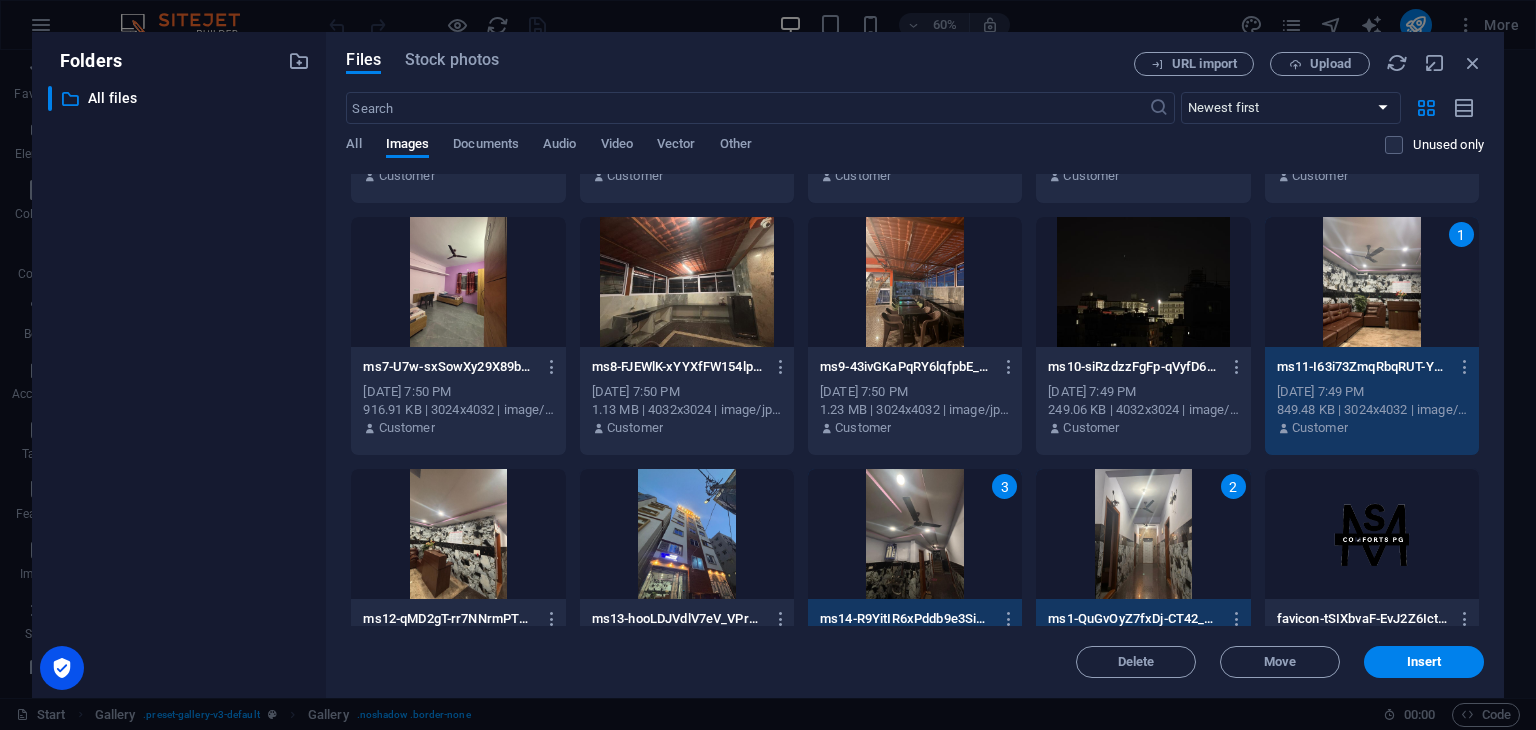 click at bounding box center (687, 534) 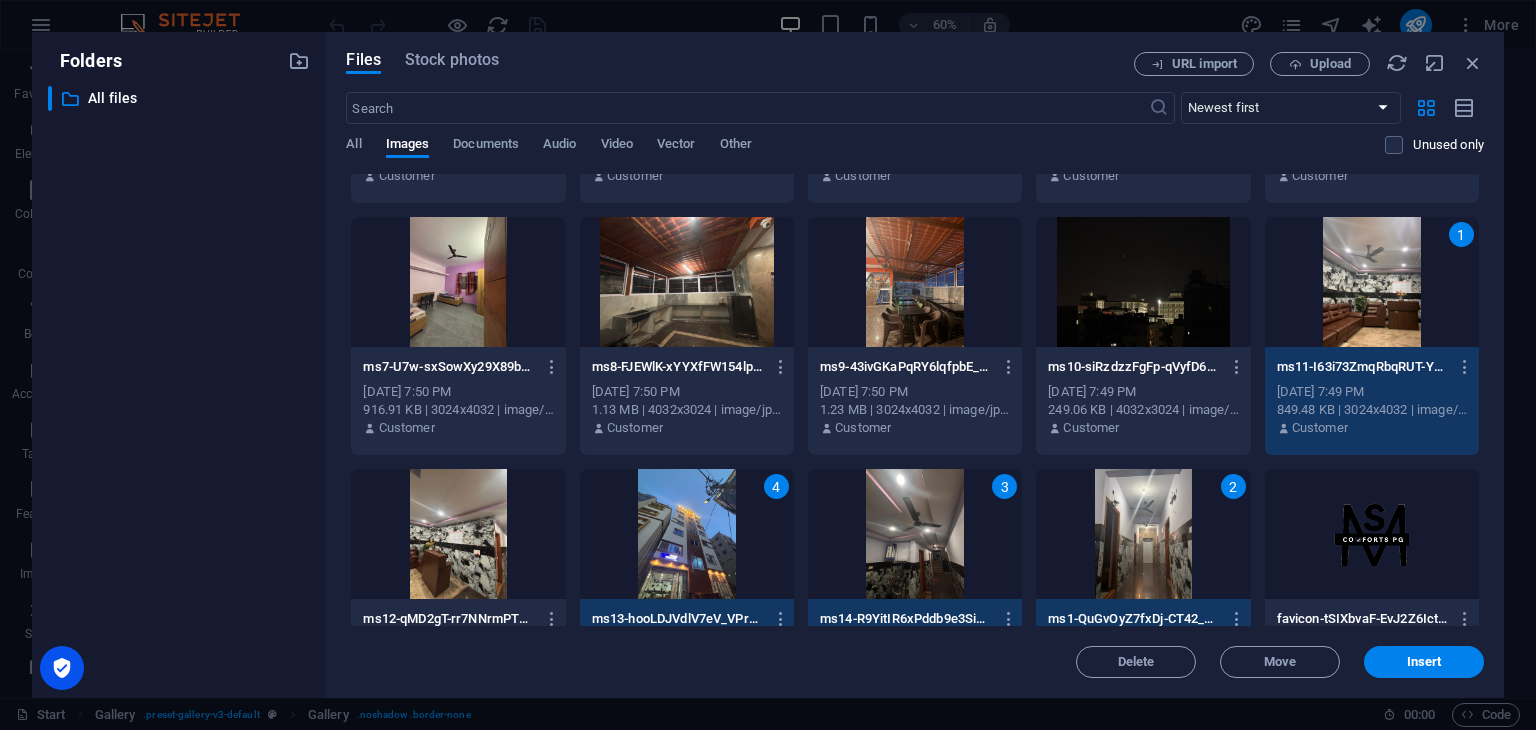 click at bounding box center (458, 534) 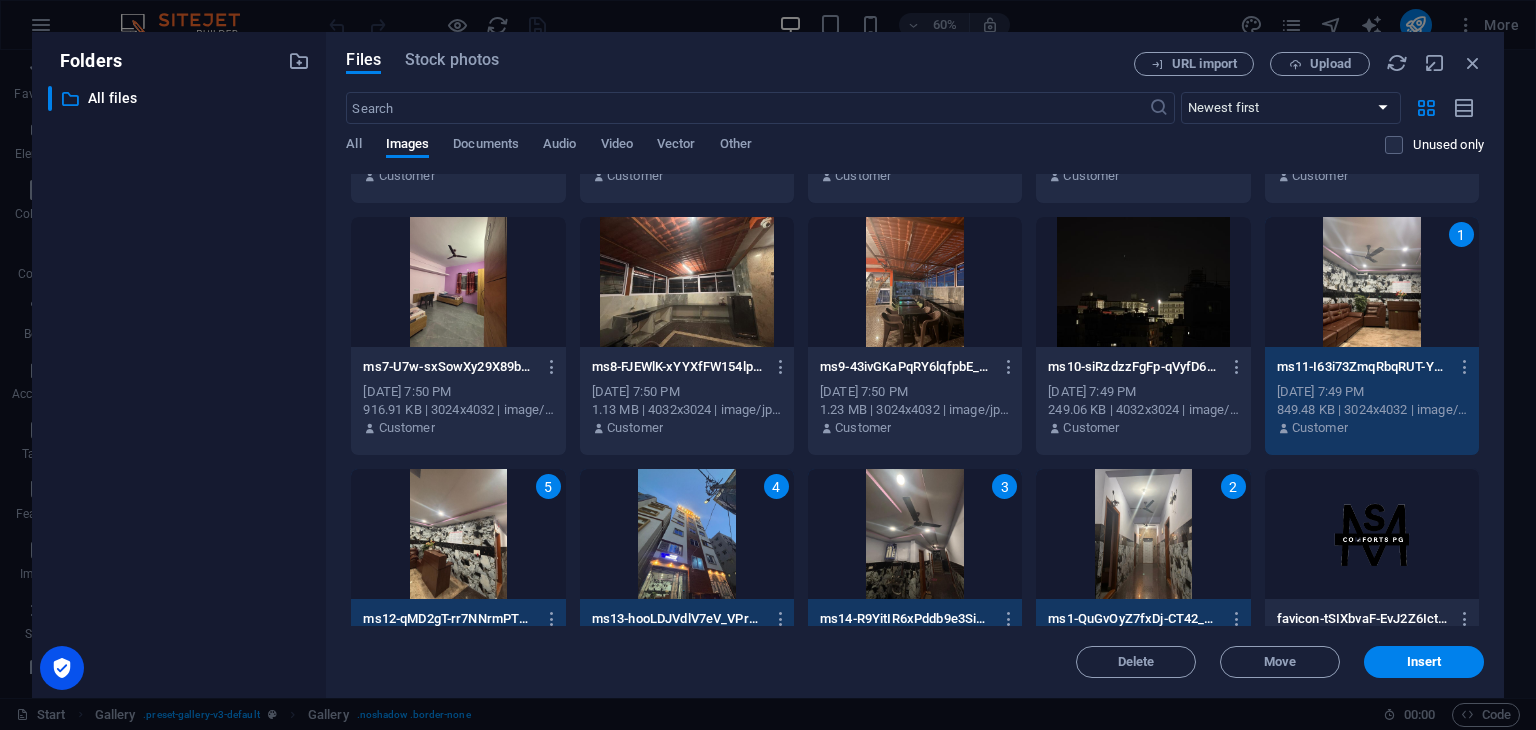 click at bounding box center [1143, 282] 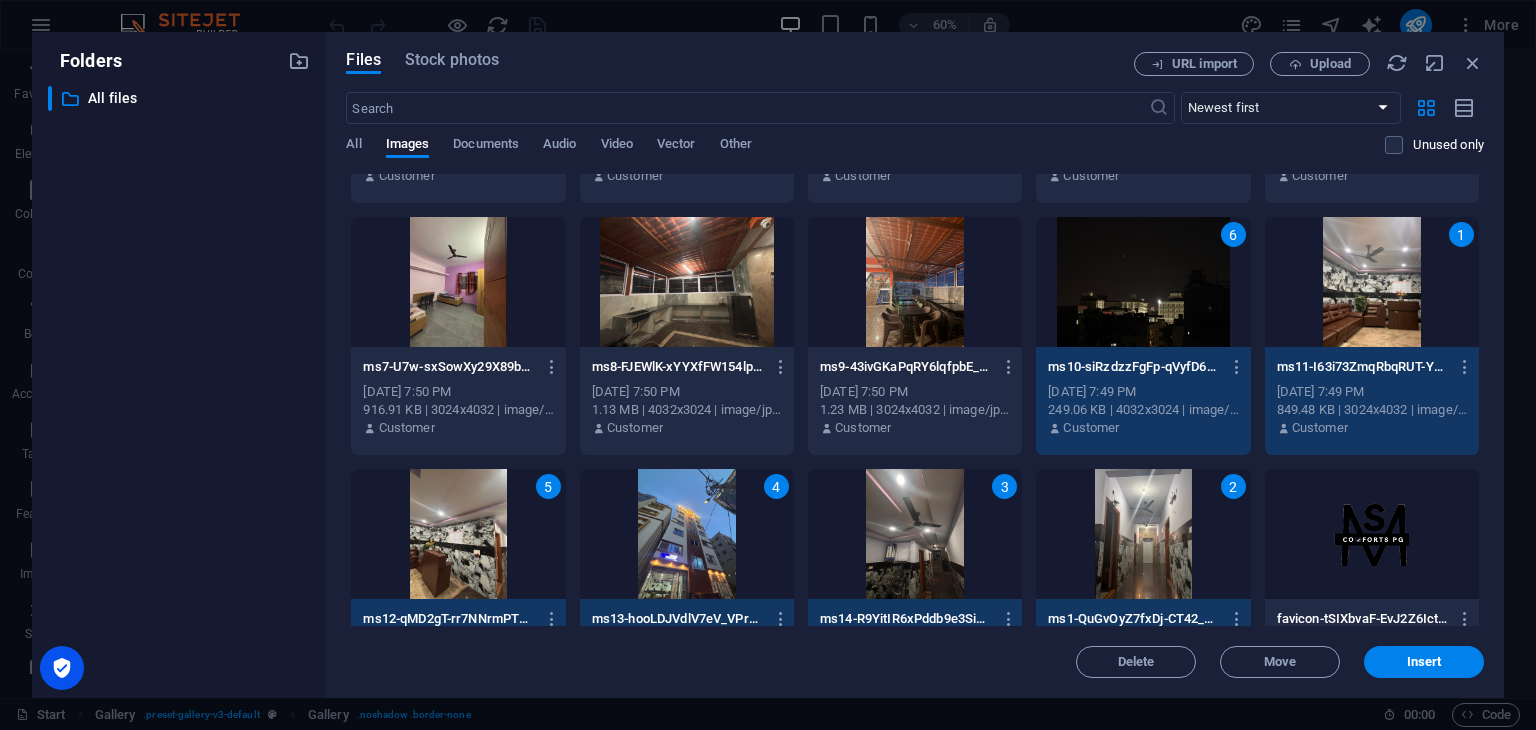 click at bounding box center [915, 282] 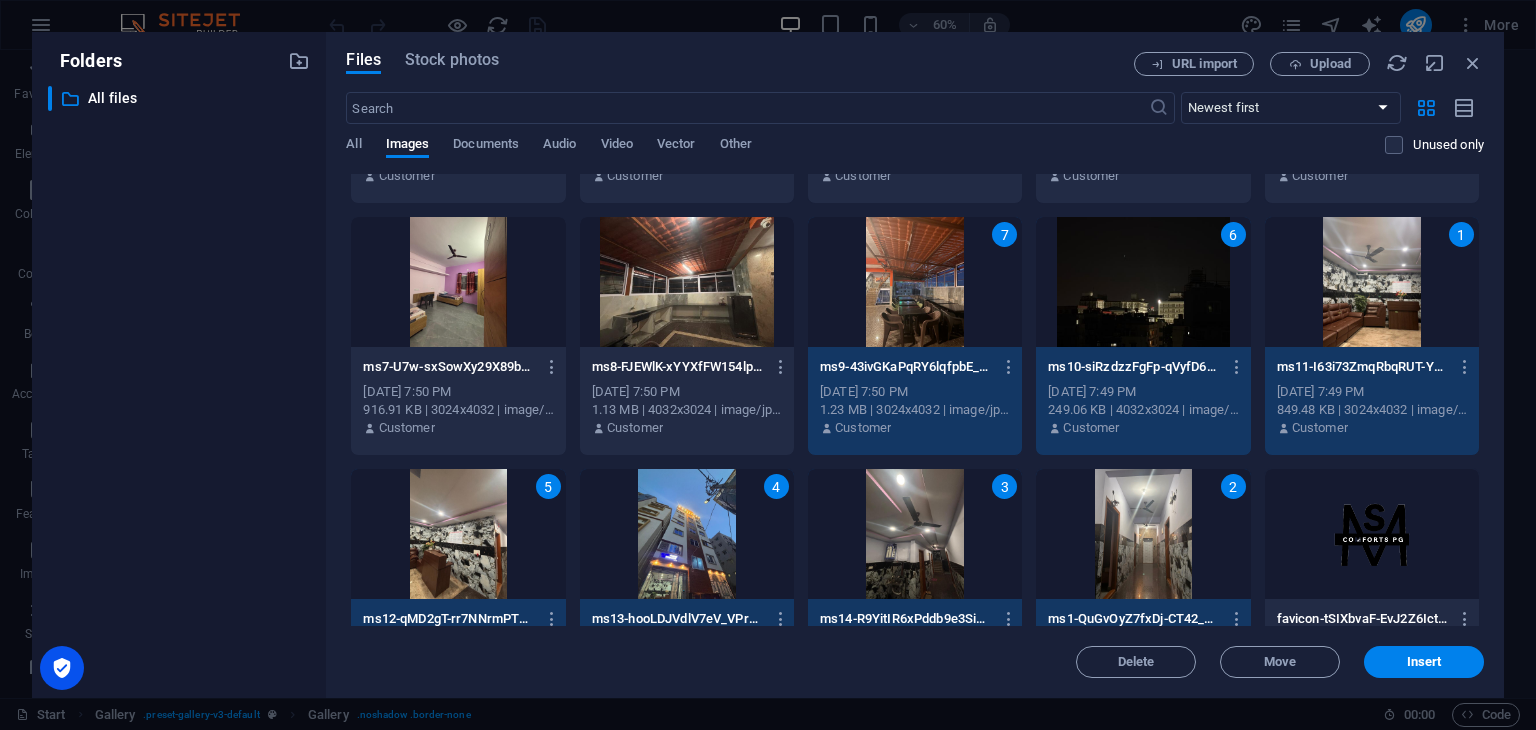 click on "ms8-FJEWlK-xYYXfFW154lp-zw.jpeg ms8-FJEWlK-xYYXfFW154lp-zw.jpeg" at bounding box center [687, 367] 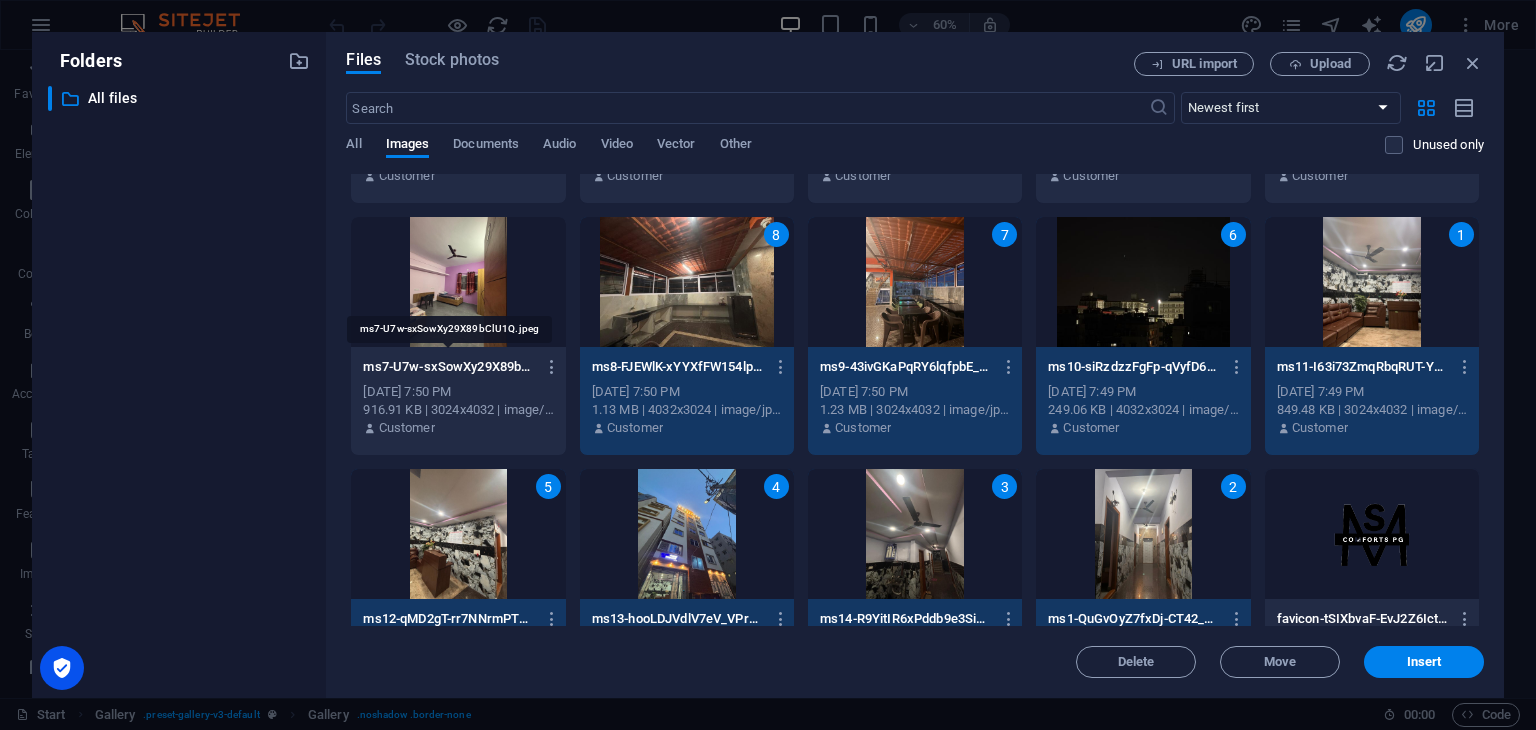 click on "ms7-U7w-sxSowXy29X89bClU1Q.jpeg" at bounding box center [449, 367] 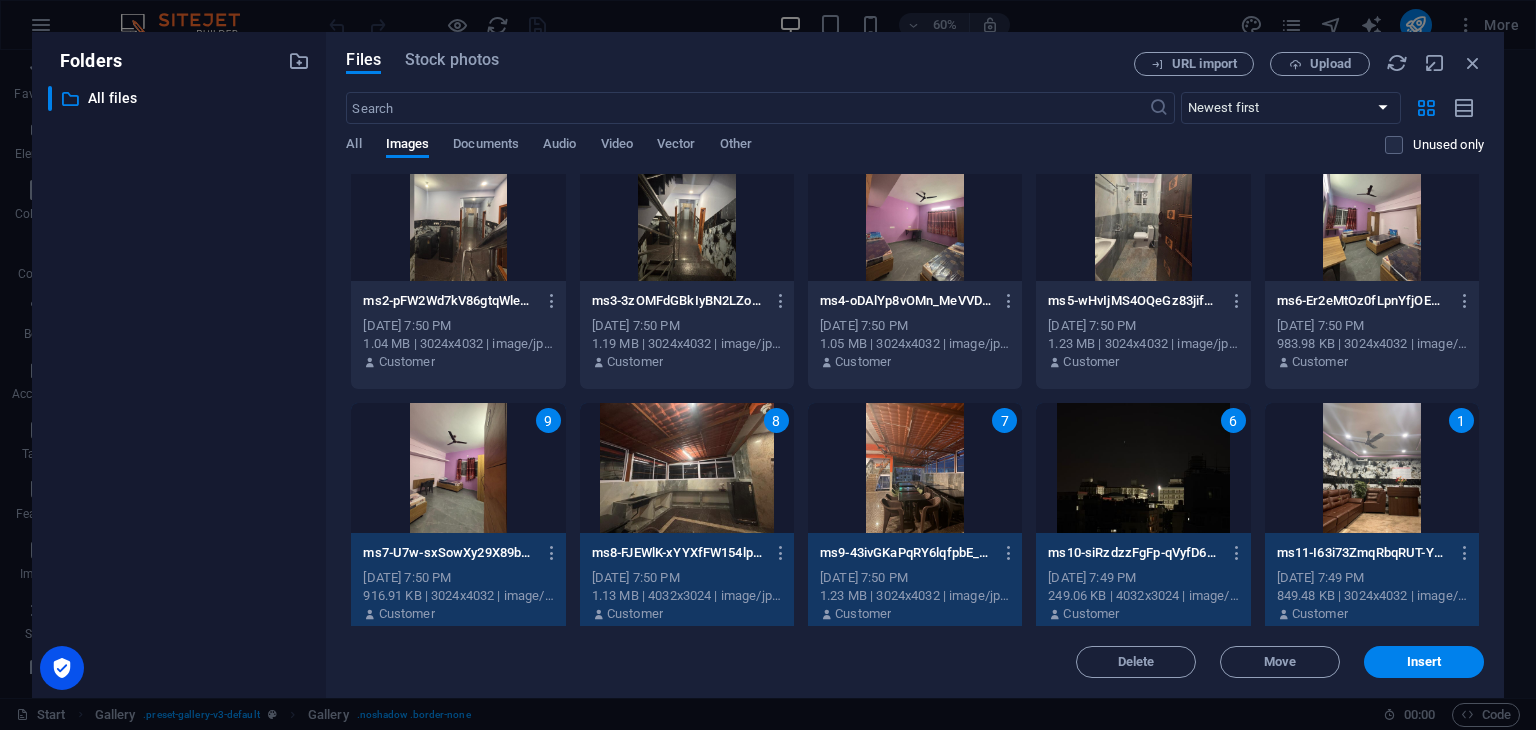 scroll, scrollTop: 24, scrollLeft: 0, axis: vertical 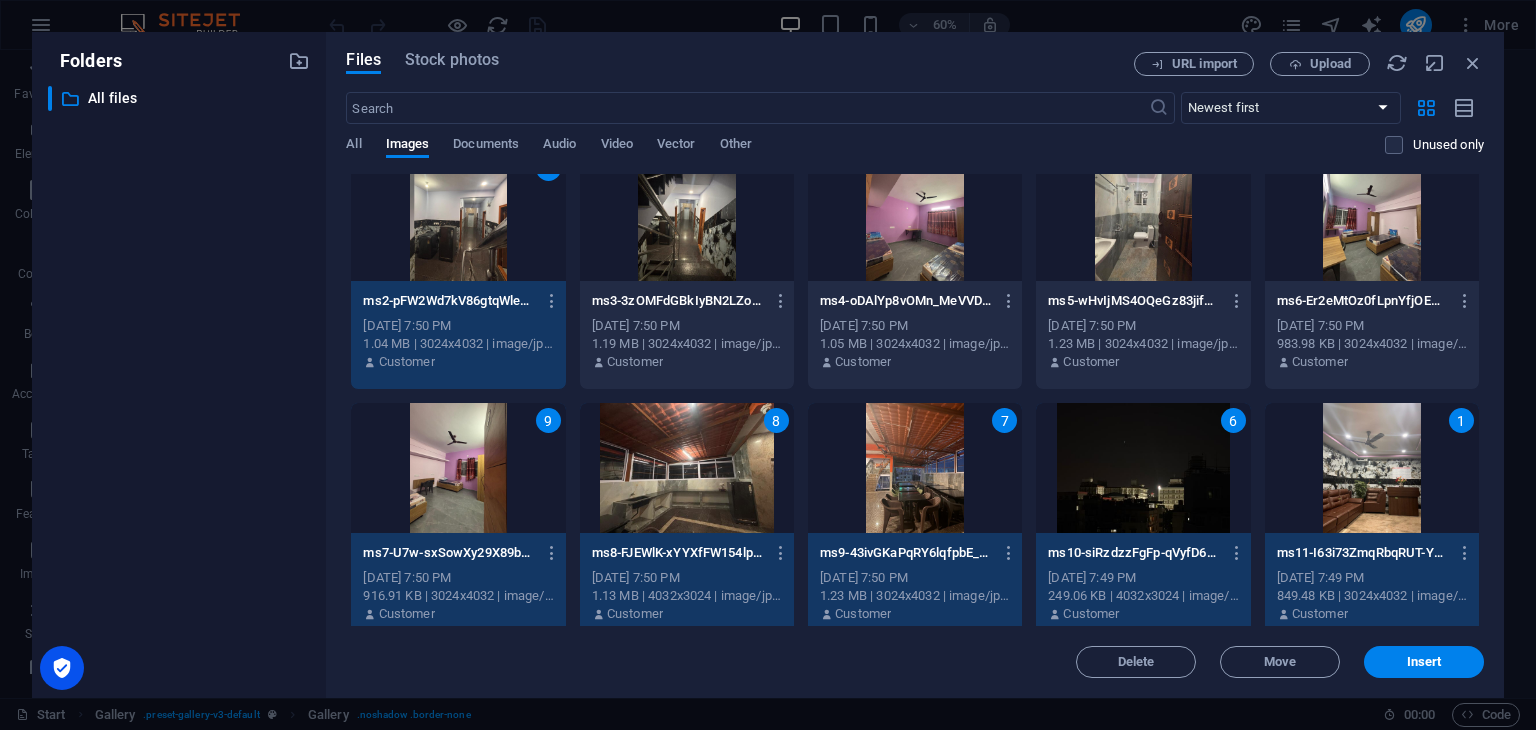 click at bounding box center [687, 216] 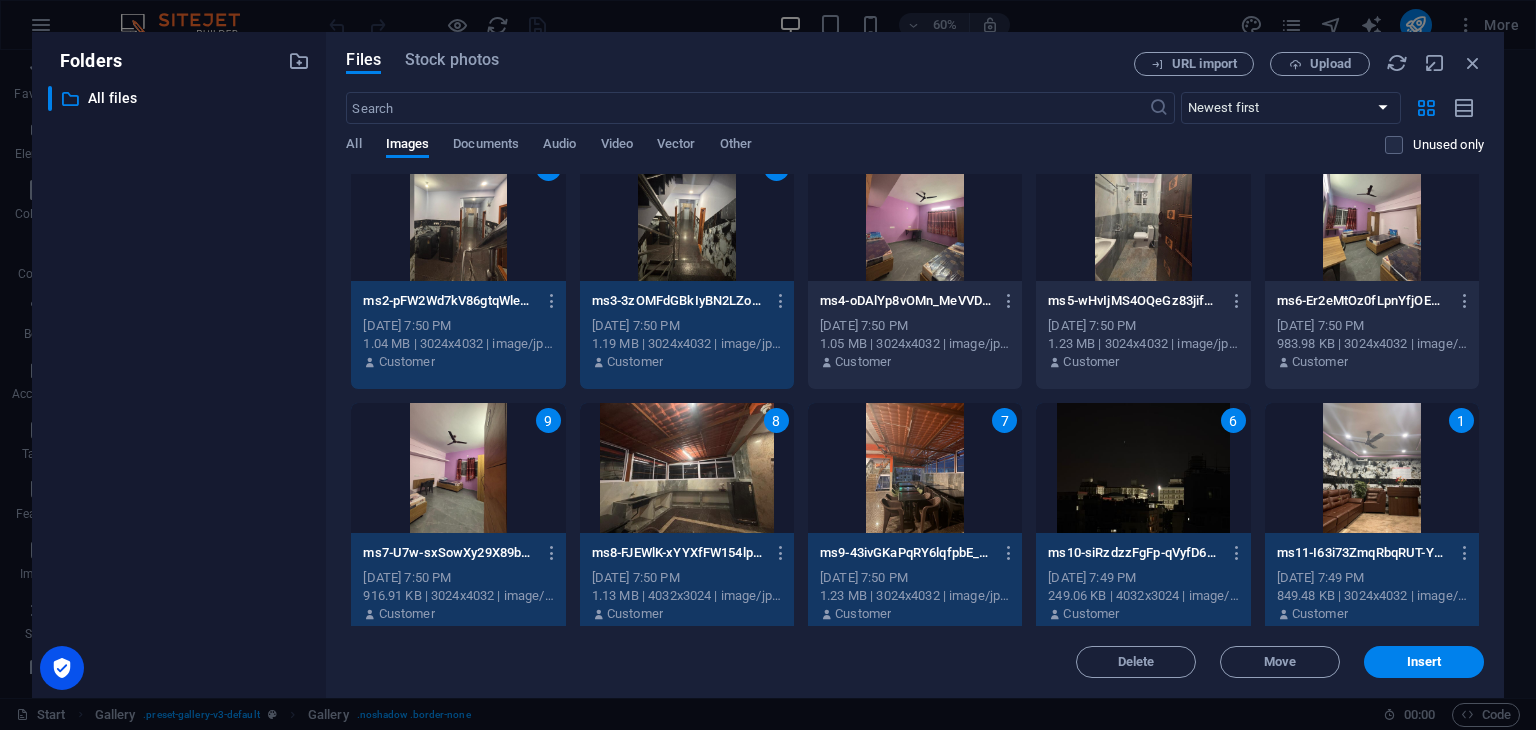 scroll, scrollTop: 0, scrollLeft: 0, axis: both 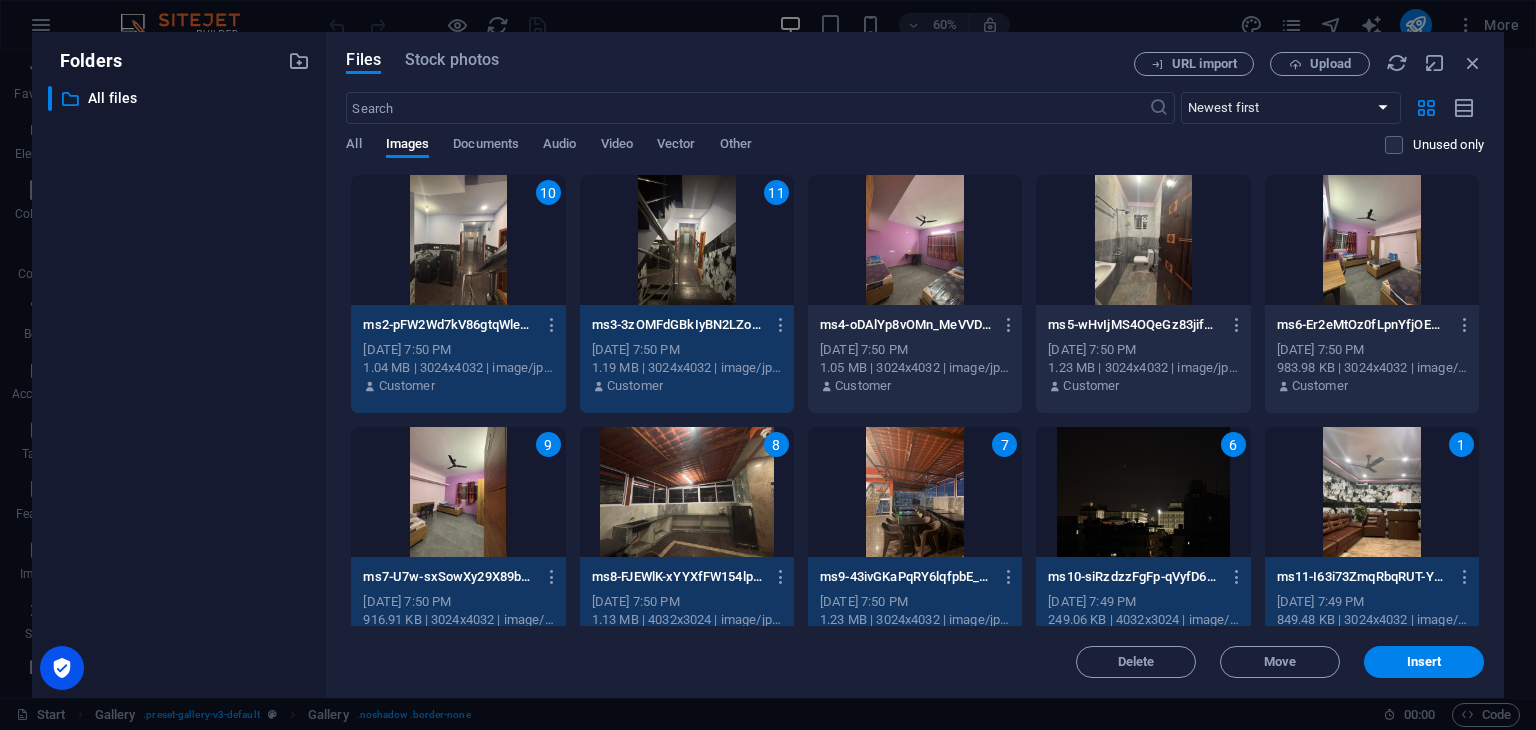 click at bounding box center [915, 240] 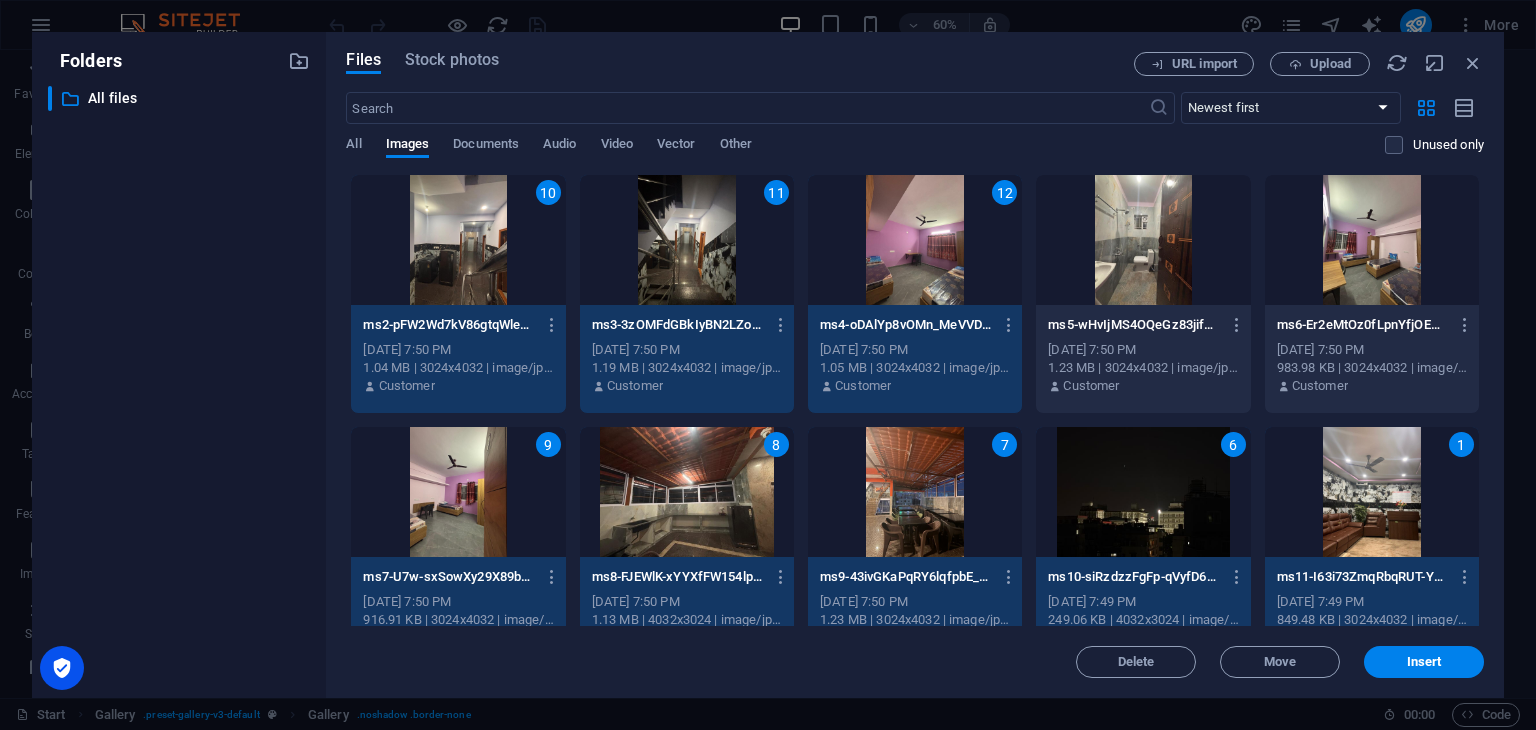 click at bounding box center [1143, 240] 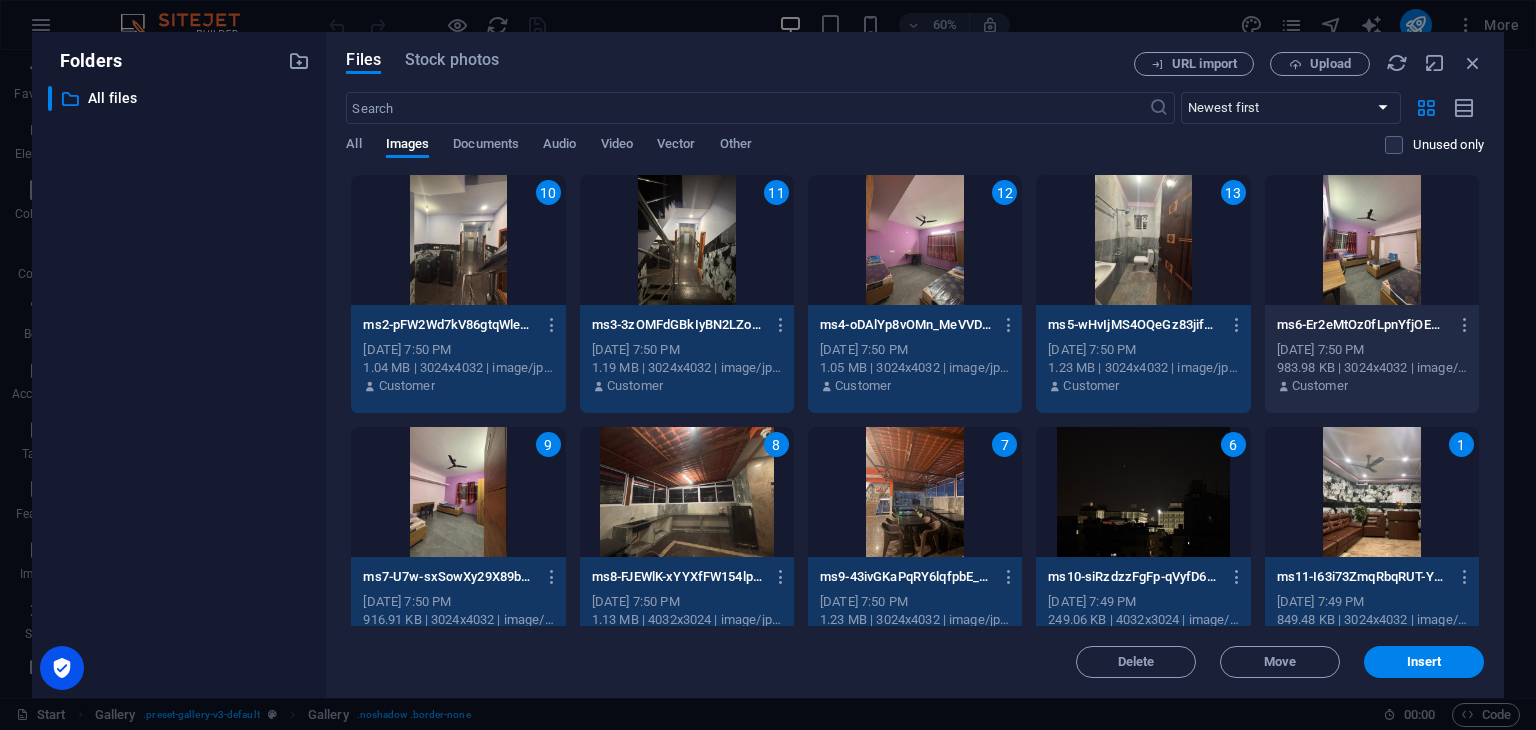 click at bounding box center [1372, 240] 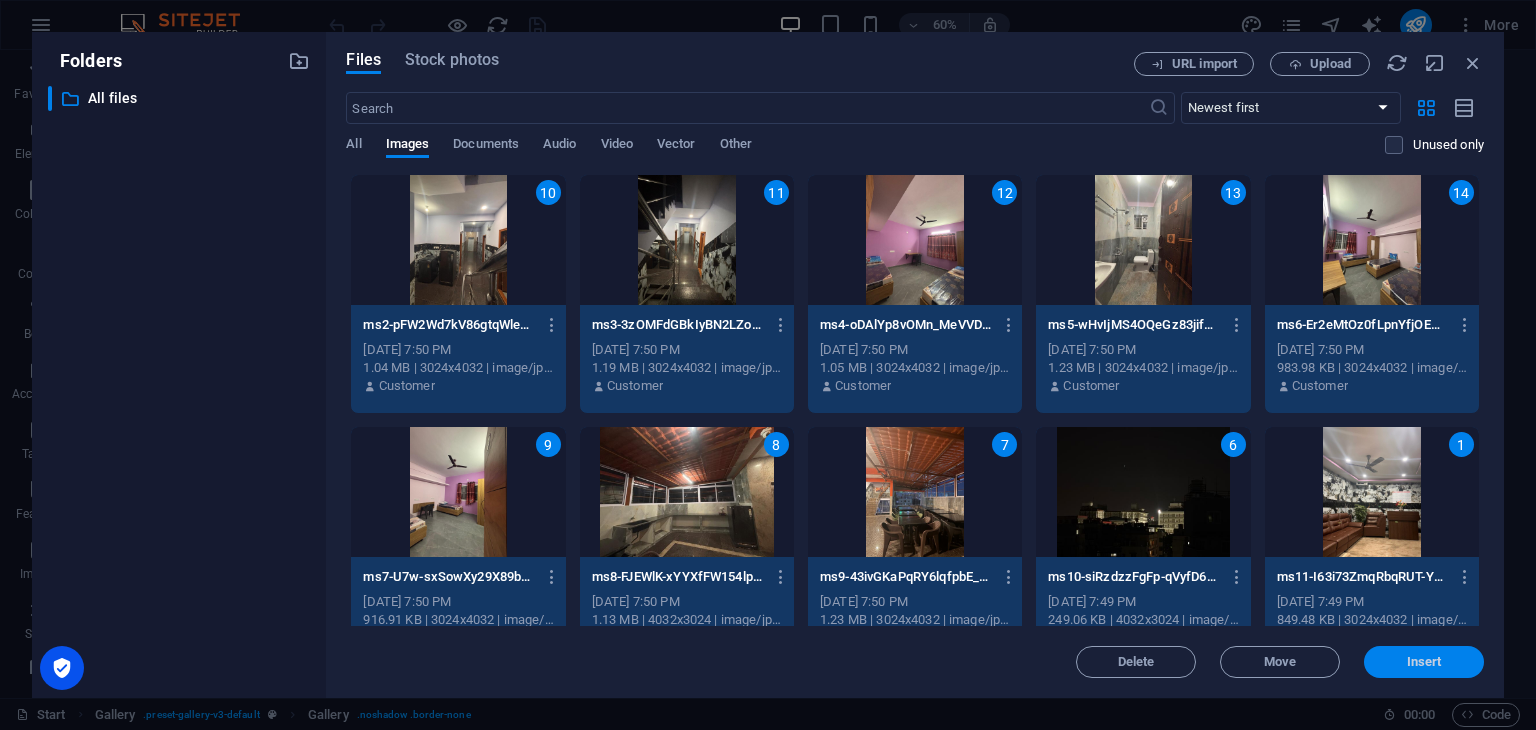 click on "Insert" at bounding box center (1424, 662) 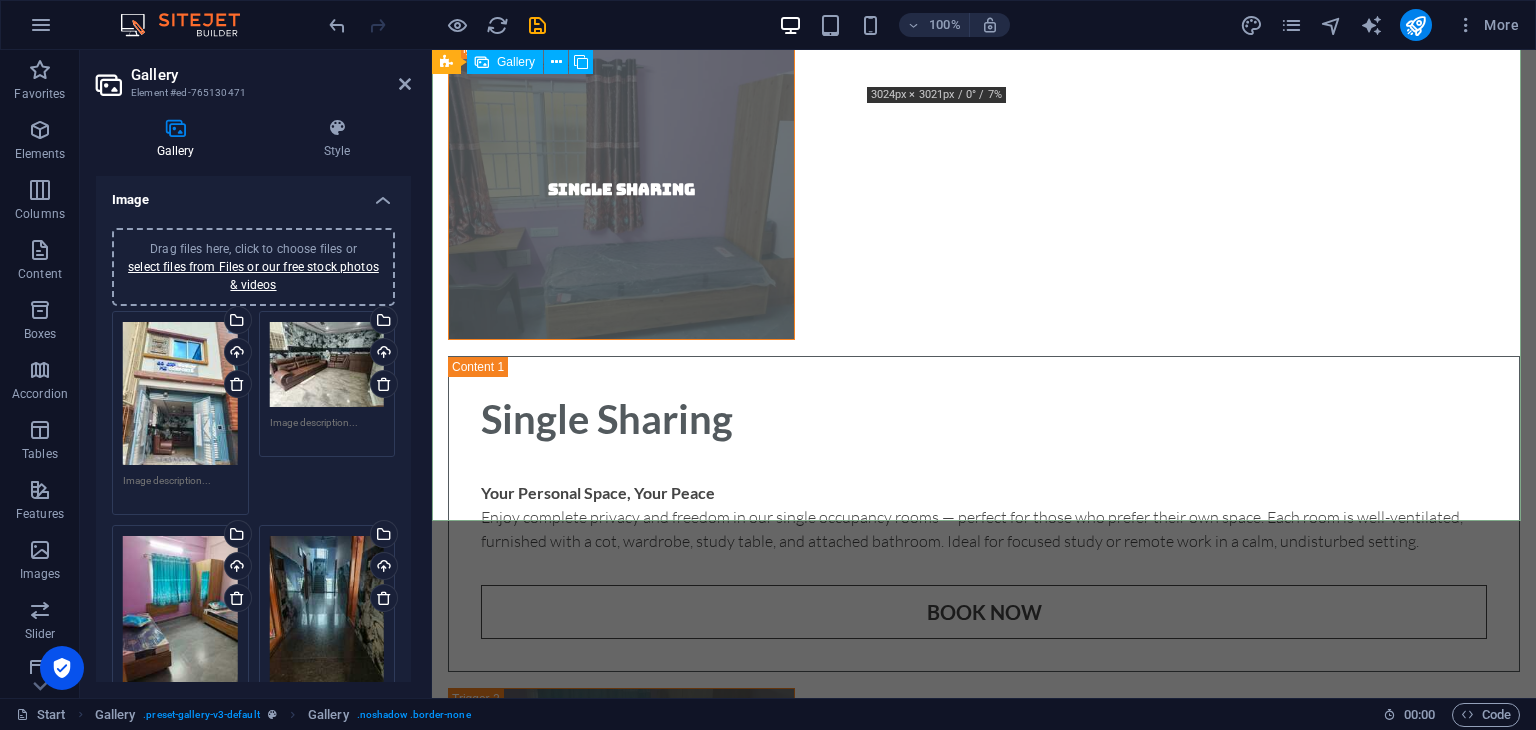 scroll, scrollTop: 5684, scrollLeft: 0, axis: vertical 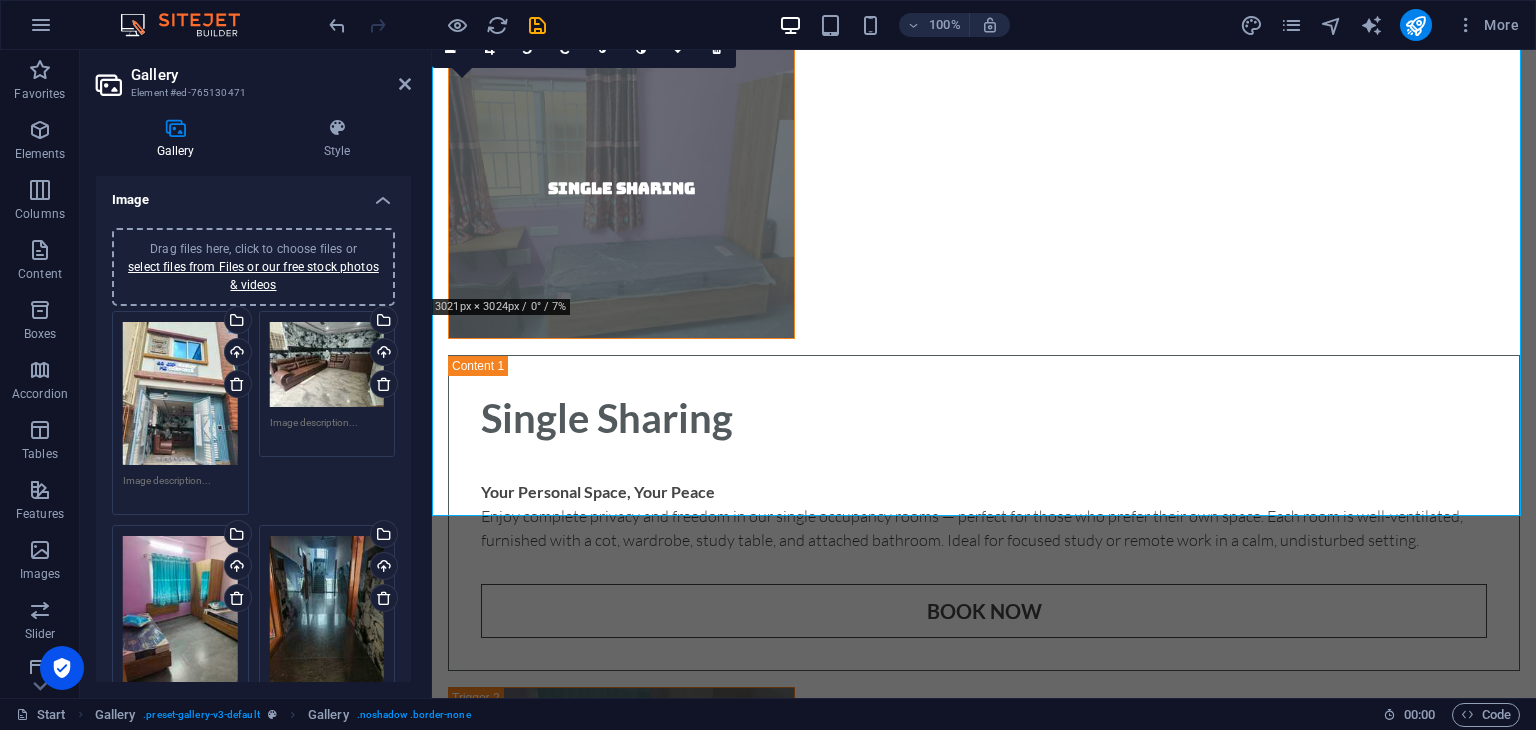 click on "Drag files here, click to choose files or select files from Files or our free stock photos & videos" at bounding box center [253, 267] 